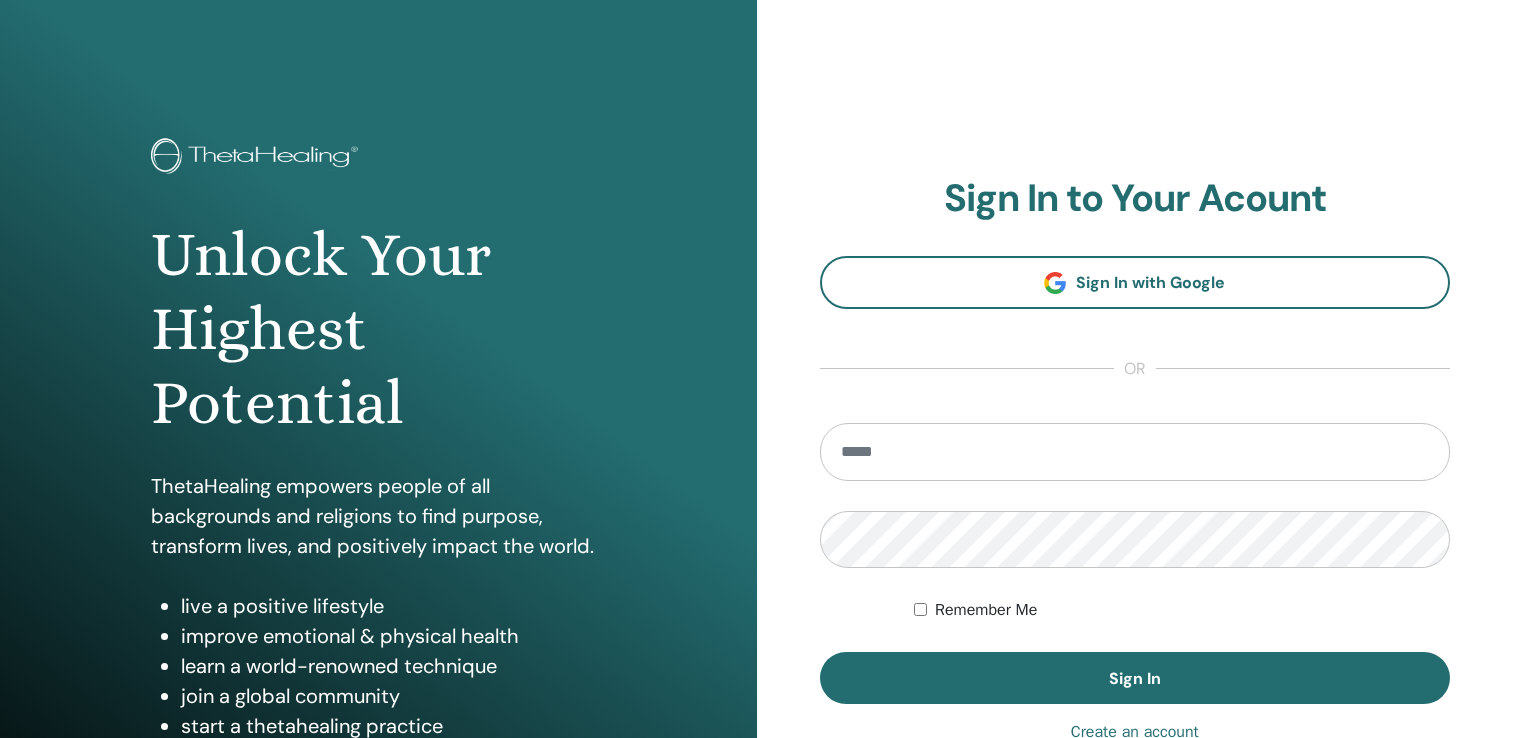 scroll, scrollTop: 0, scrollLeft: 0, axis: both 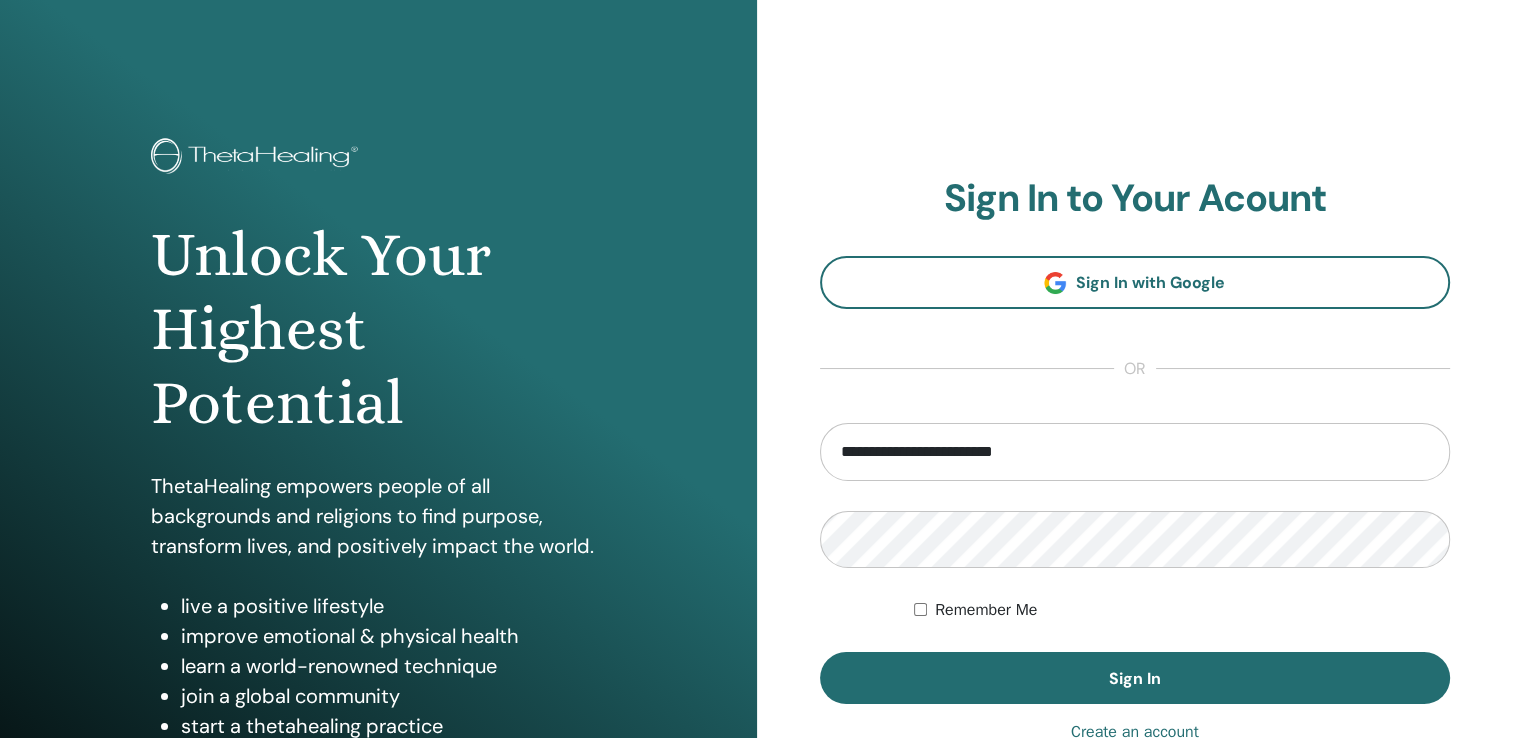 click on "**********" at bounding box center (1135, 452) 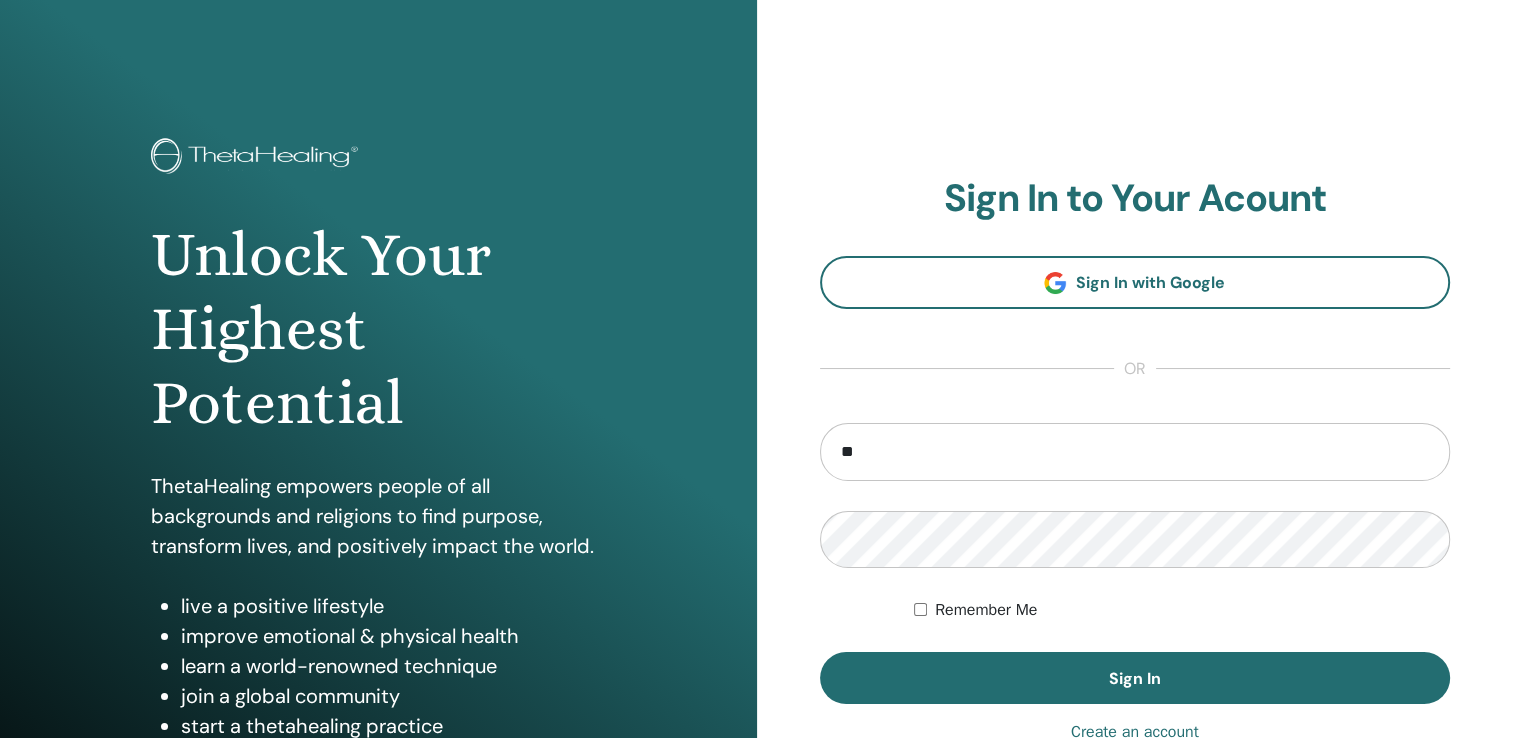 type on "*" 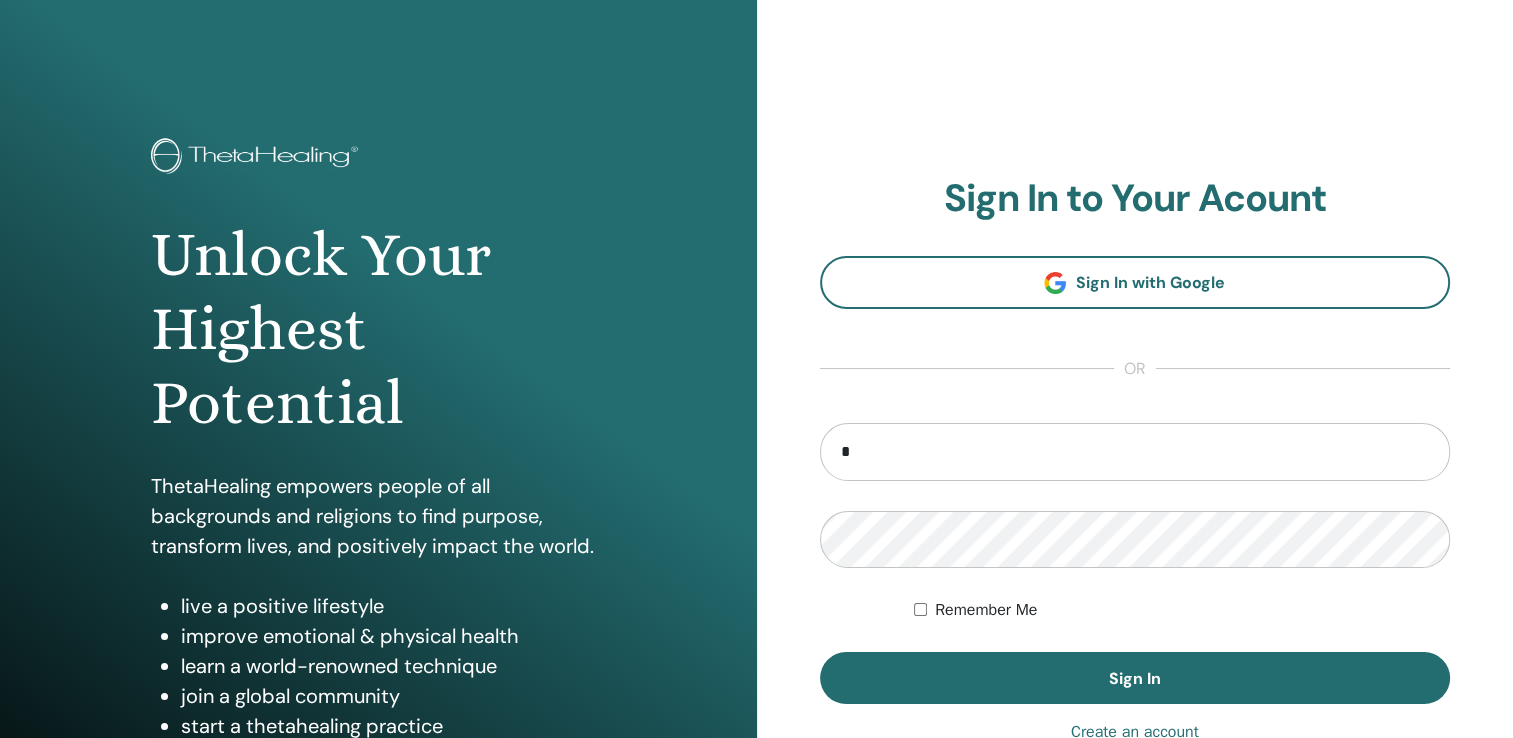type on "**********" 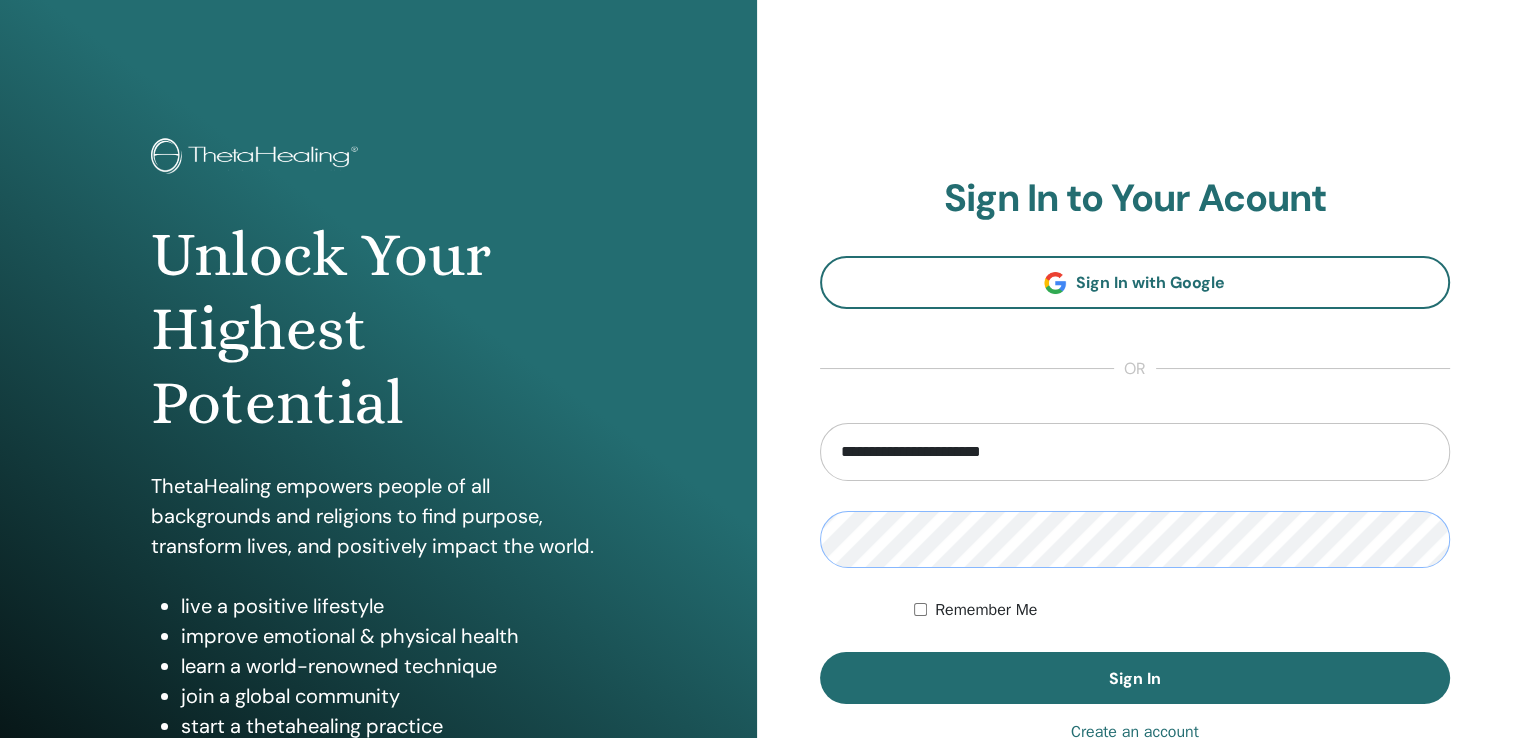 click on "Sign In" at bounding box center [1135, 678] 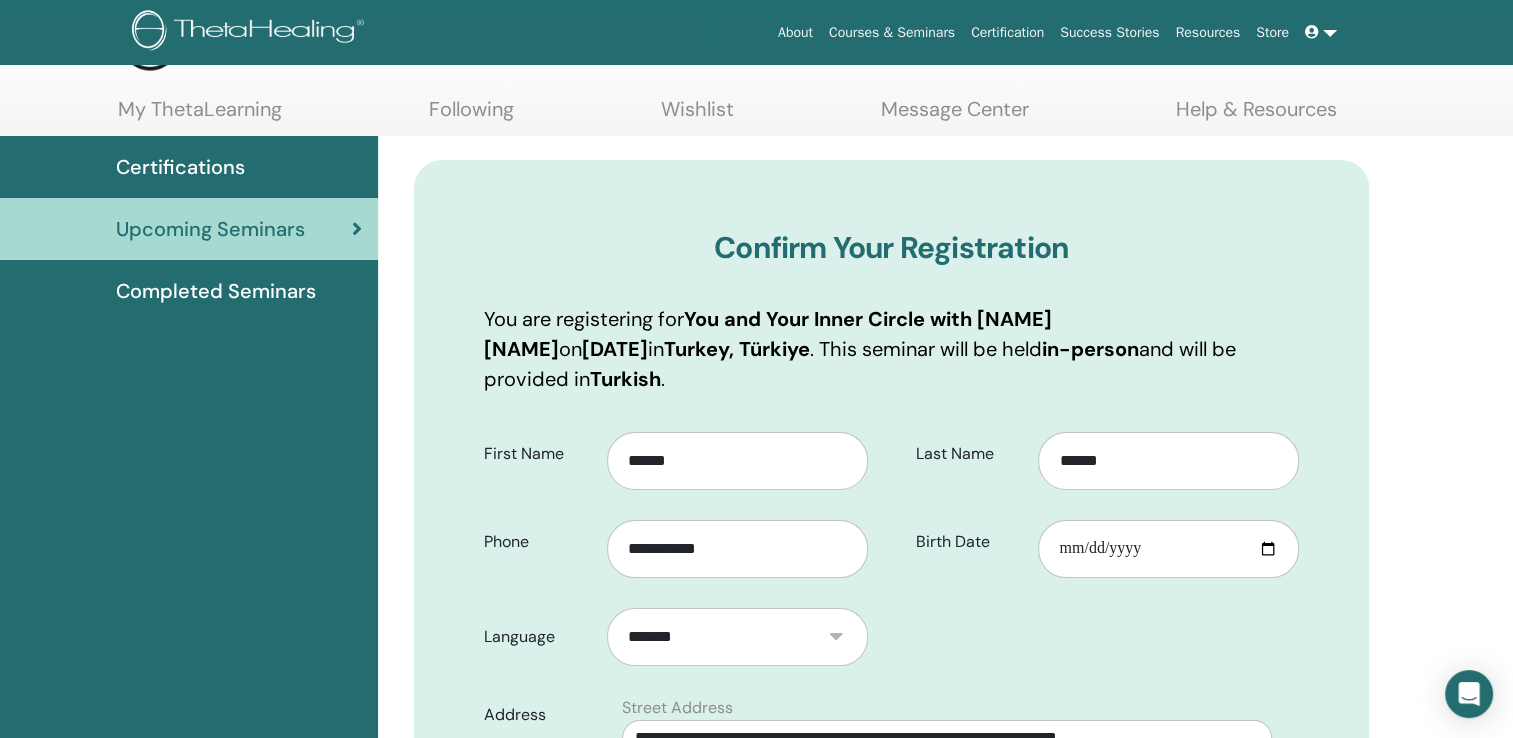 scroll, scrollTop: 80, scrollLeft: 0, axis: vertical 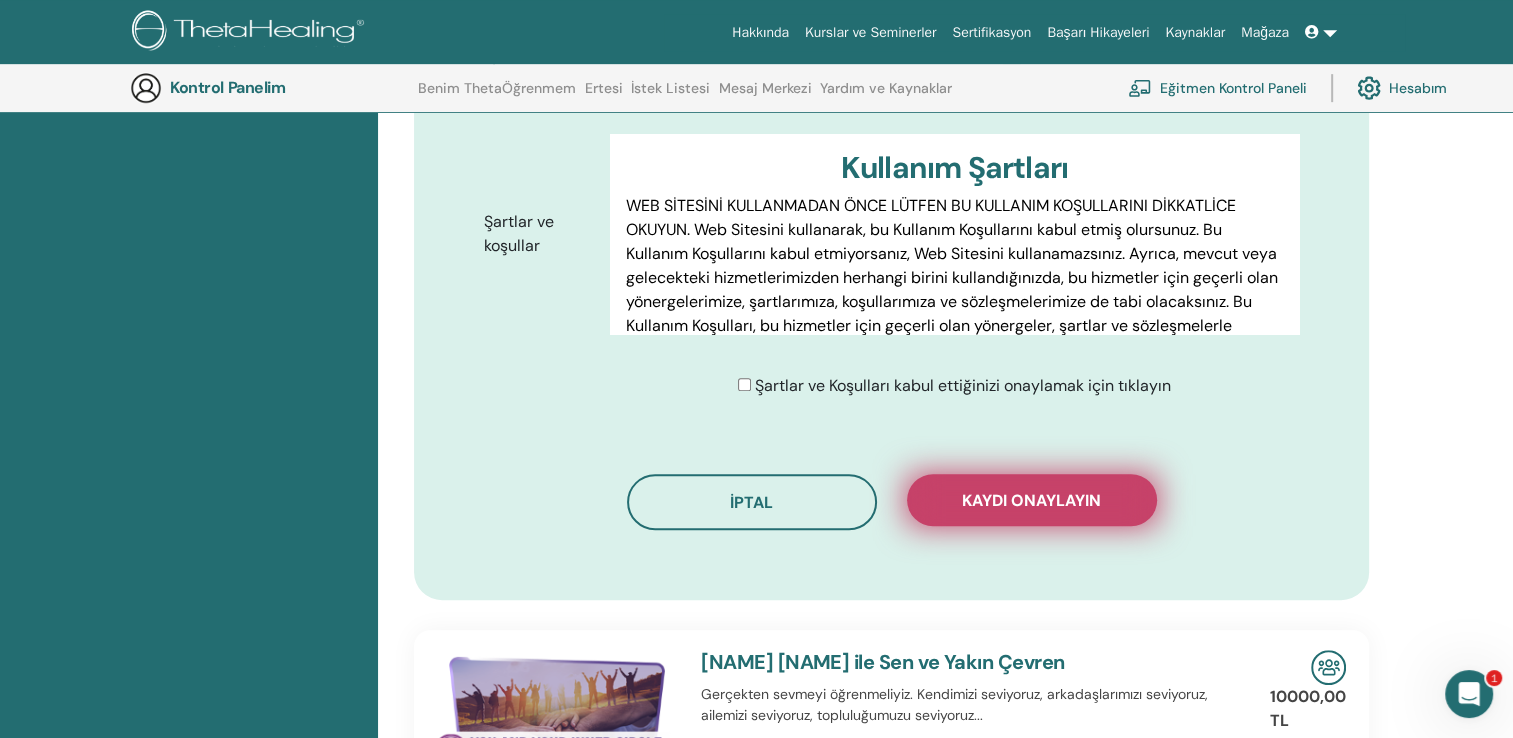 click on "Kaydı onaylayın" at bounding box center [1031, 500] 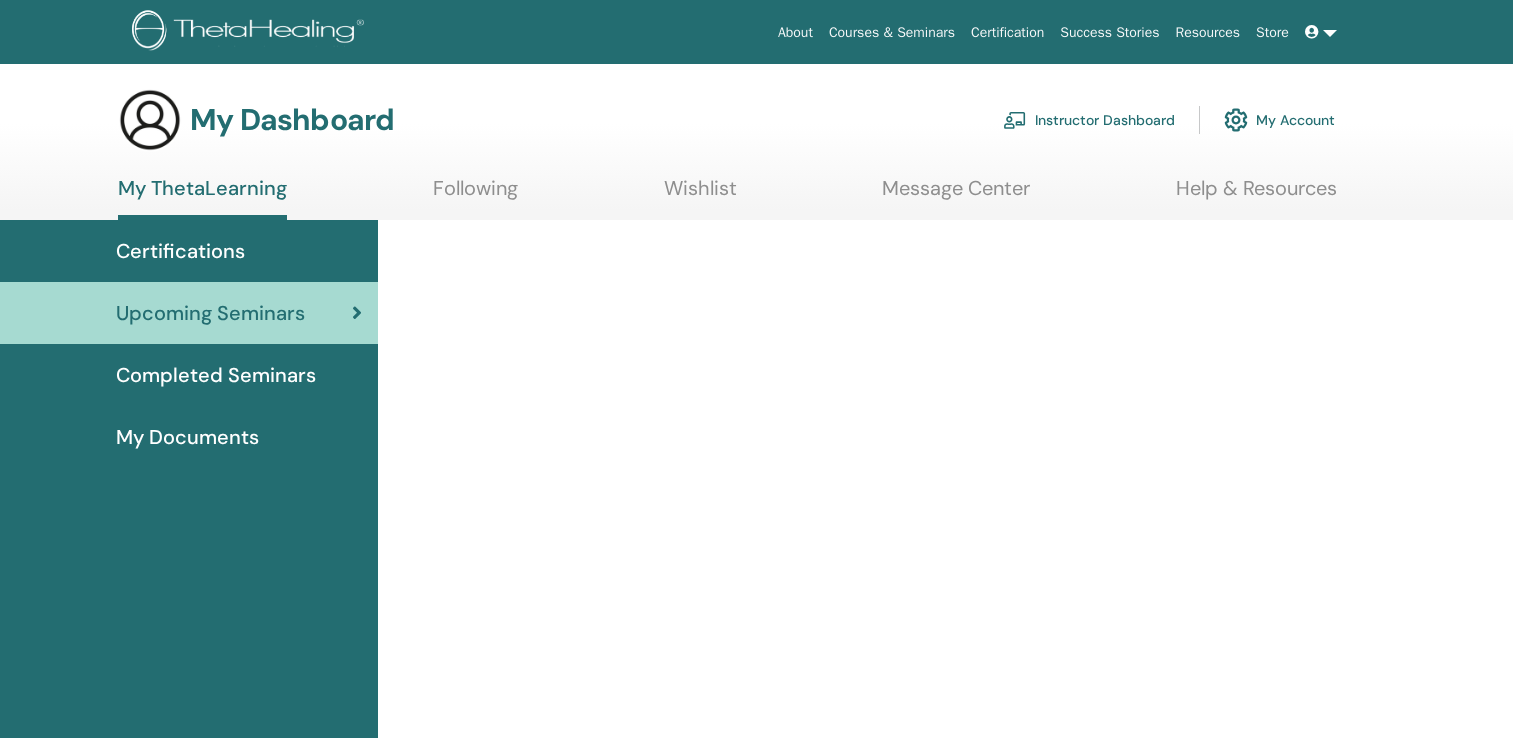scroll, scrollTop: 0, scrollLeft: 0, axis: both 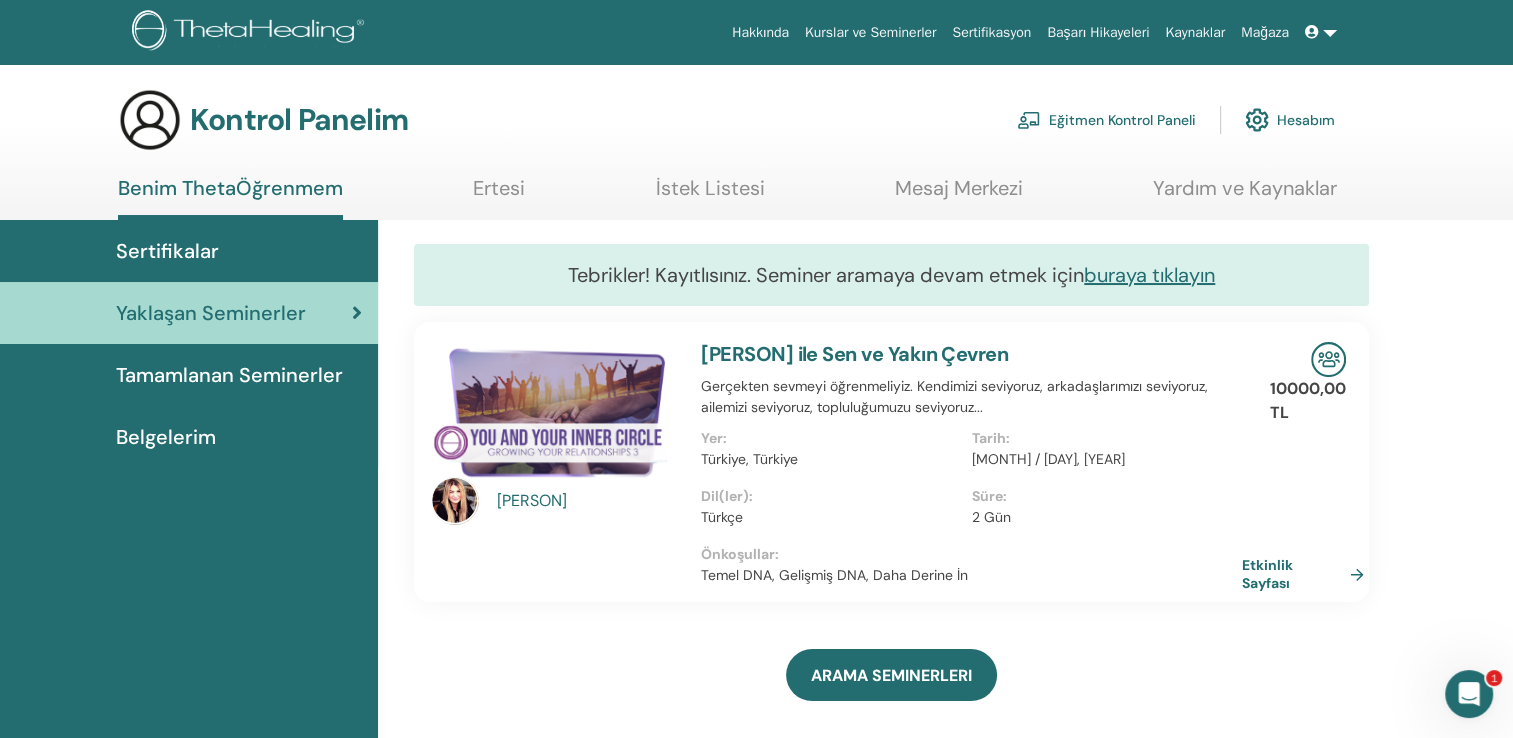 click at bounding box center [1321, 32] 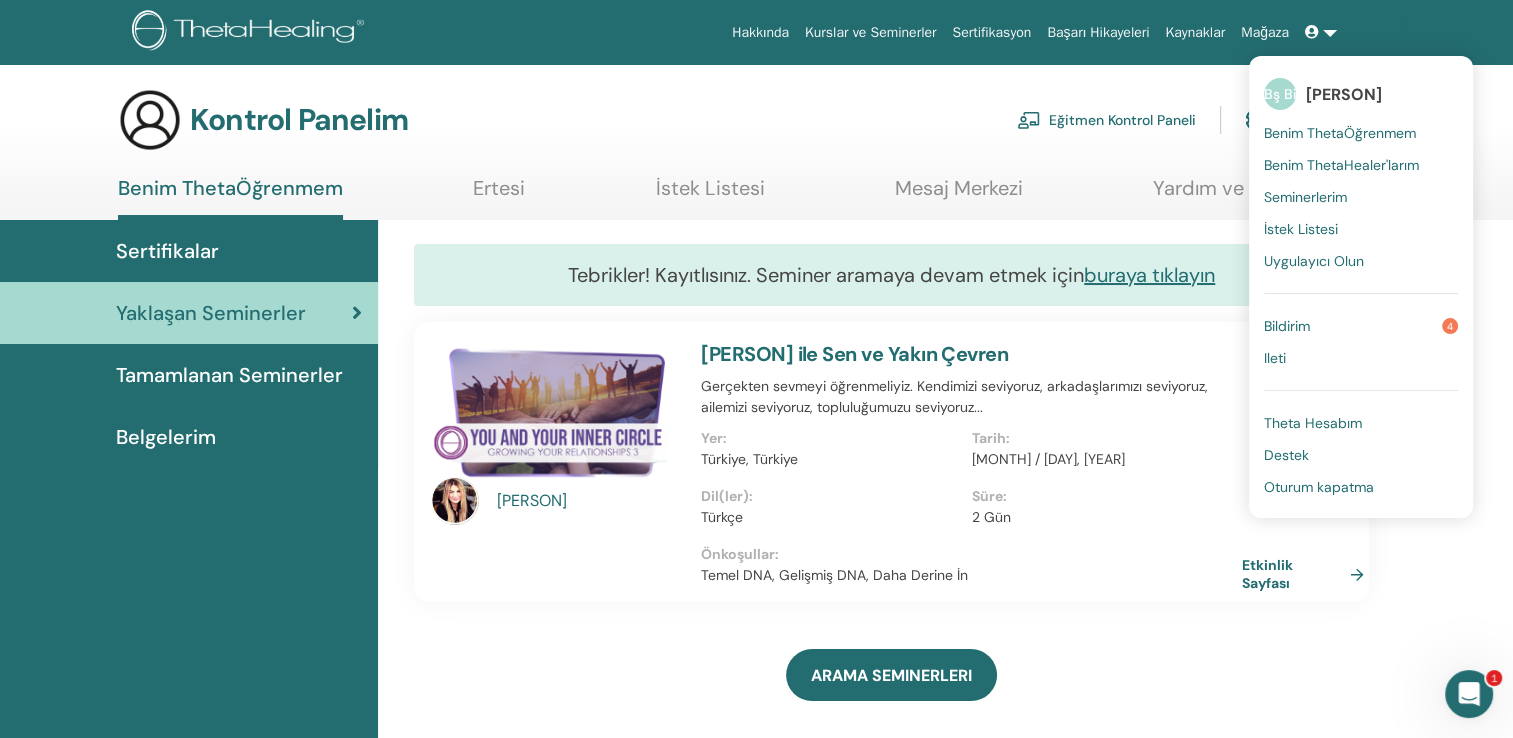 click on "Oturum kapatma" at bounding box center (1319, 487) 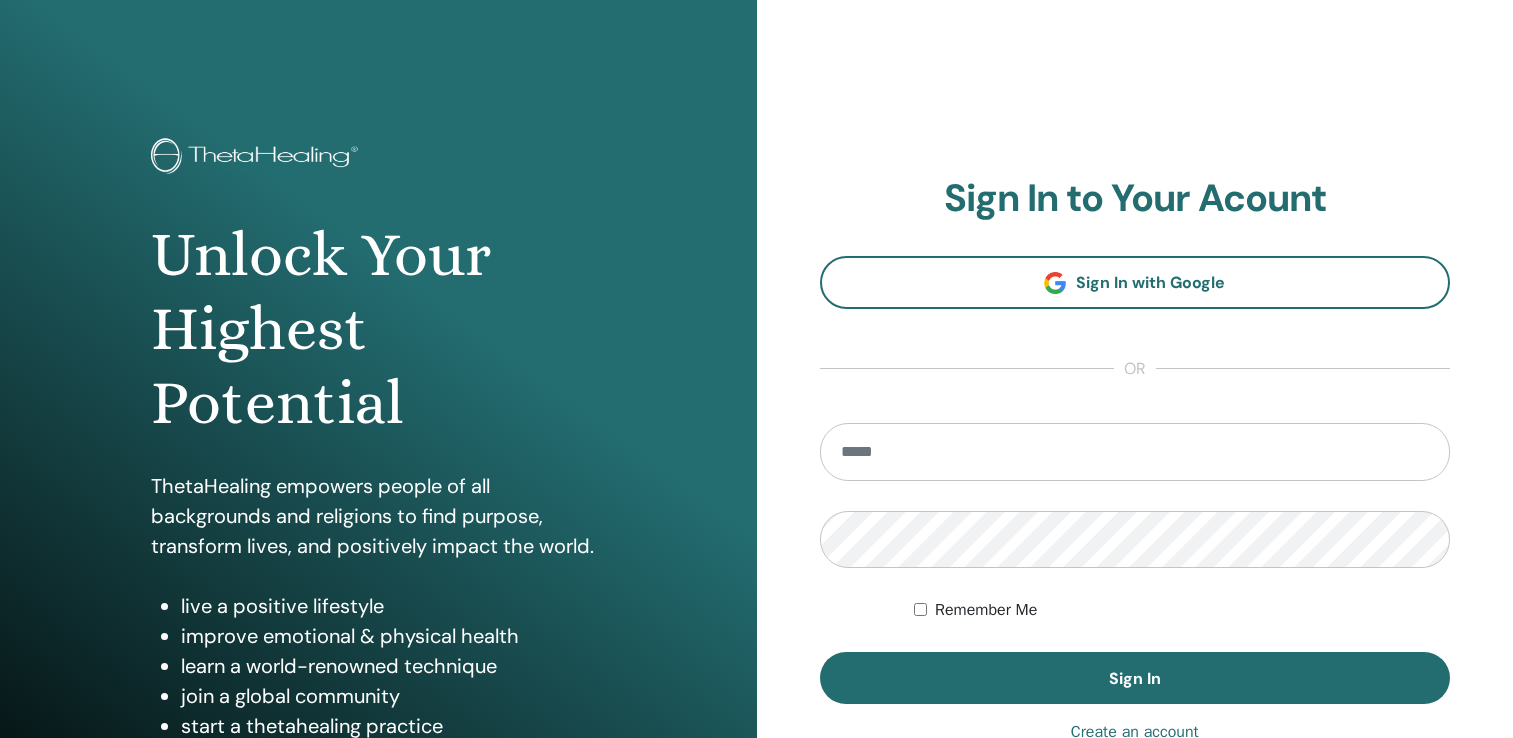 scroll, scrollTop: 0, scrollLeft: 0, axis: both 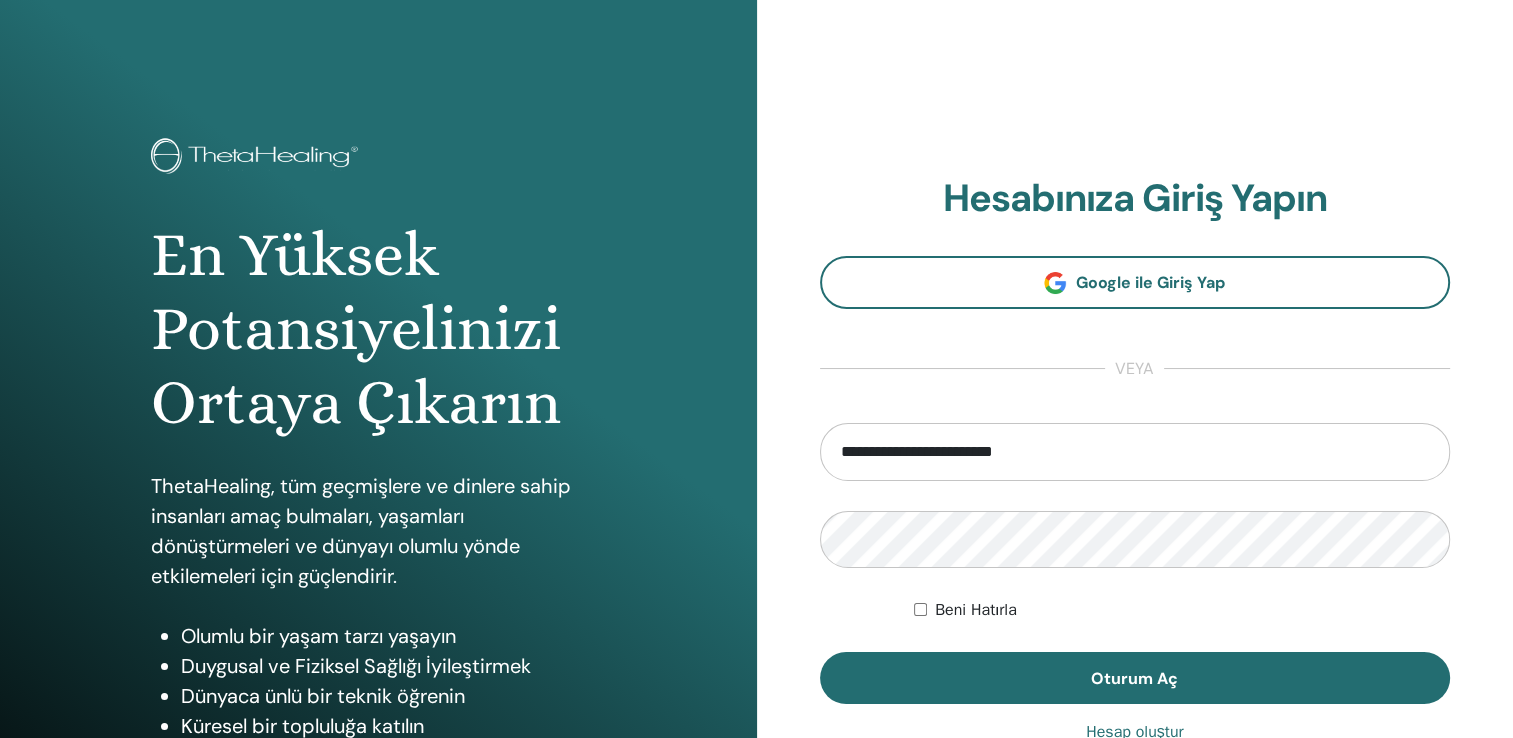 click on "**********" at bounding box center [1135, 452] 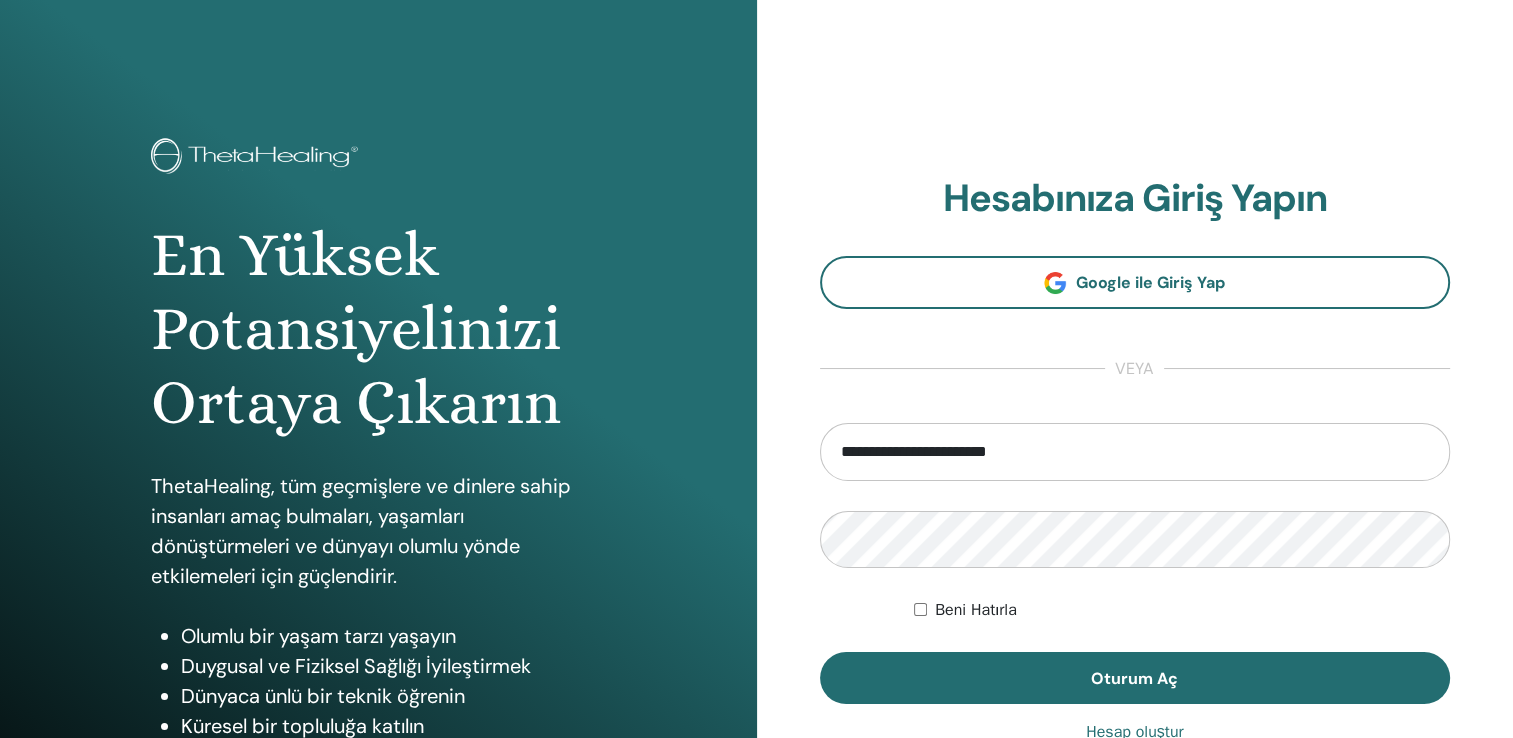 type on "**********" 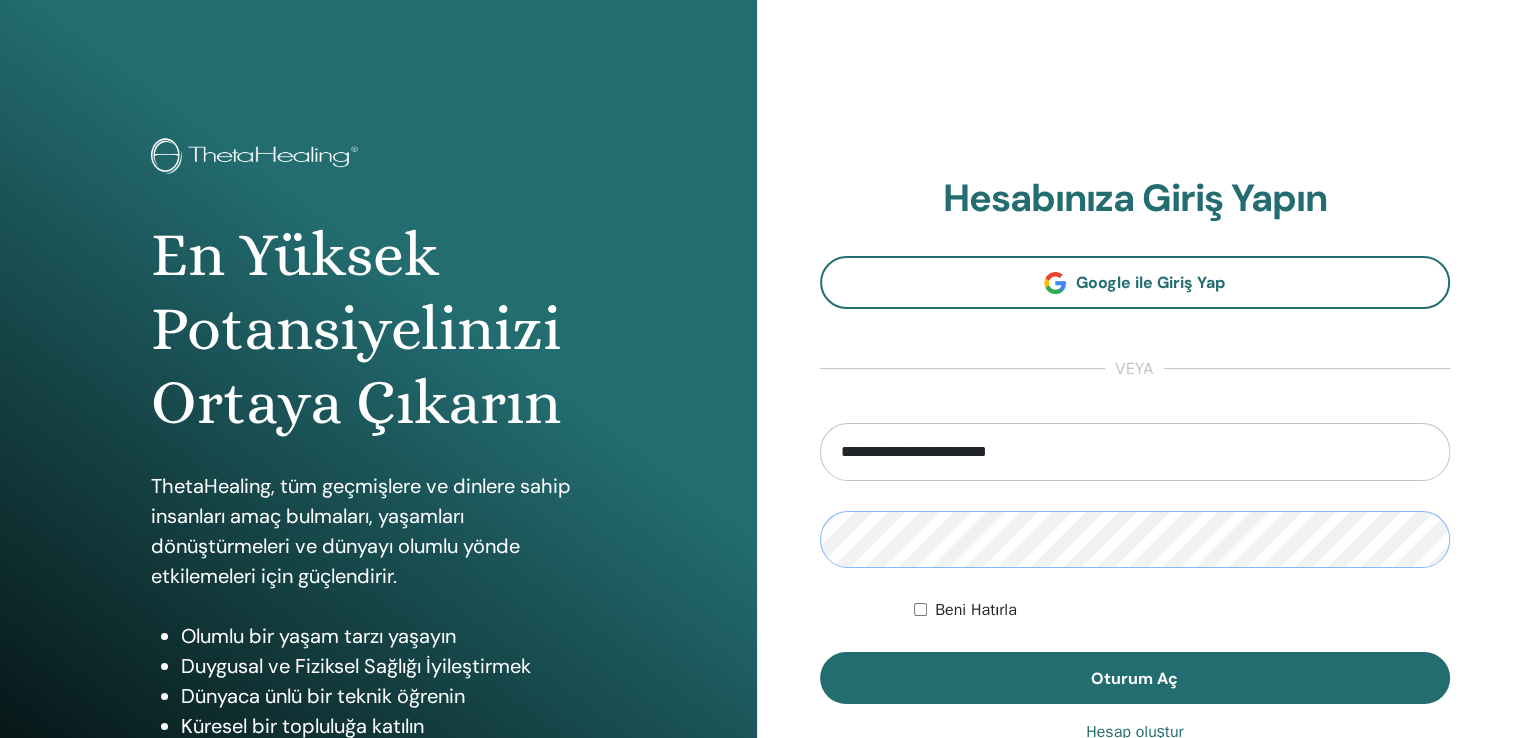 click on "Oturum Aç" at bounding box center [1135, 678] 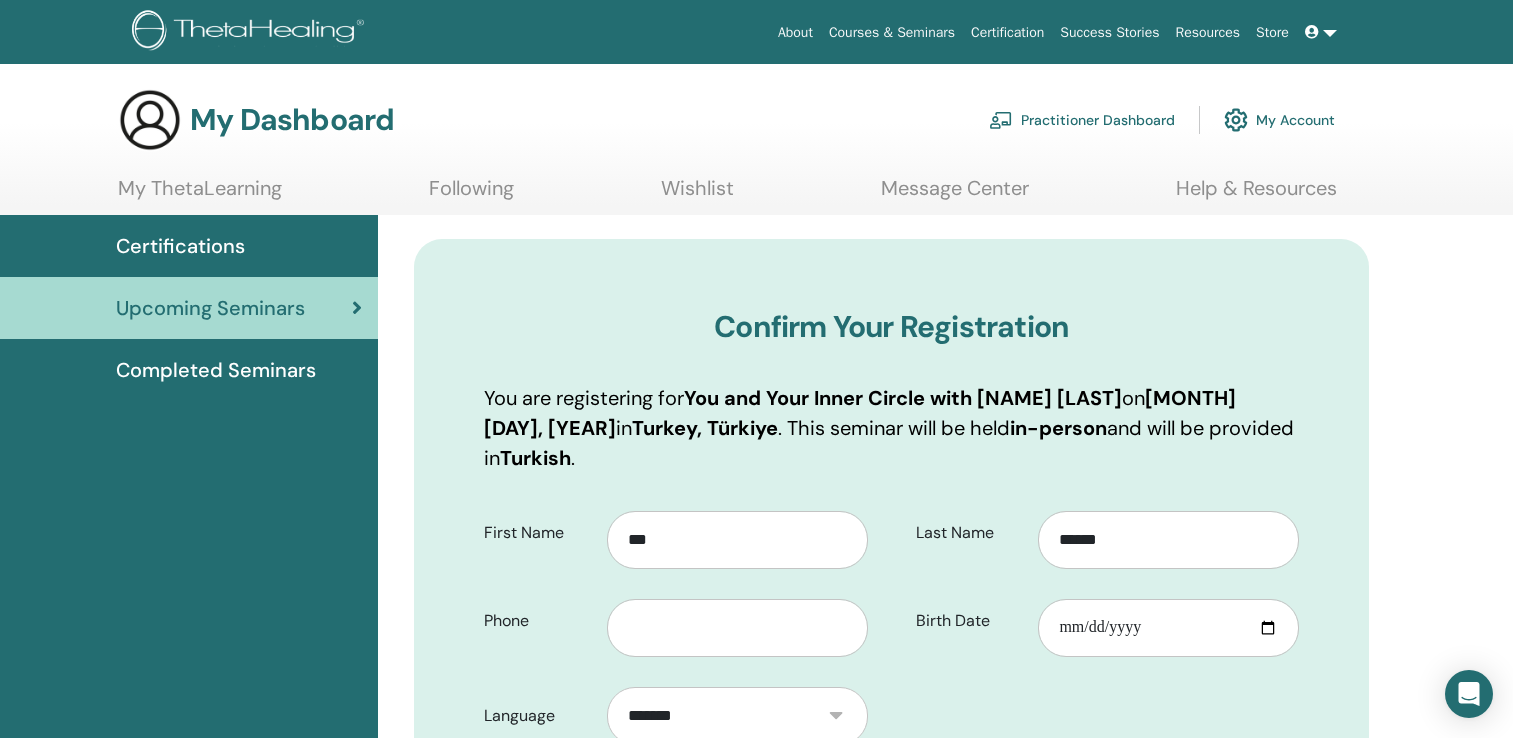 scroll, scrollTop: 0, scrollLeft: 0, axis: both 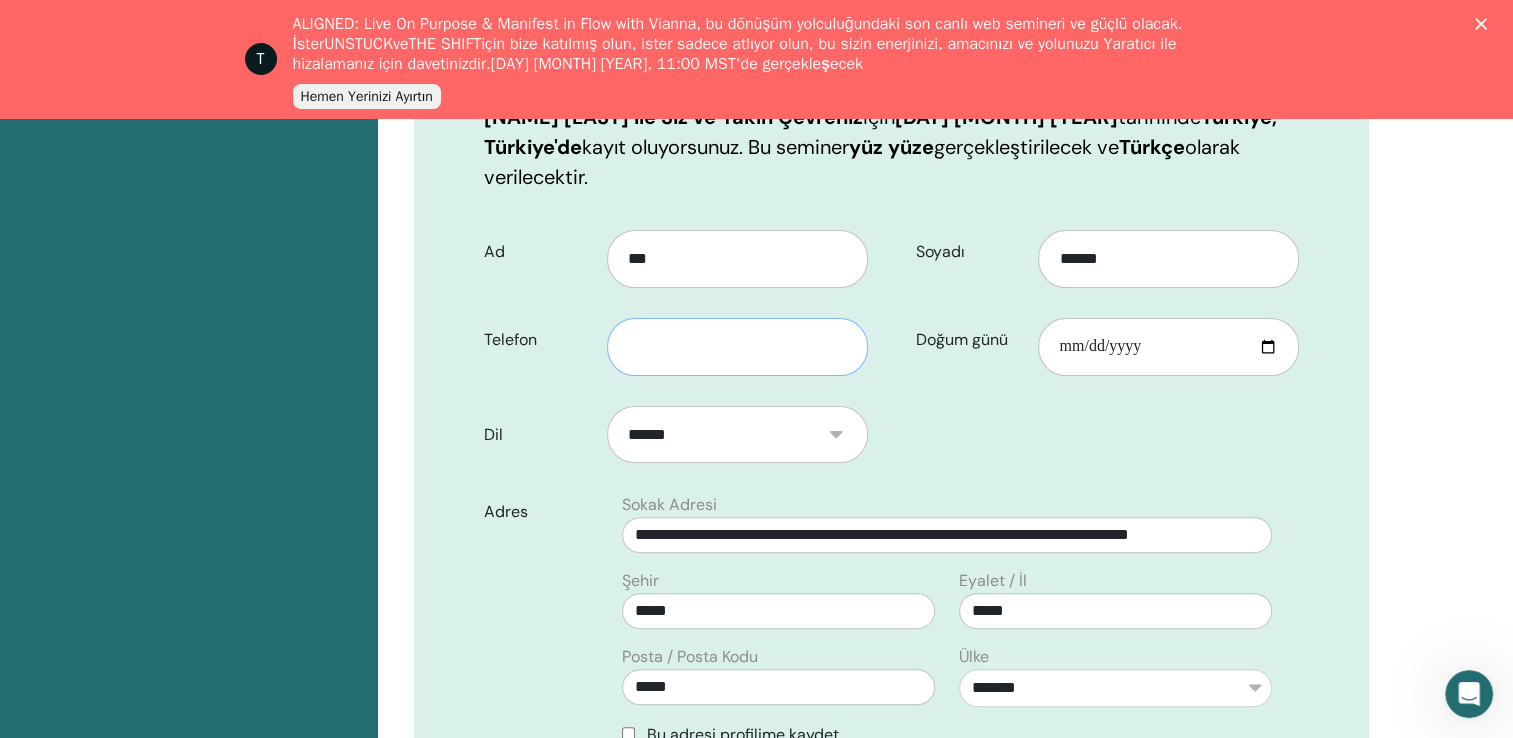 click at bounding box center (737, 347) 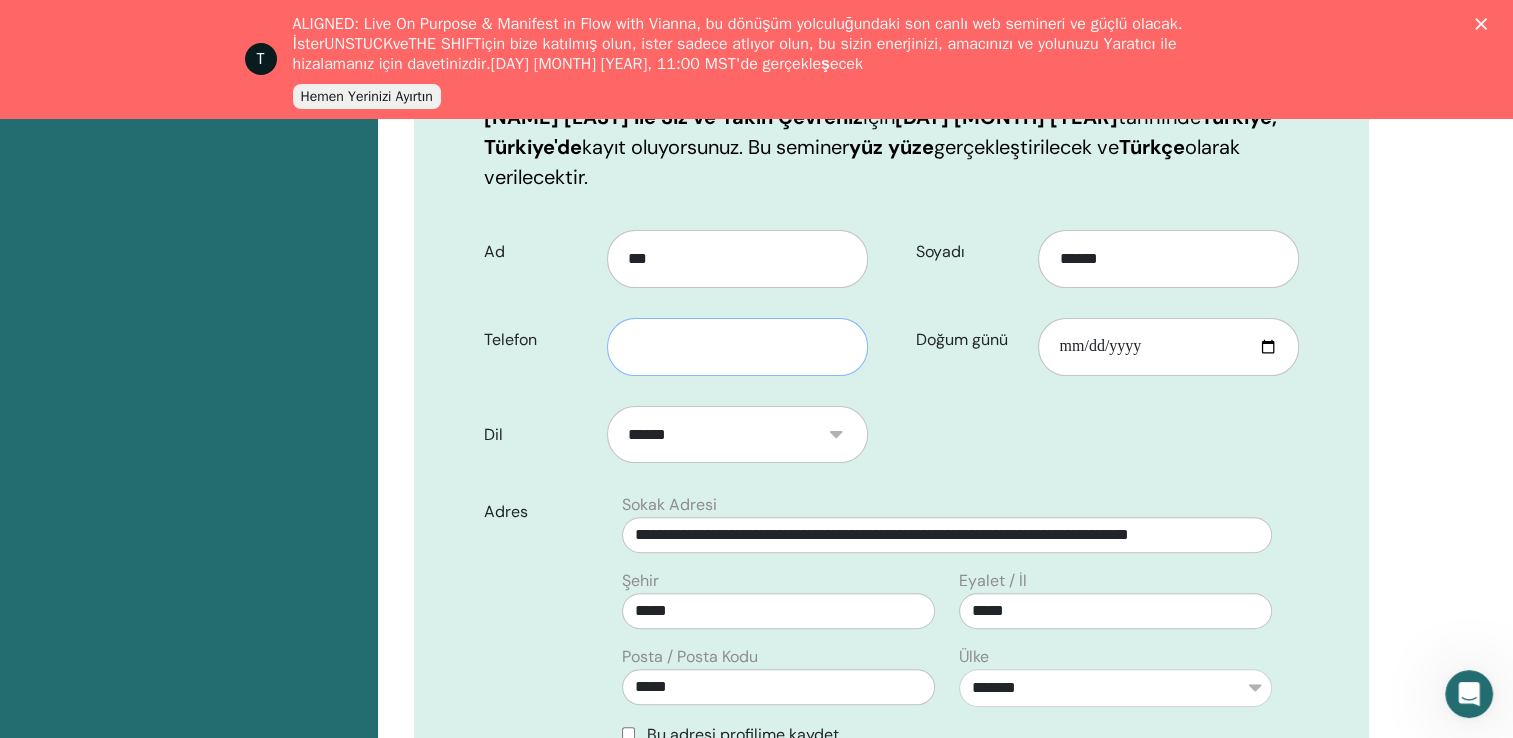 click at bounding box center (737, 347) 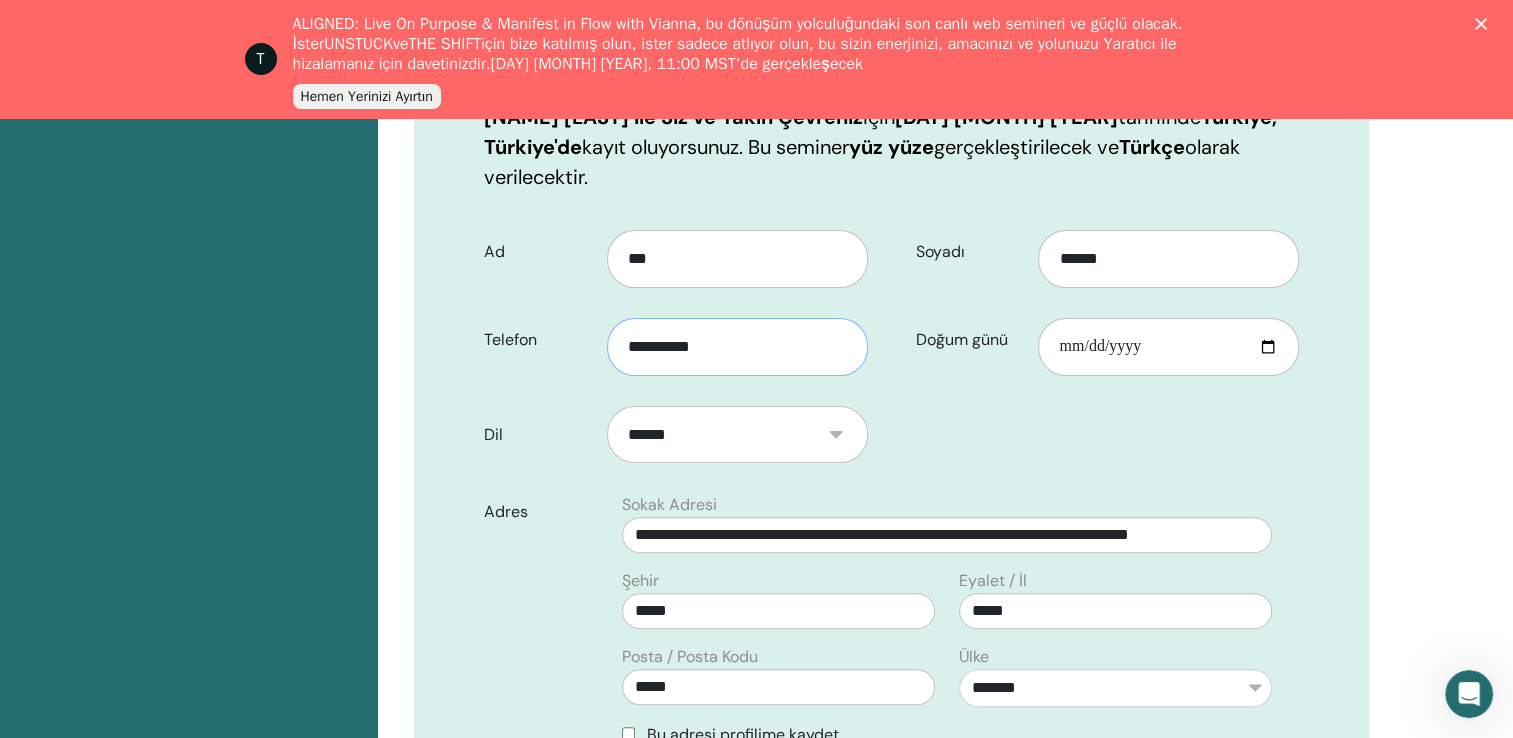 type on "**********" 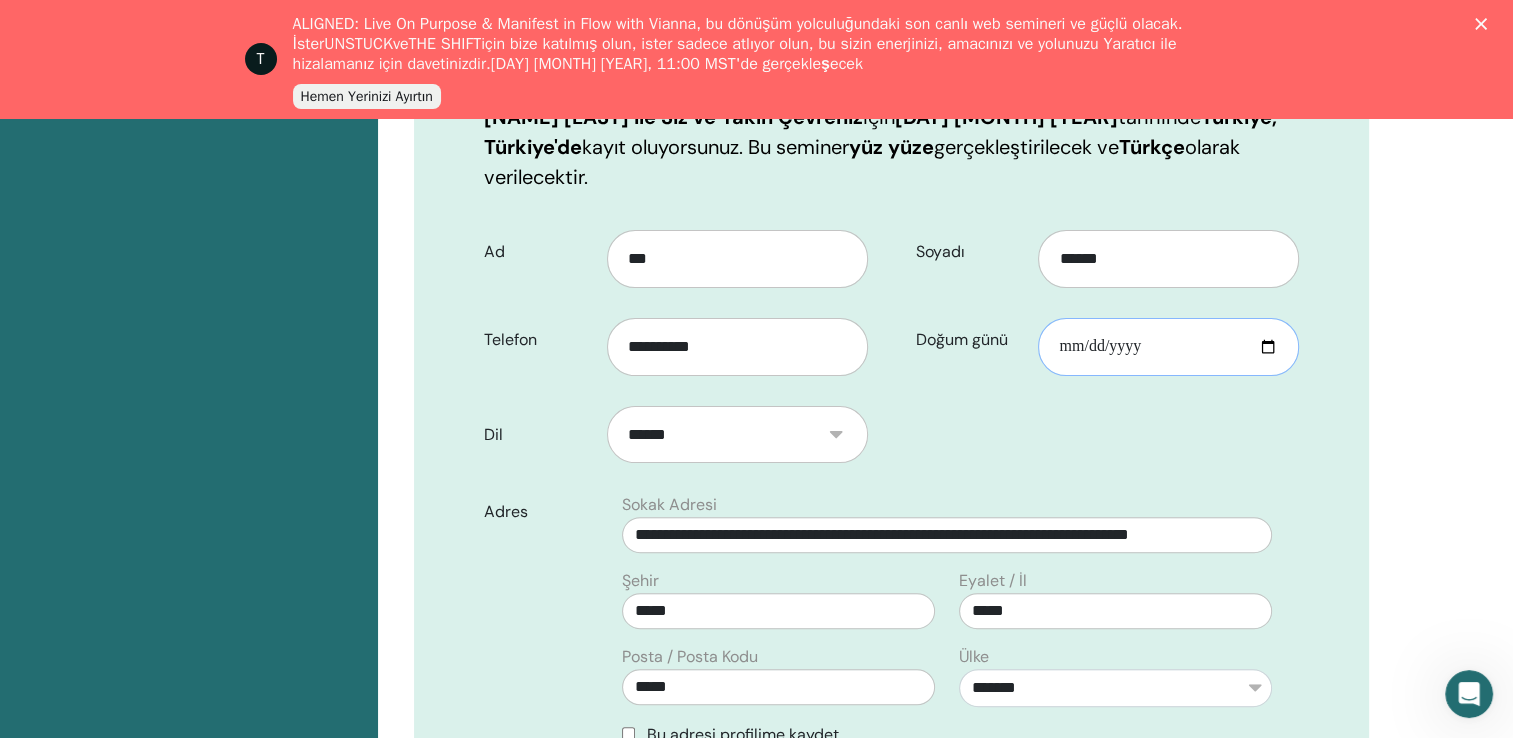 click on "Doğum günü" at bounding box center [1168, 347] 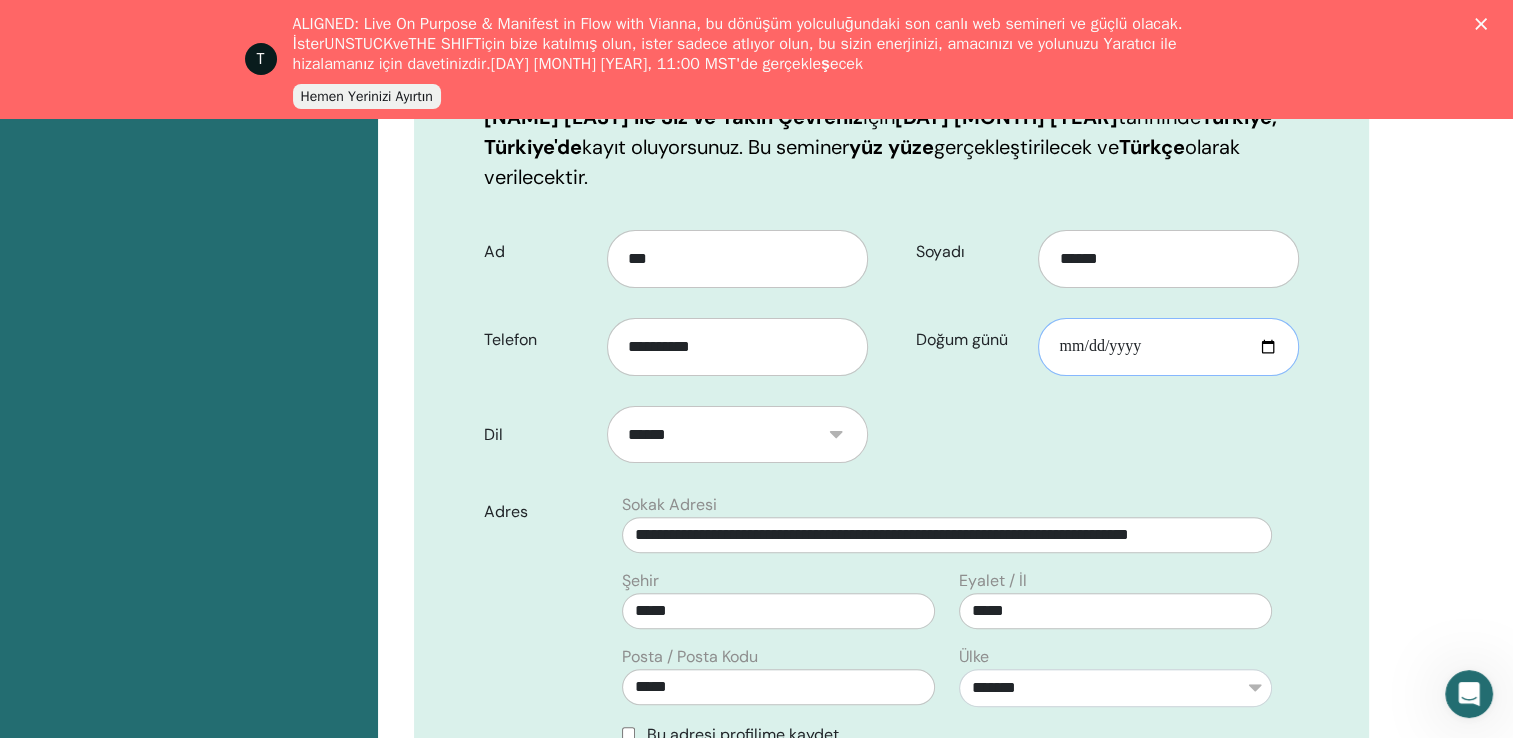 type on "**********" 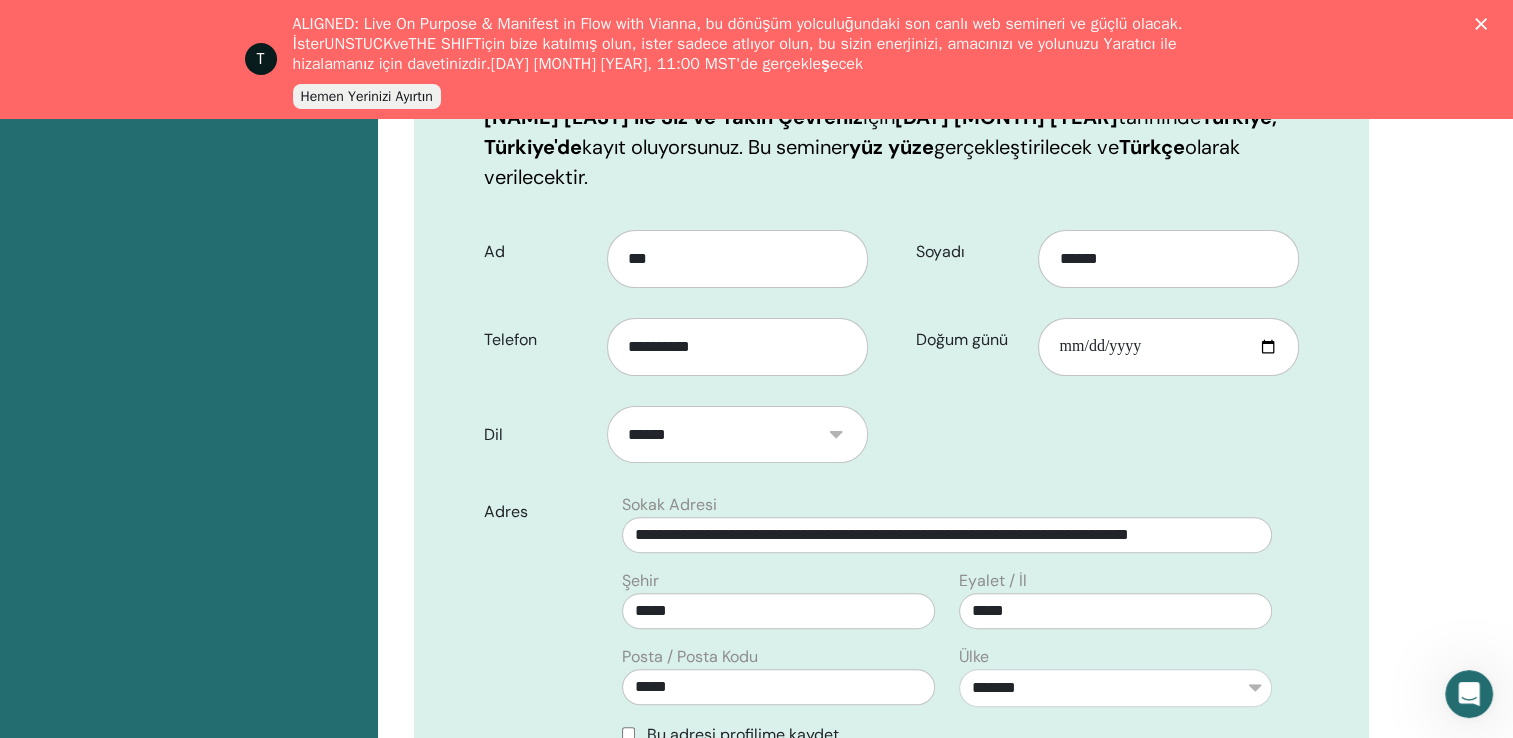 click on "**********" at bounding box center [891, 649] 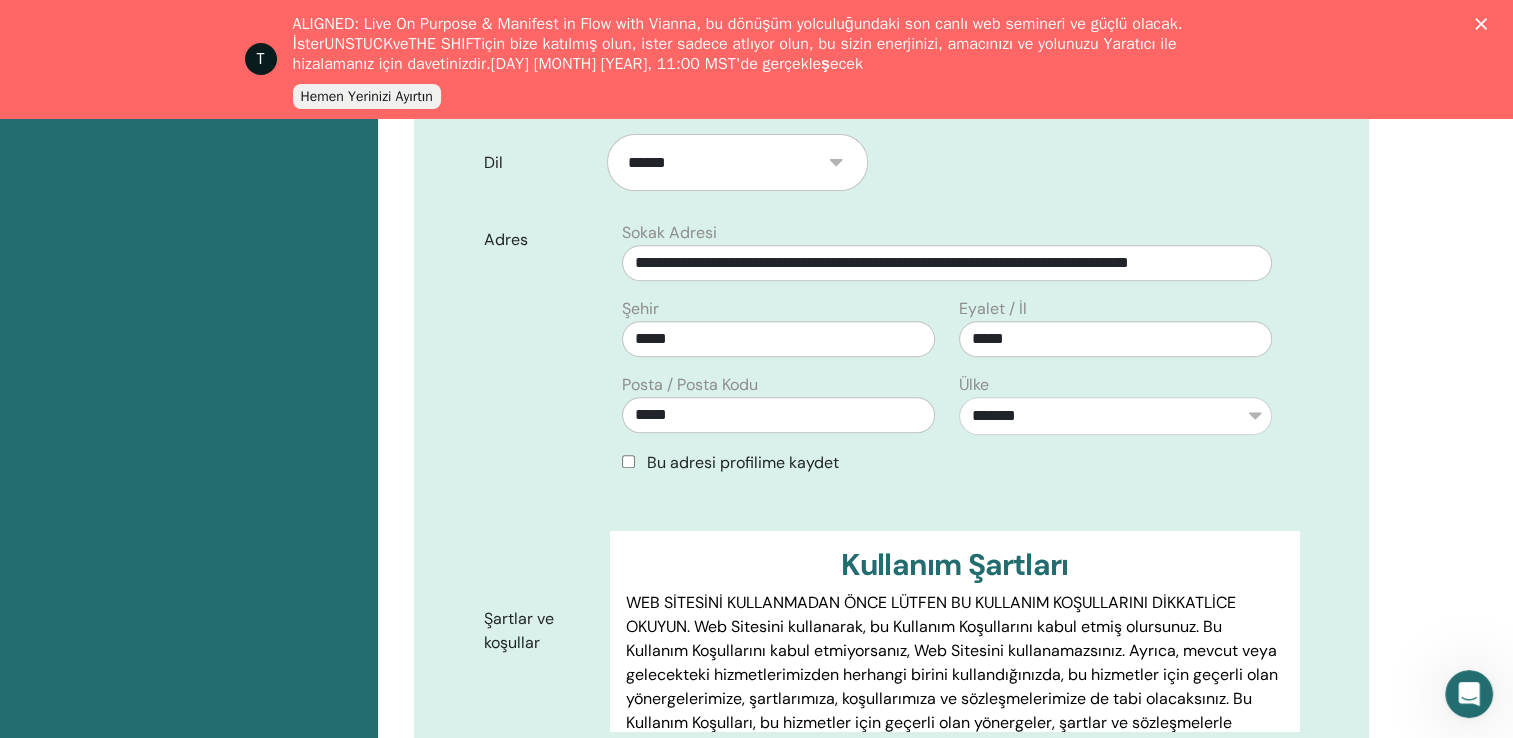 scroll, scrollTop: 767, scrollLeft: 0, axis: vertical 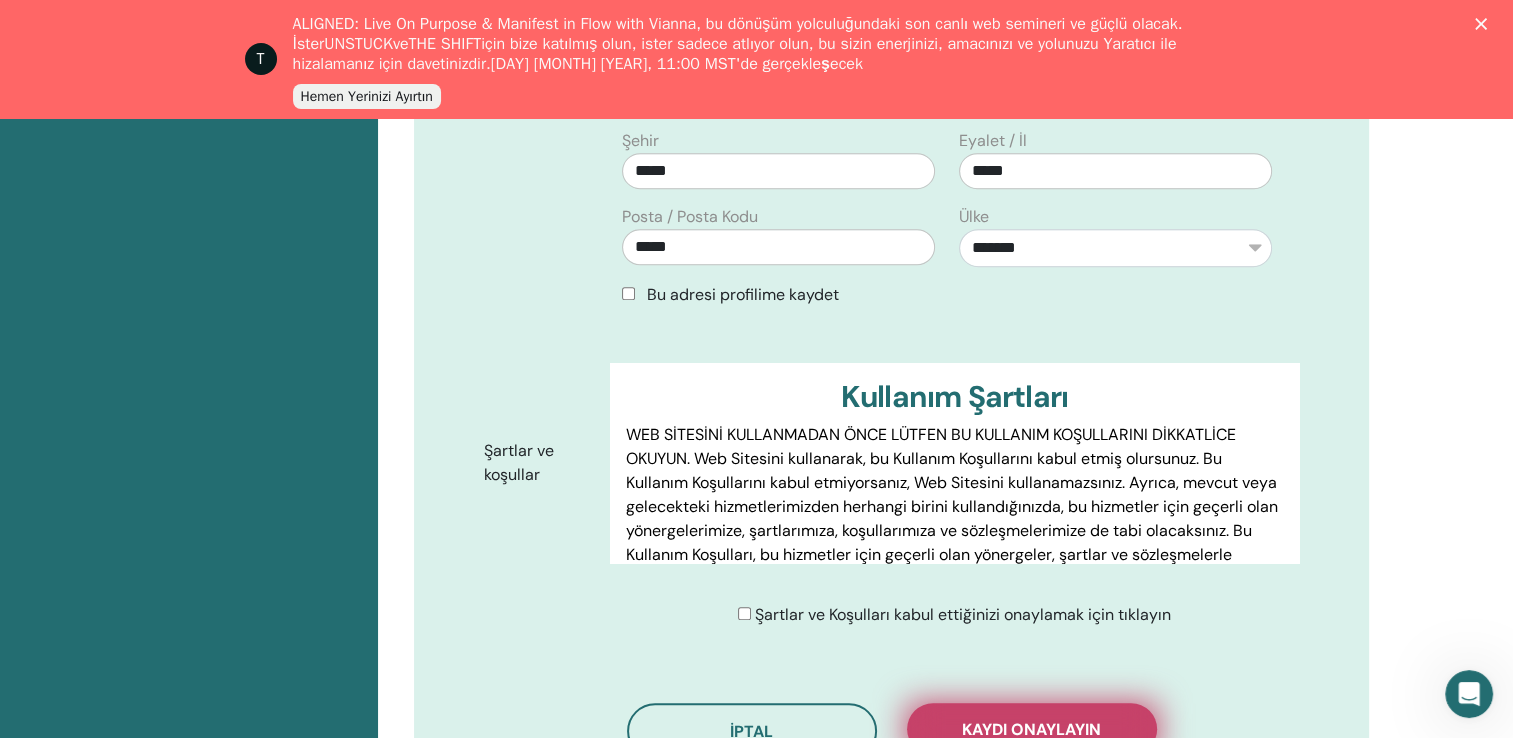 click on "Kaydı onaylayın" at bounding box center [1031, 729] 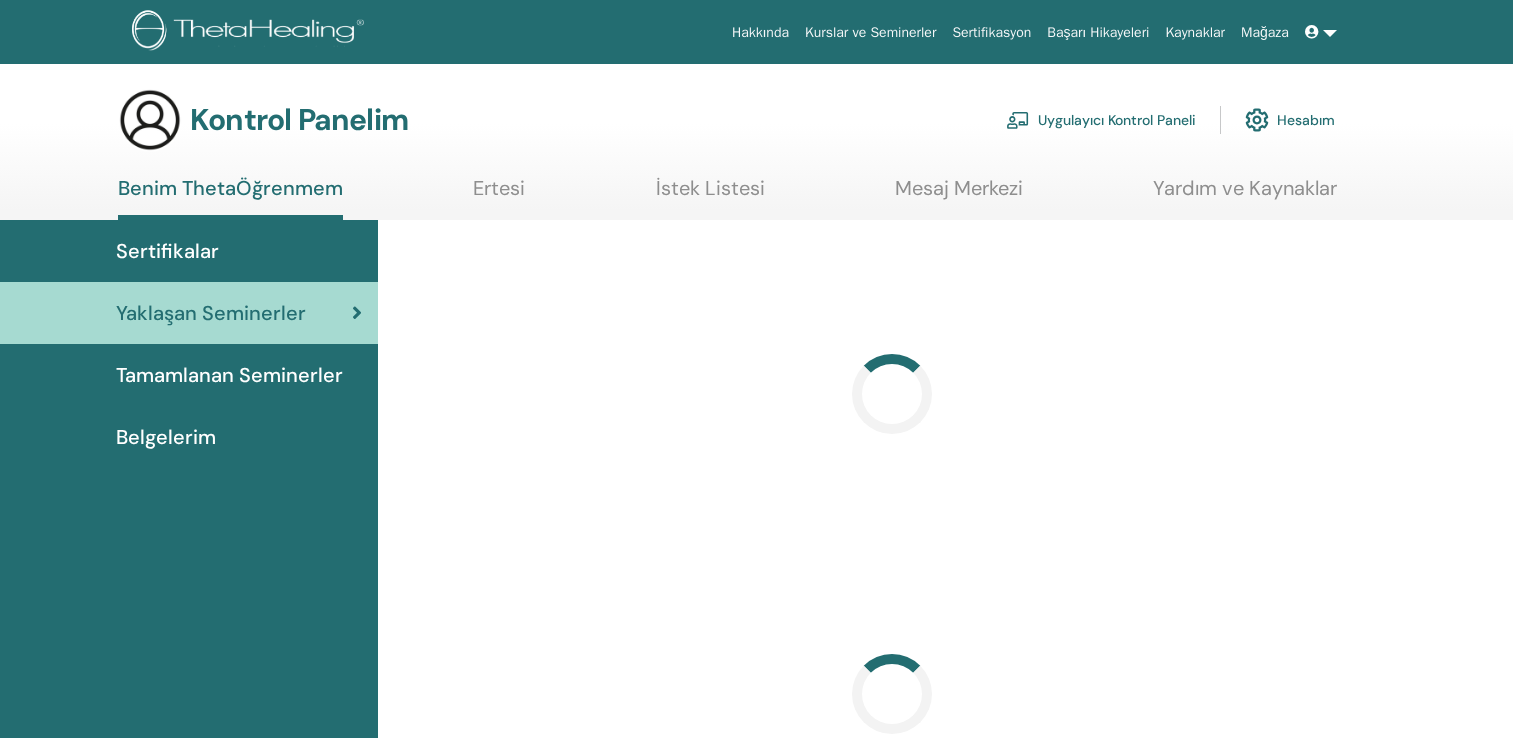scroll, scrollTop: 0, scrollLeft: 0, axis: both 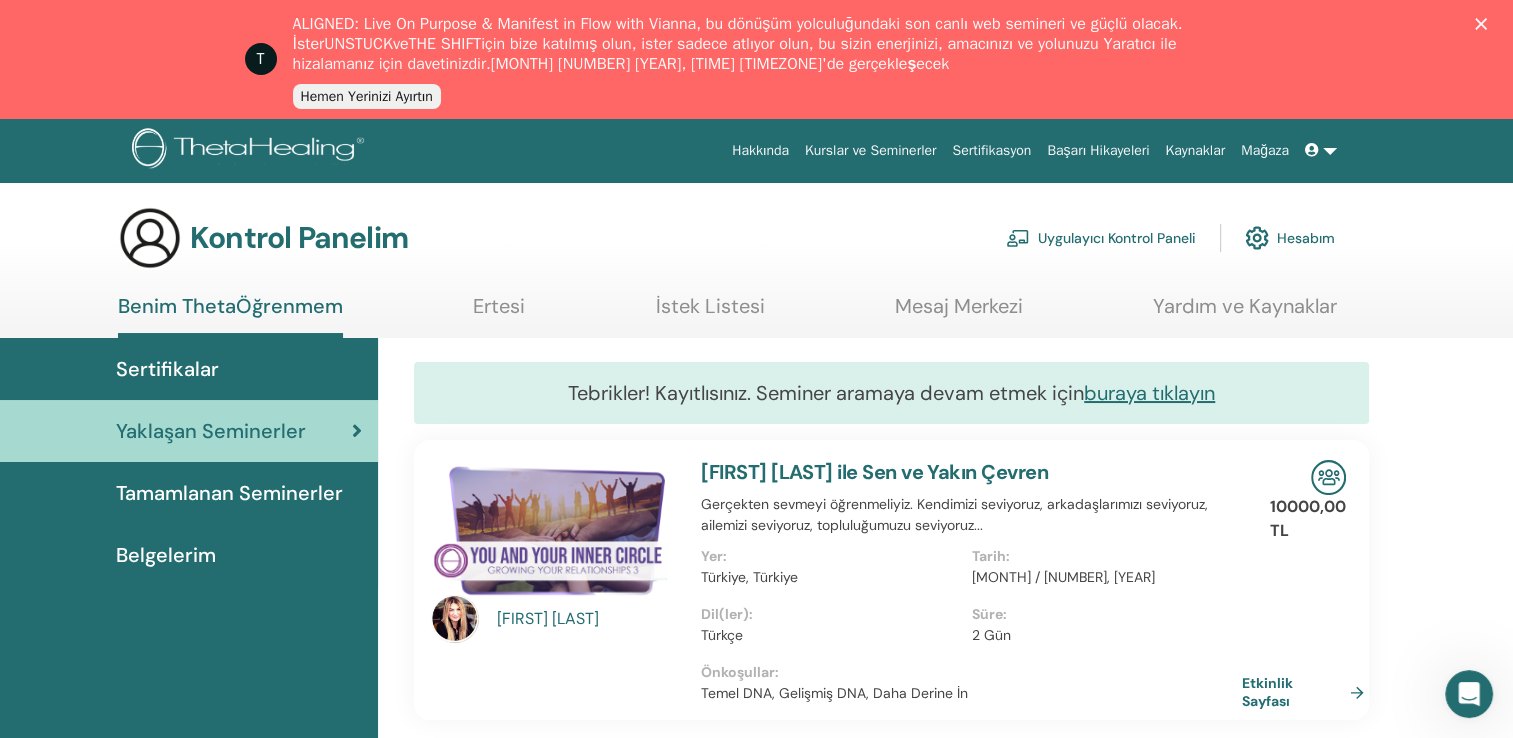click at bounding box center [1321, 150] 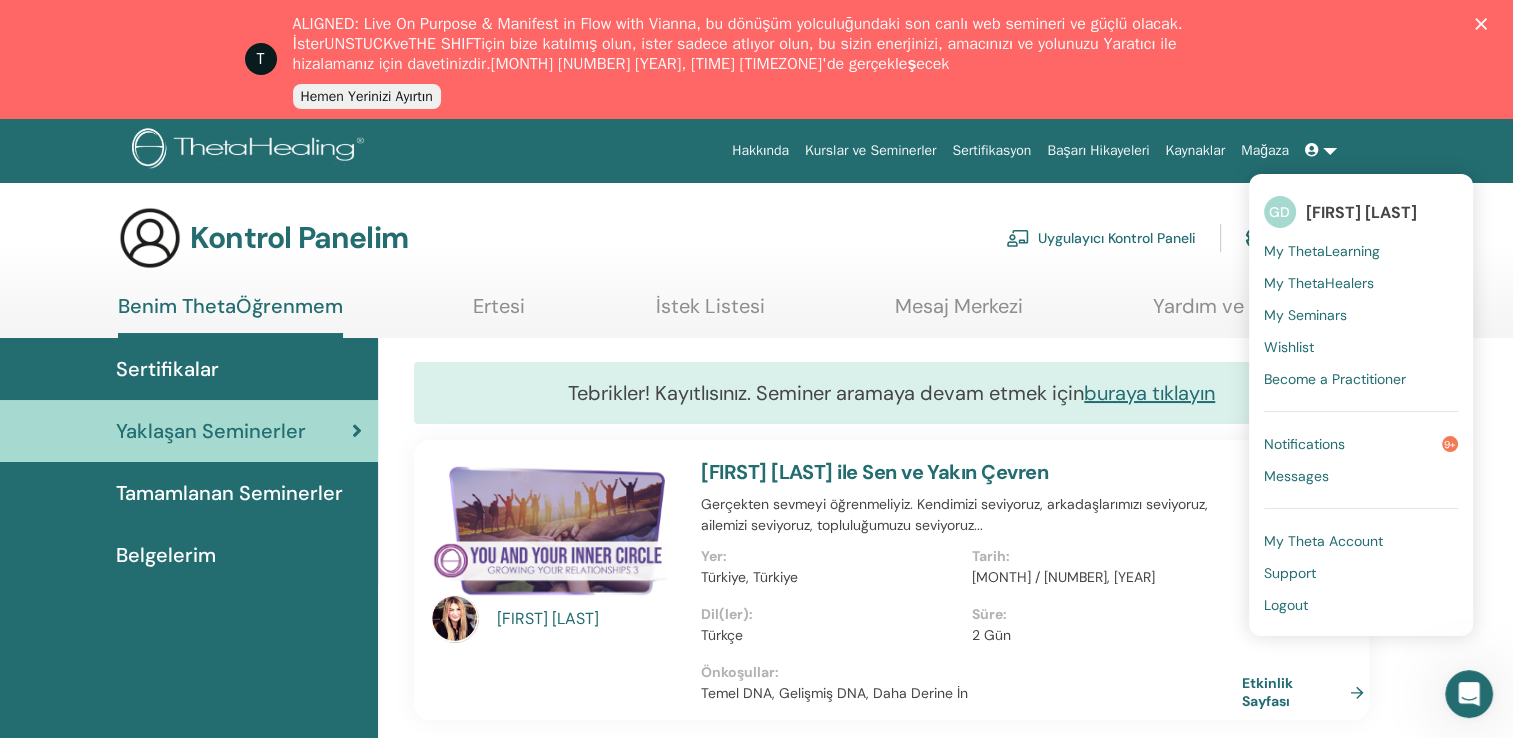 click on "Logout" at bounding box center [1286, 605] 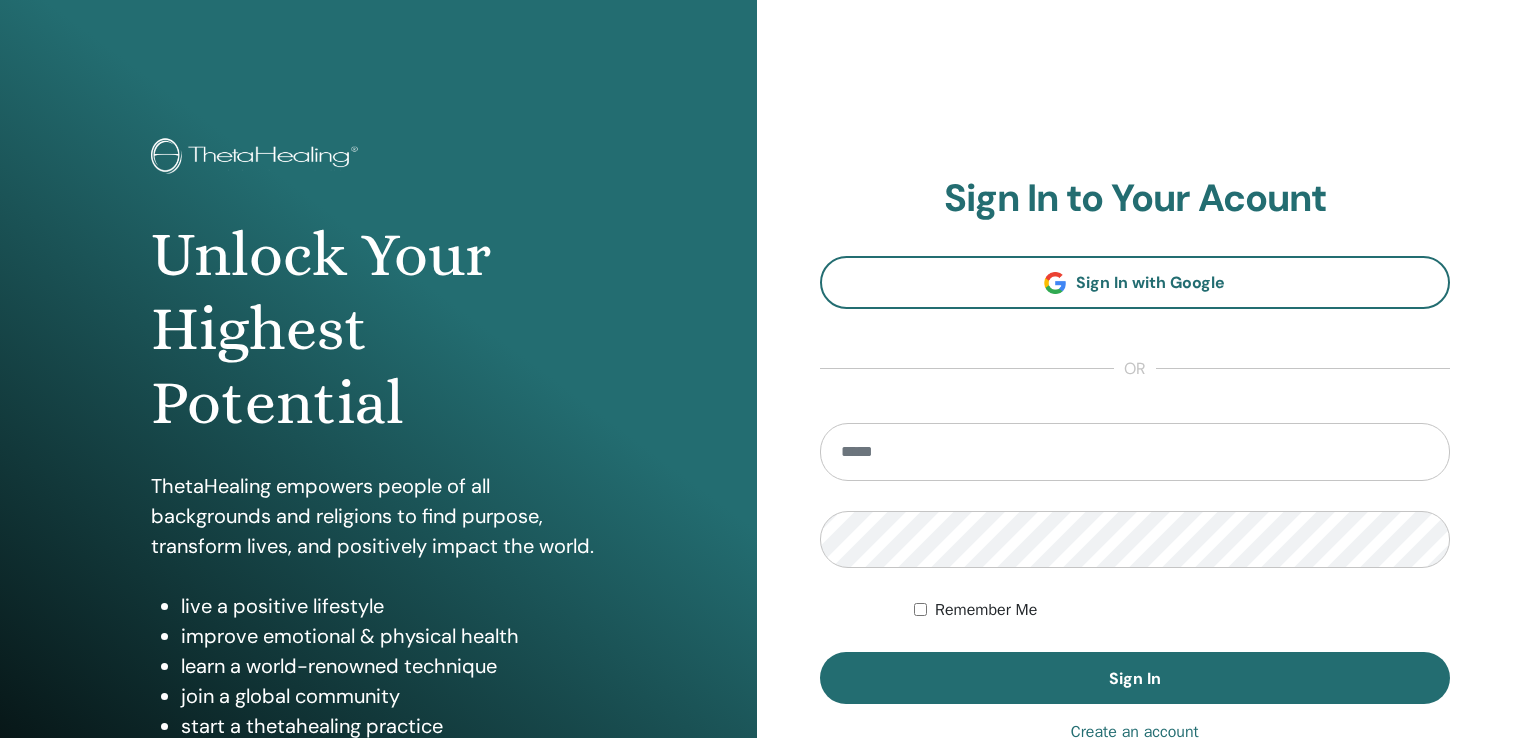 scroll, scrollTop: 0, scrollLeft: 0, axis: both 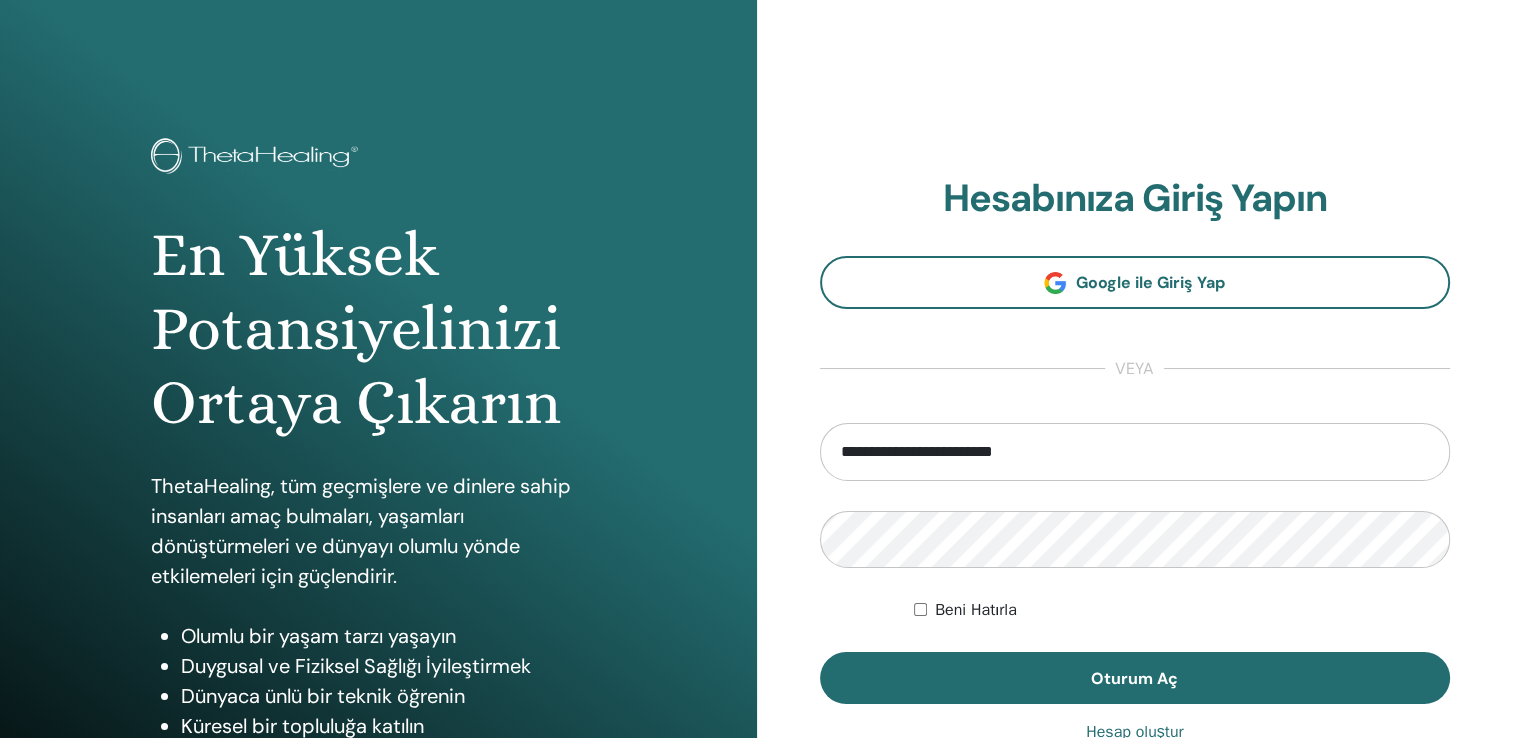 click on "**********" at bounding box center (1135, 452) 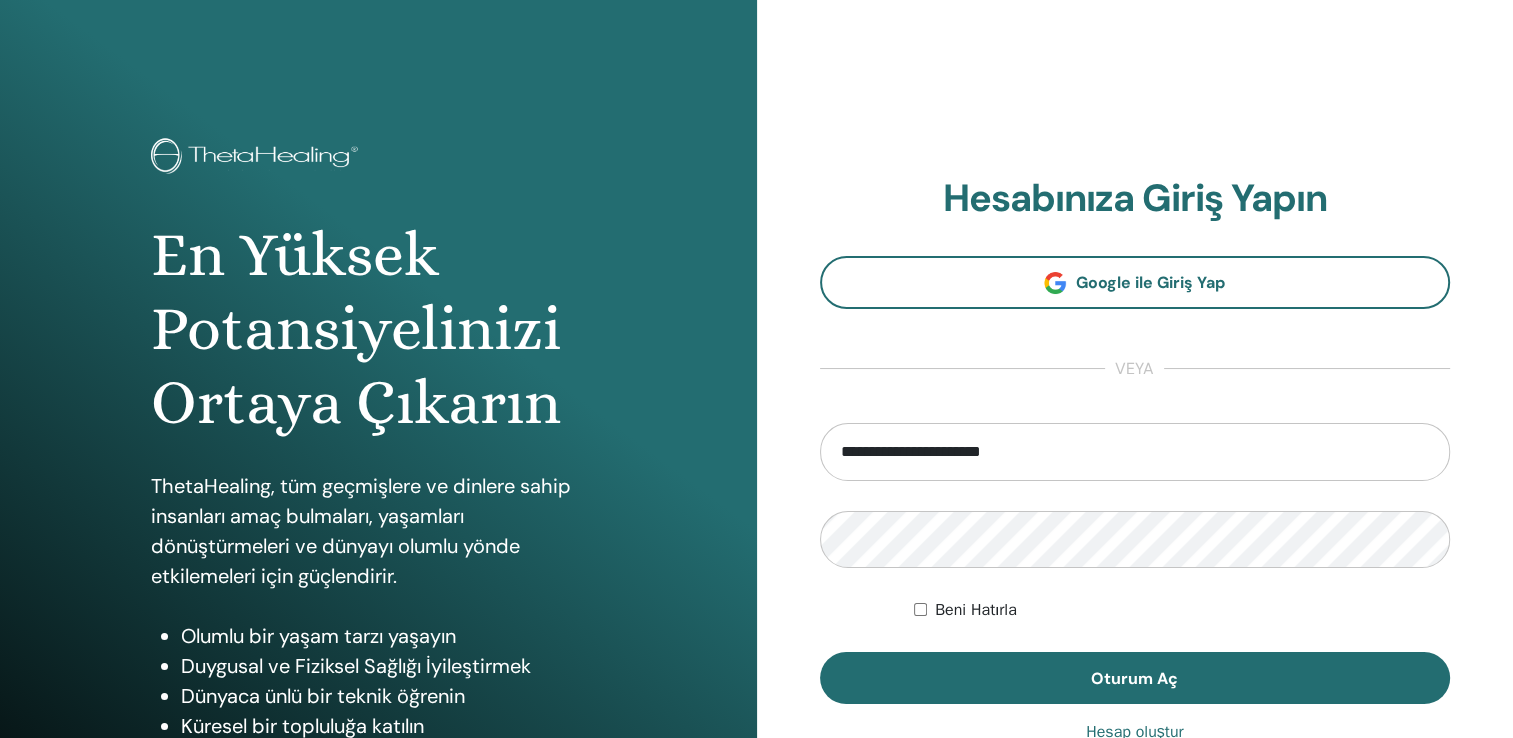 click on "**********" at bounding box center [1135, 452] 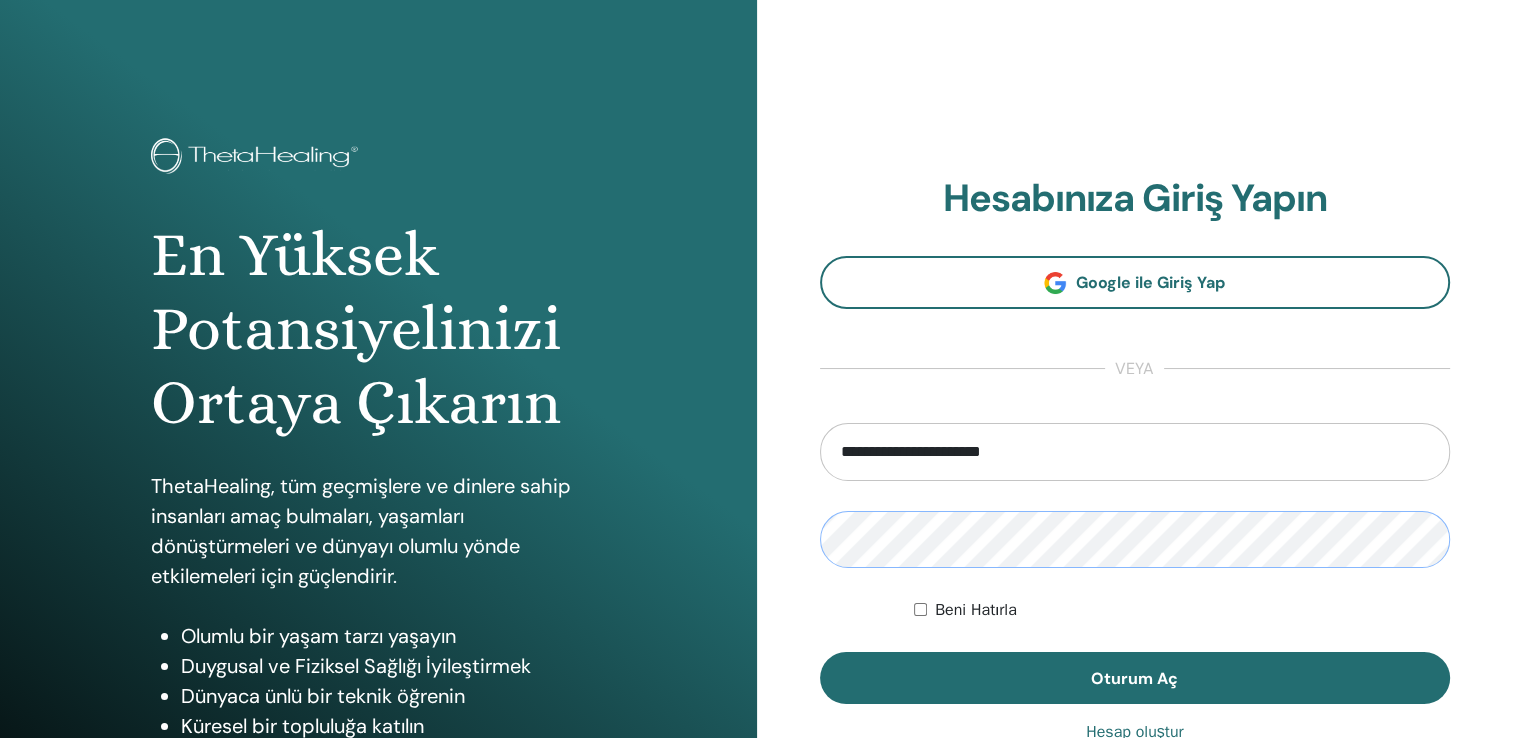 click on "Oturum Aç" at bounding box center [1135, 678] 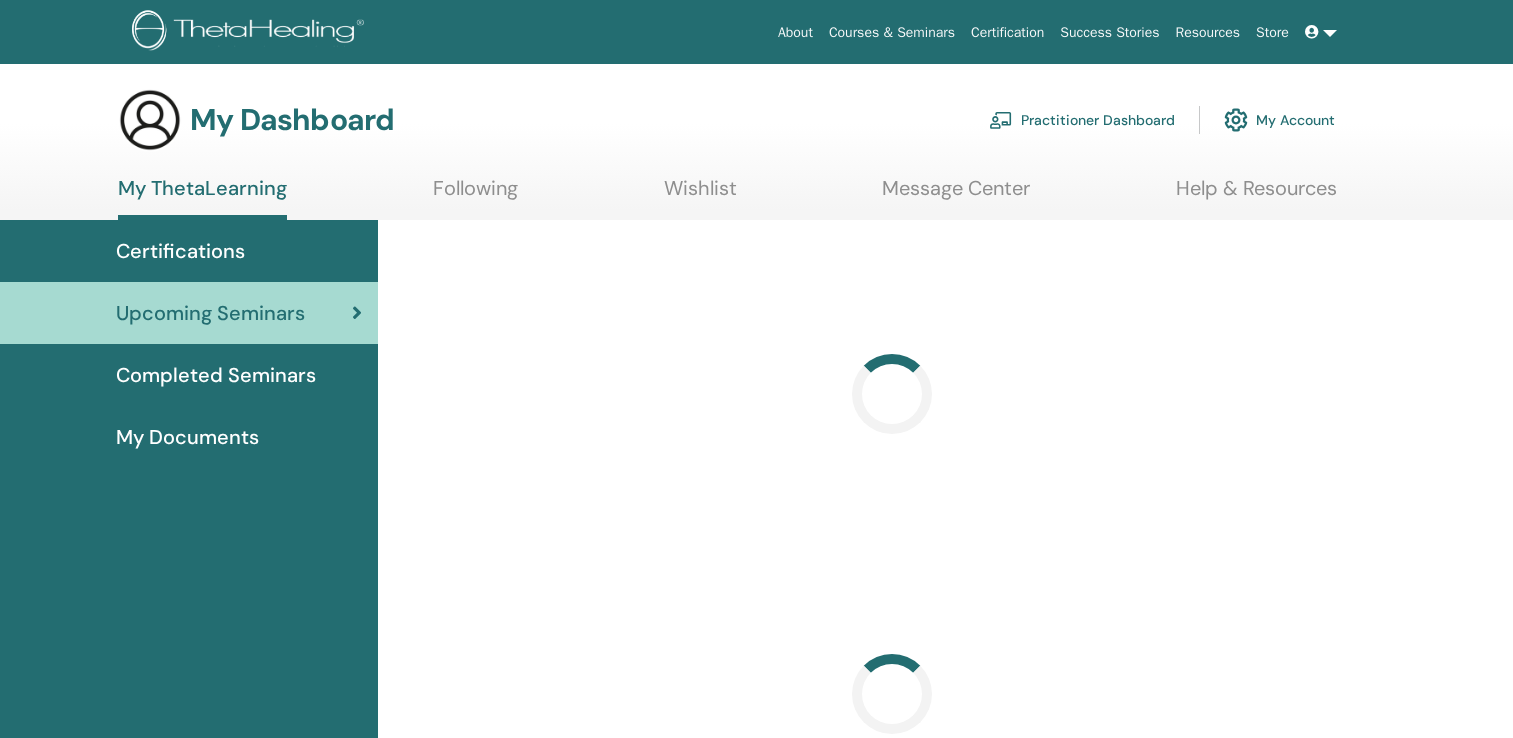 scroll, scrollTop: 0, scrollLeft: 0, axis: both 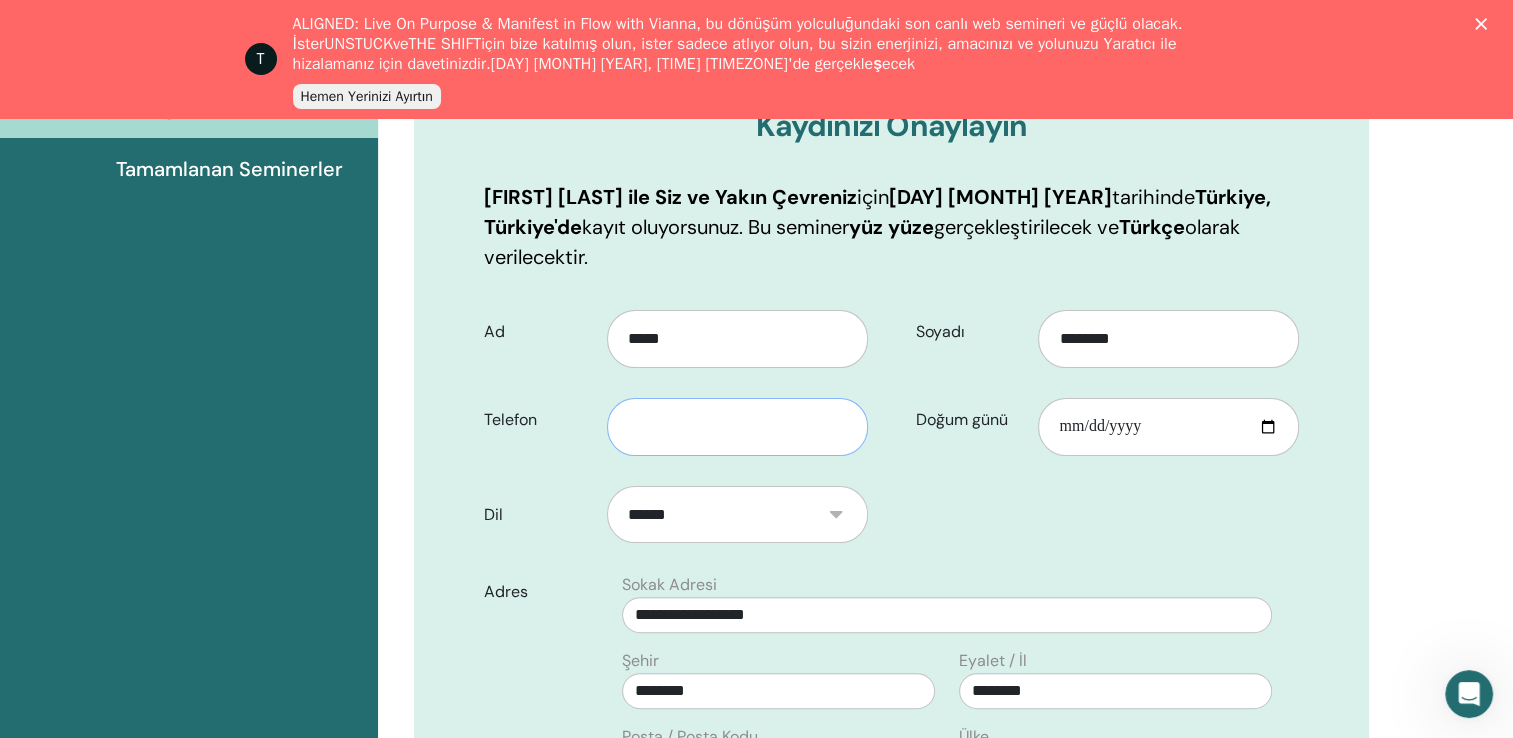 click at bounding box center (737, 427) 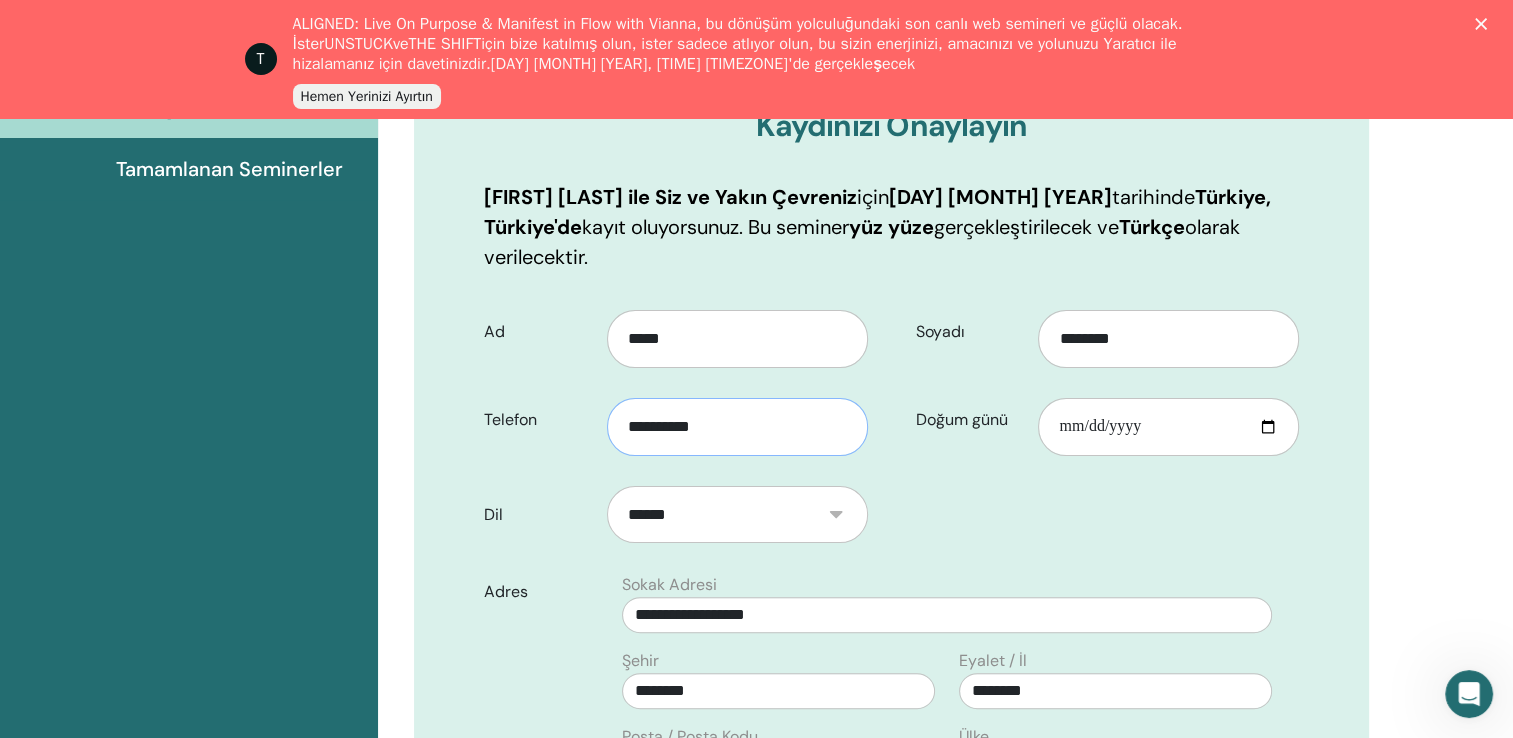 type on "**********" 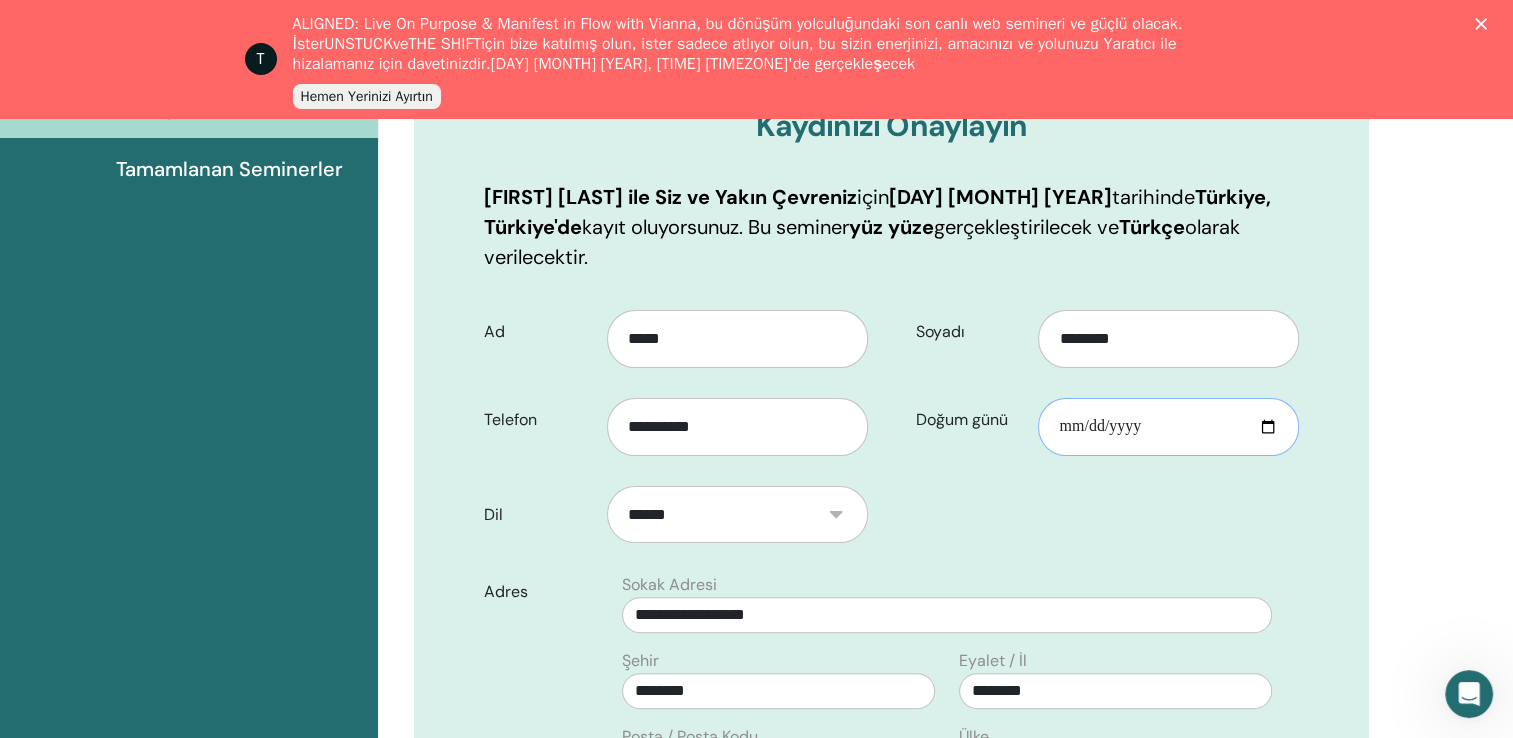 type on "**********" 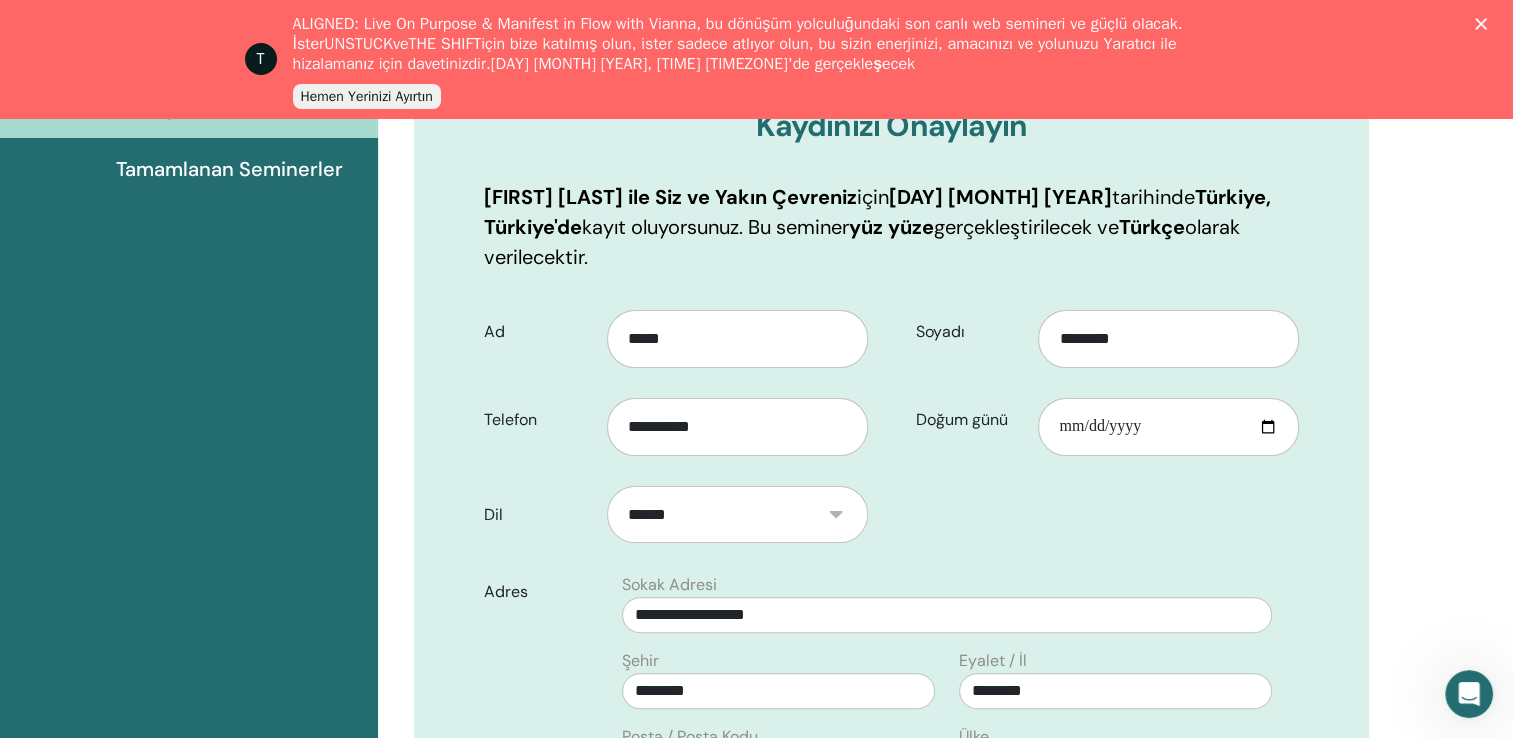 click on "**********" at bounding box center [891, 729] 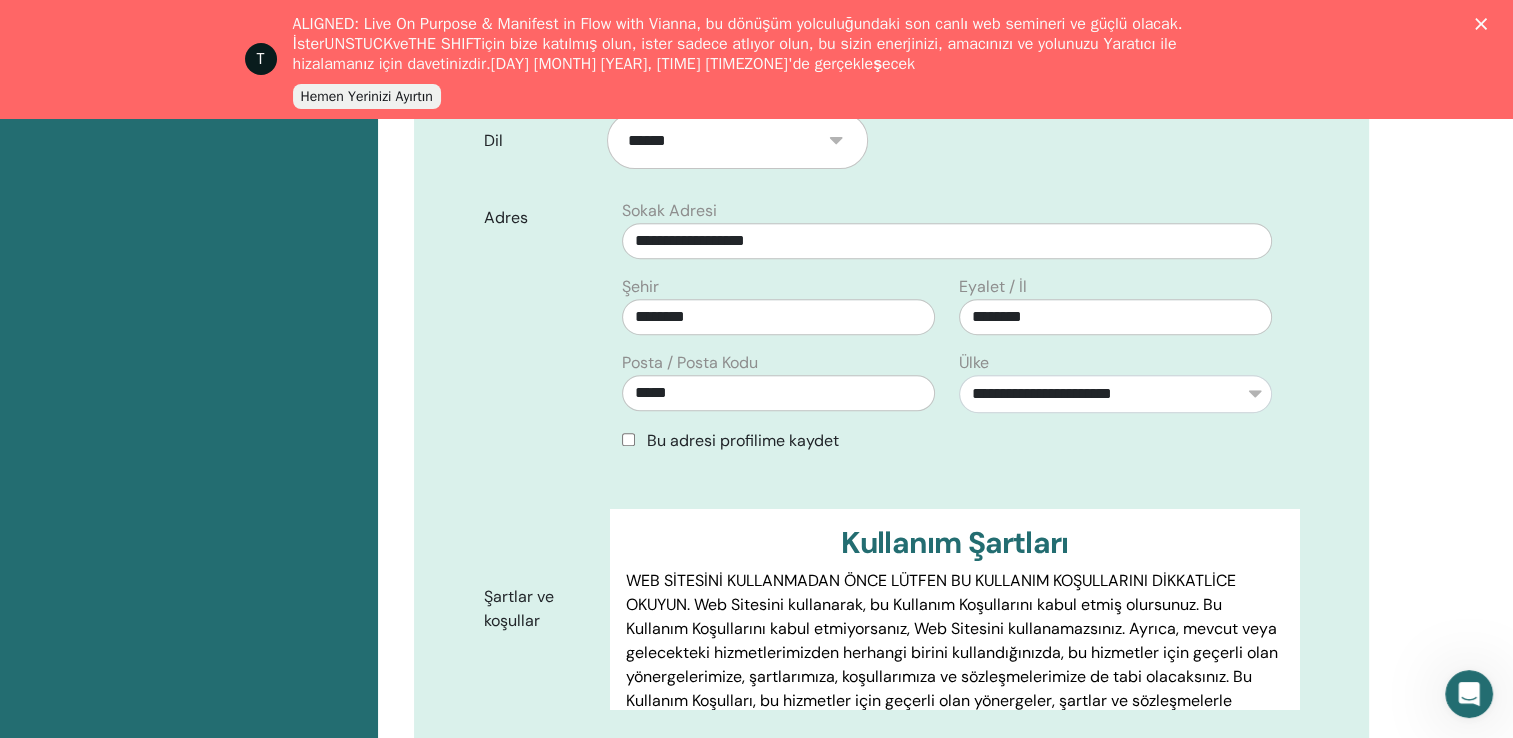 scroll, scrollTop: 767, scrollLeft: 0, axis: vertical 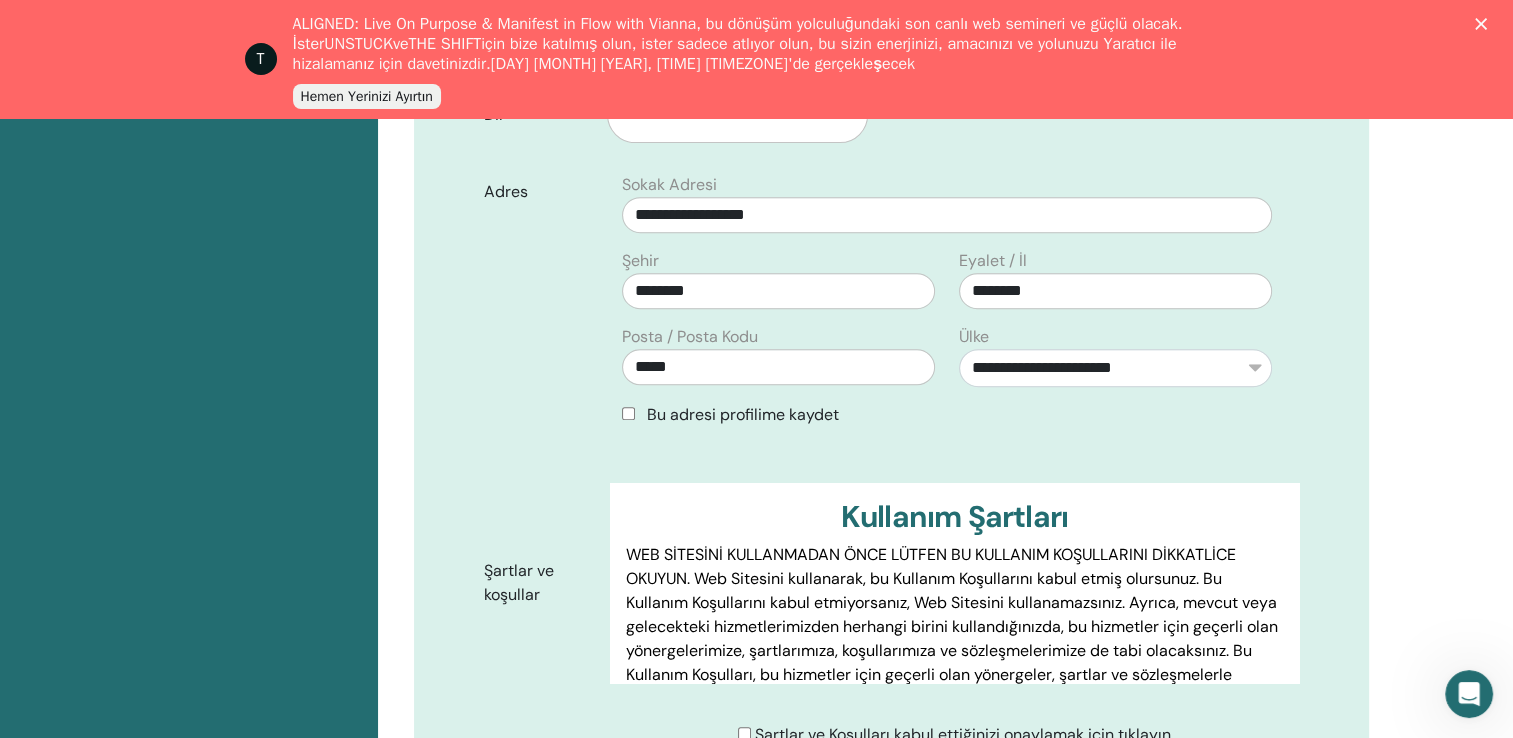 click on "Bu adresi profilime kaydet" at bounding box center (947, 415) 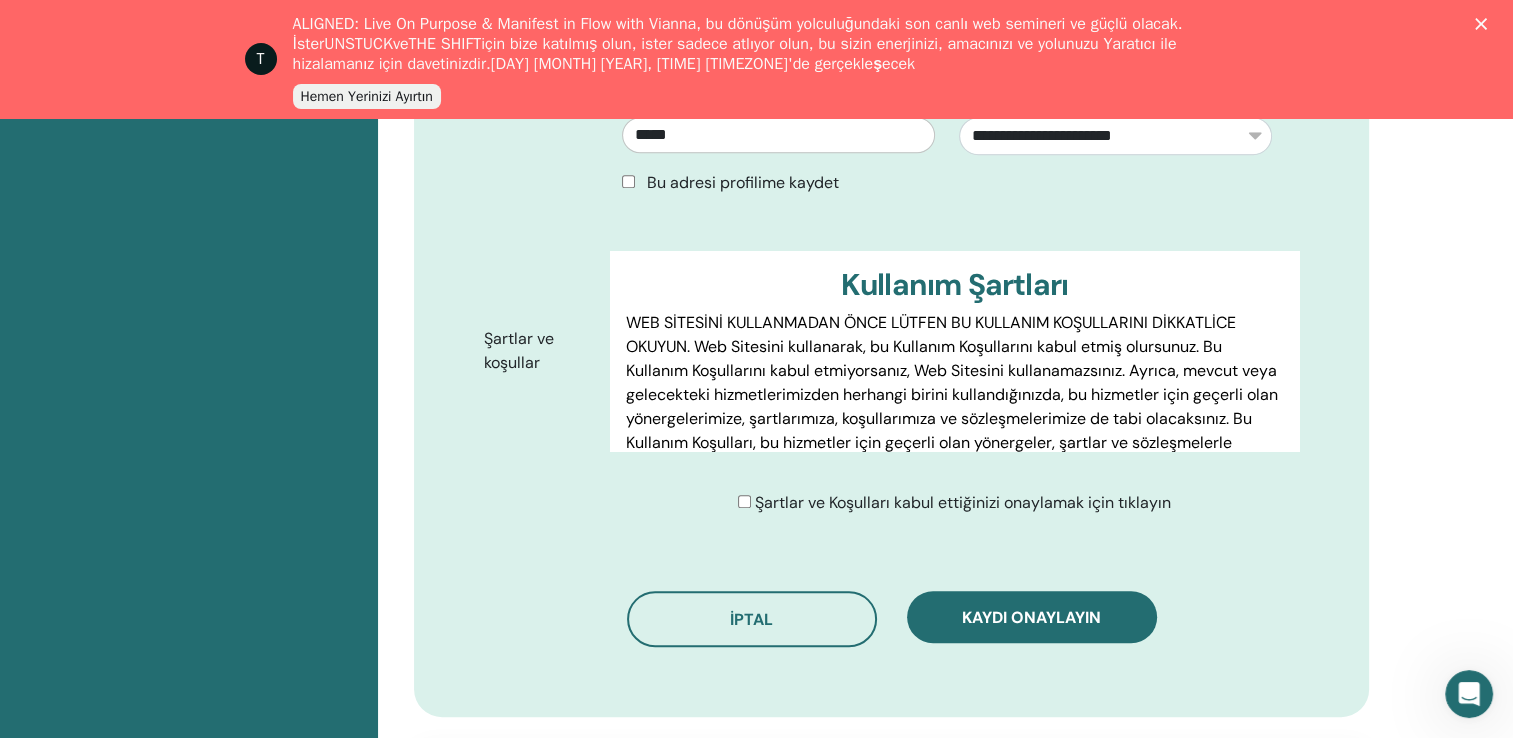 scroll, scrollTop: 1007, scrollLeft: 0, axis: vertical 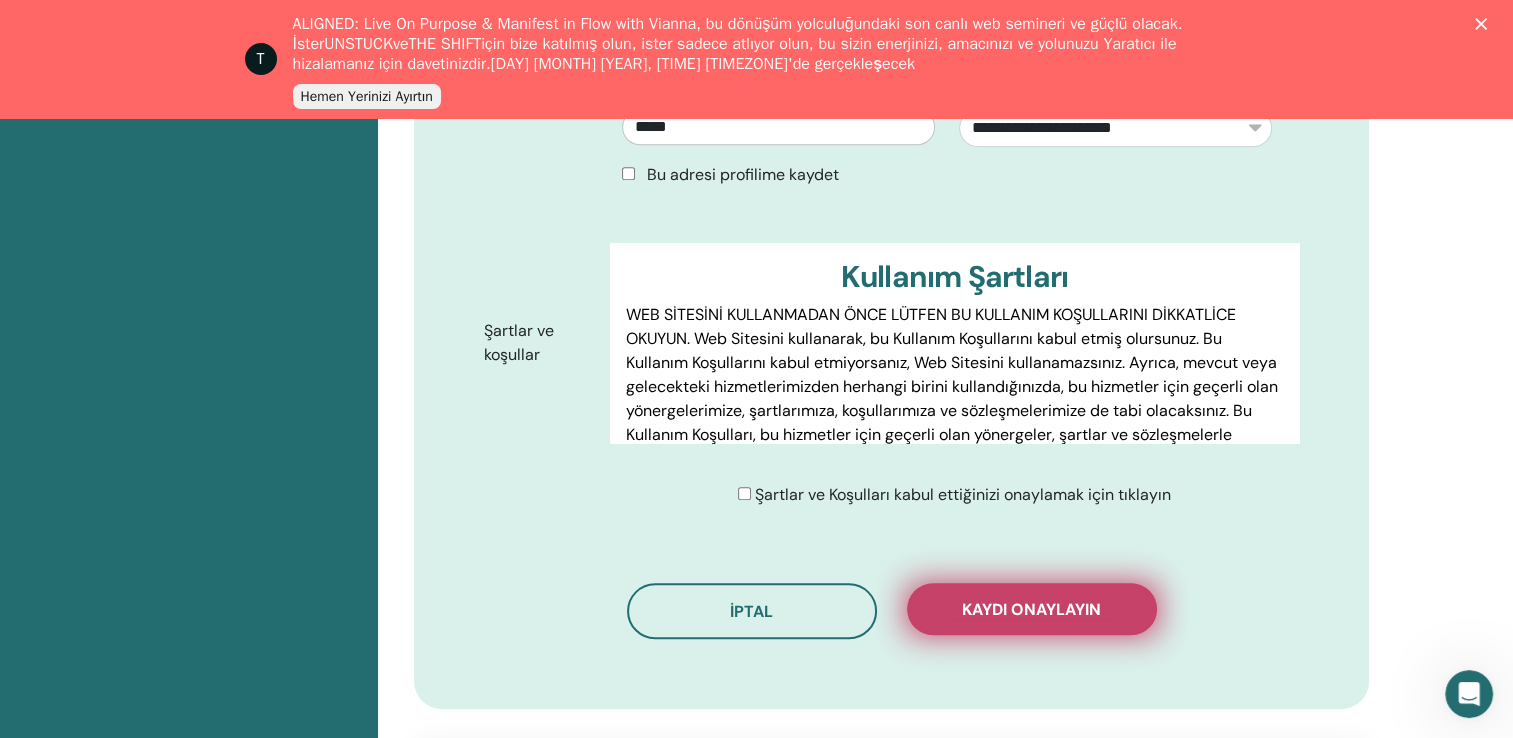 click on "Kaydı onaylayın" at bounding box center (1032, 609) 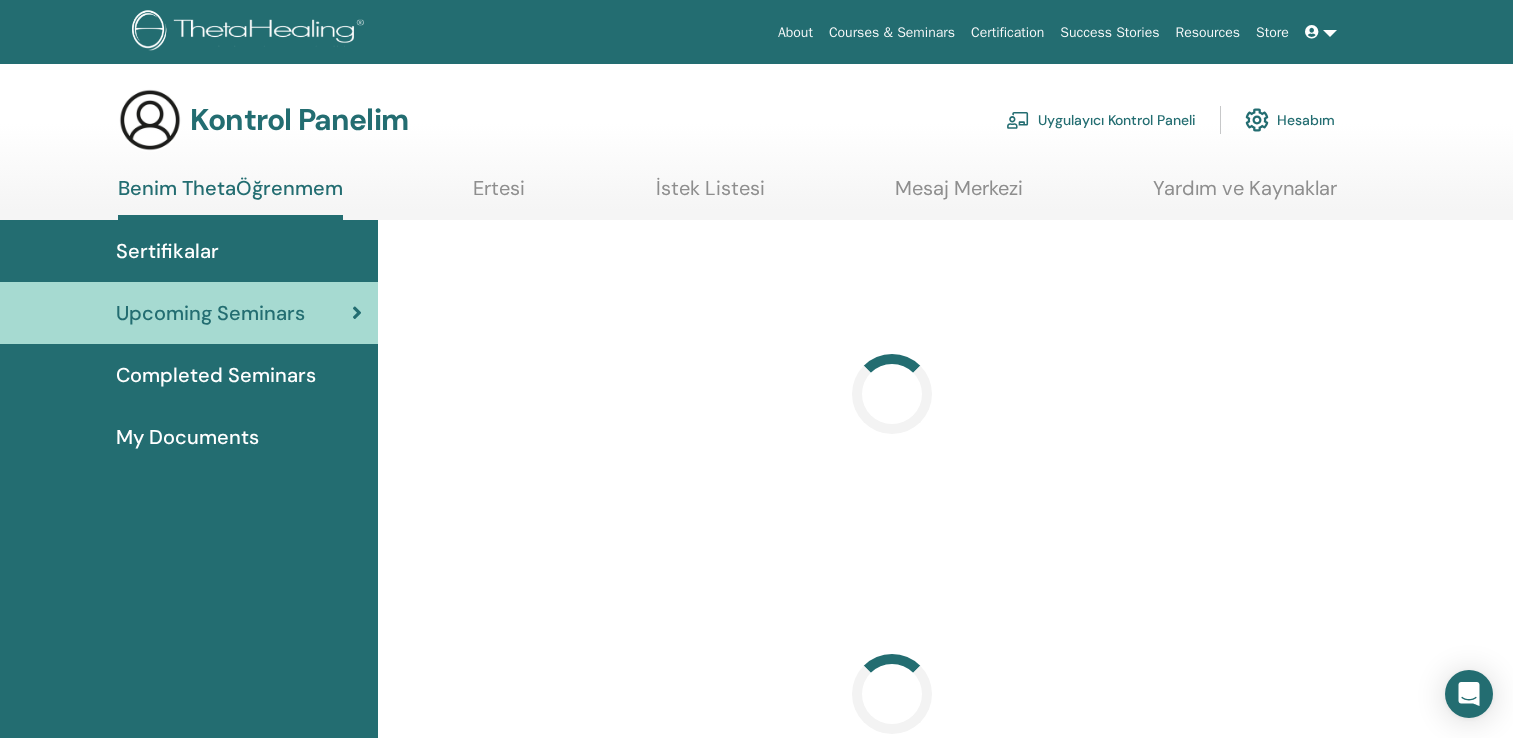 scroll, scrollTop: 0, scrollLeft: 0, axis: both 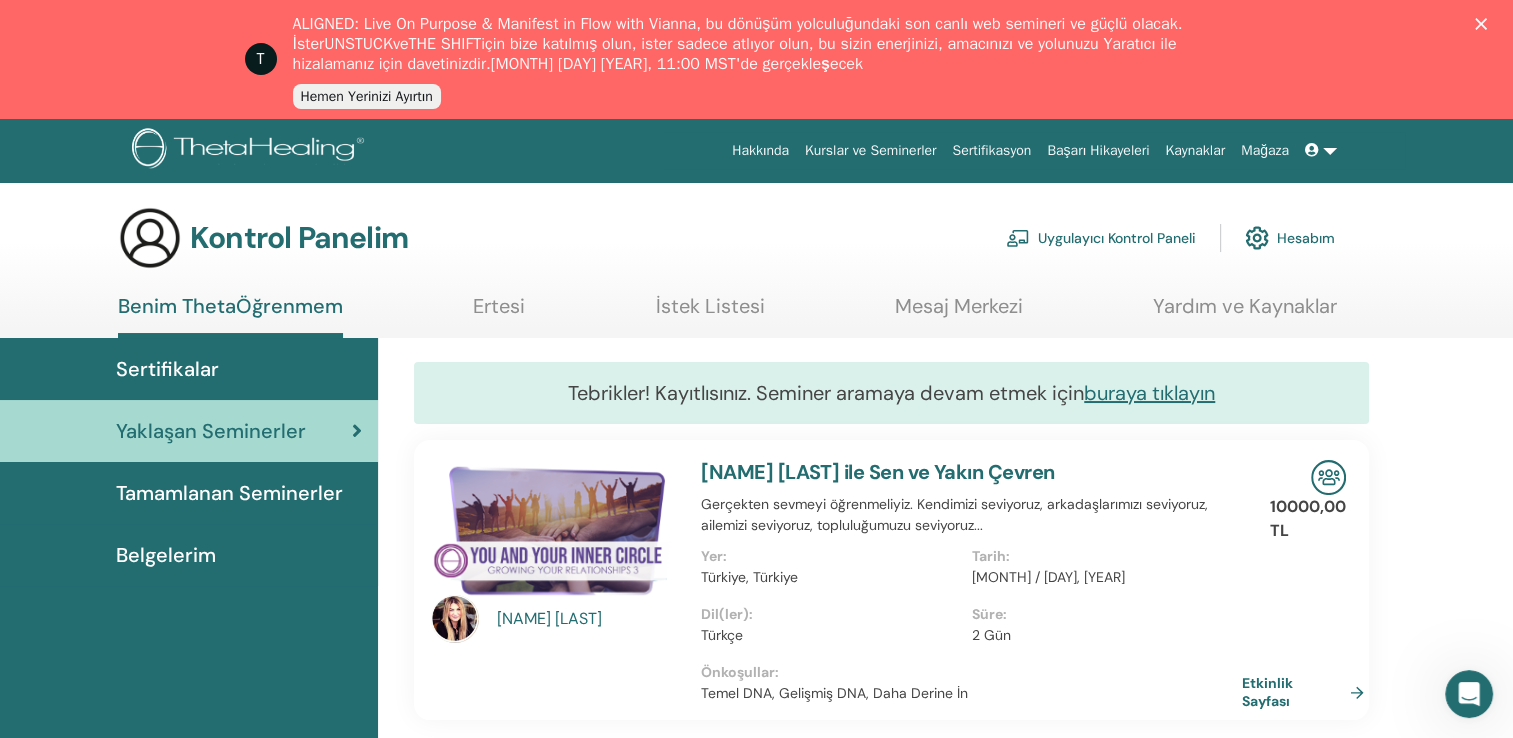 click at bounding box center (1321, 150) 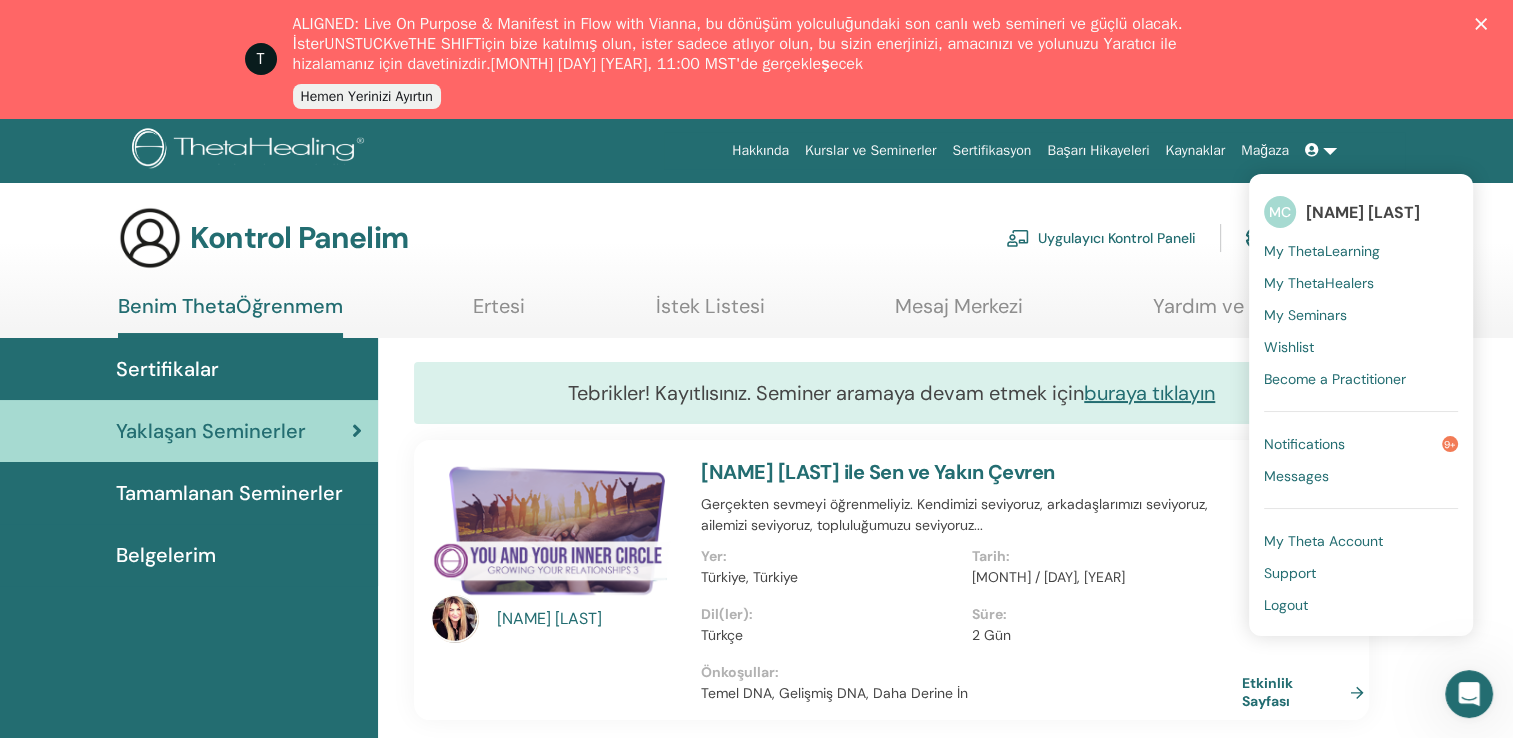 click on "Logout" at bounding box center [1286, 605] 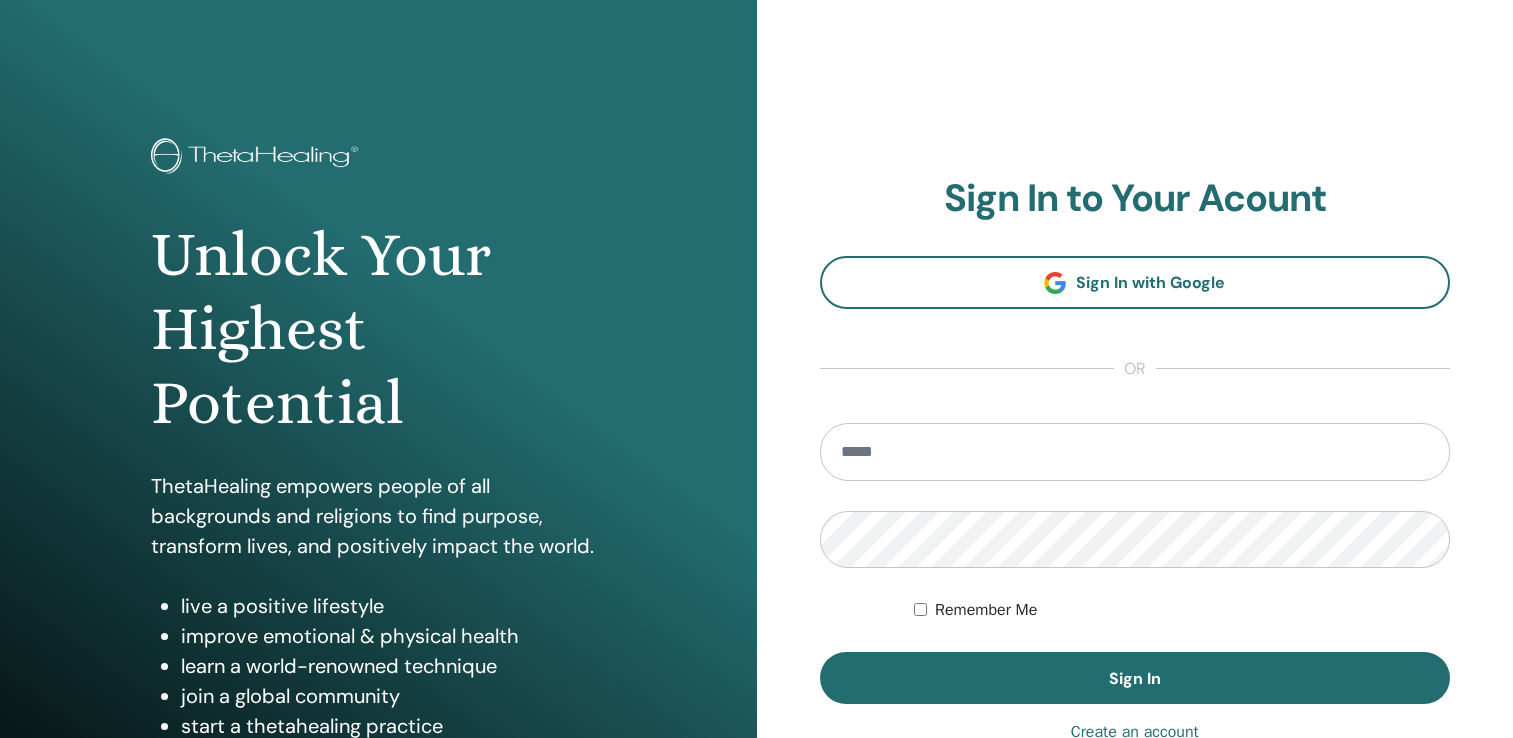 scroll, scrollTop: 0, scrollLeft: 0, axis: both 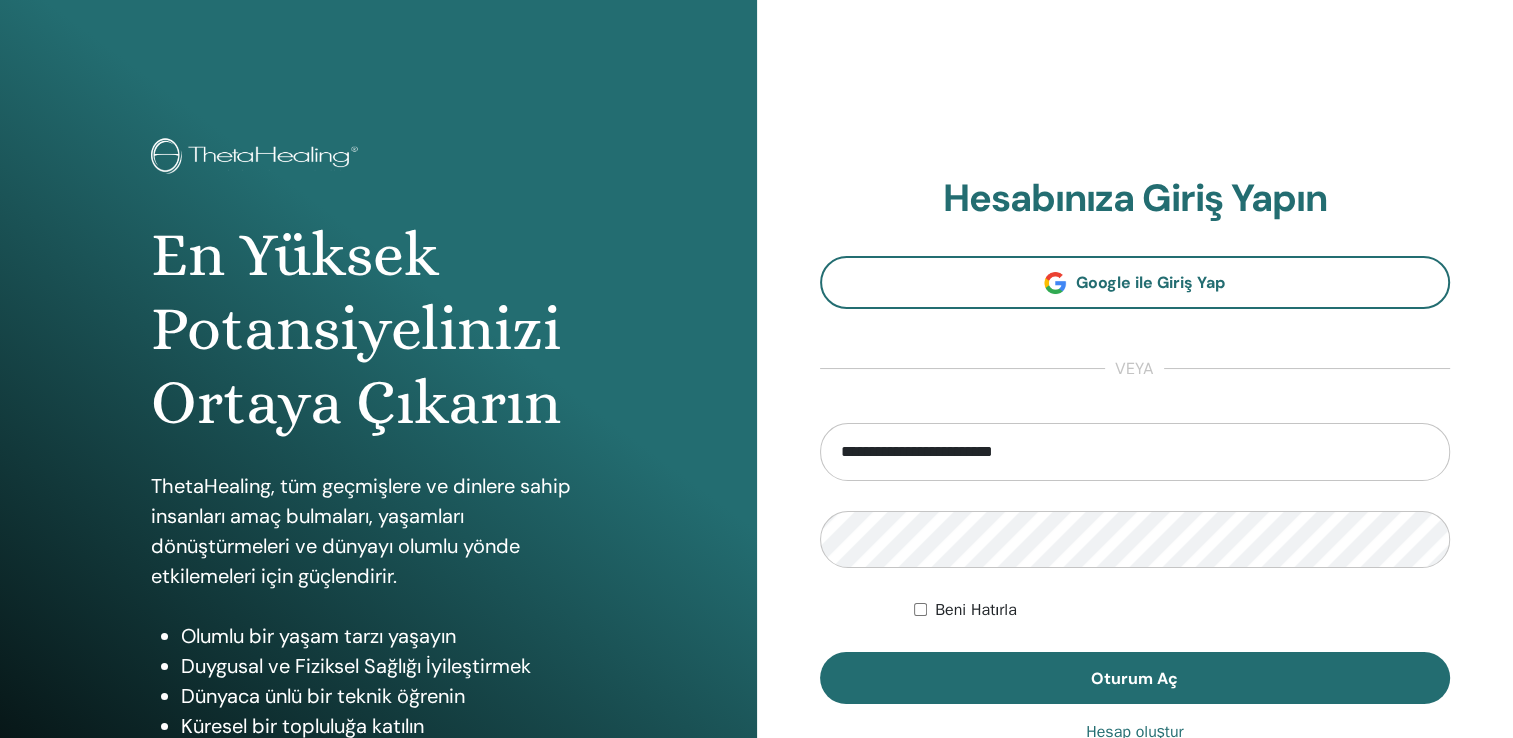 click on "**********" at bounding box center [1135, 452] 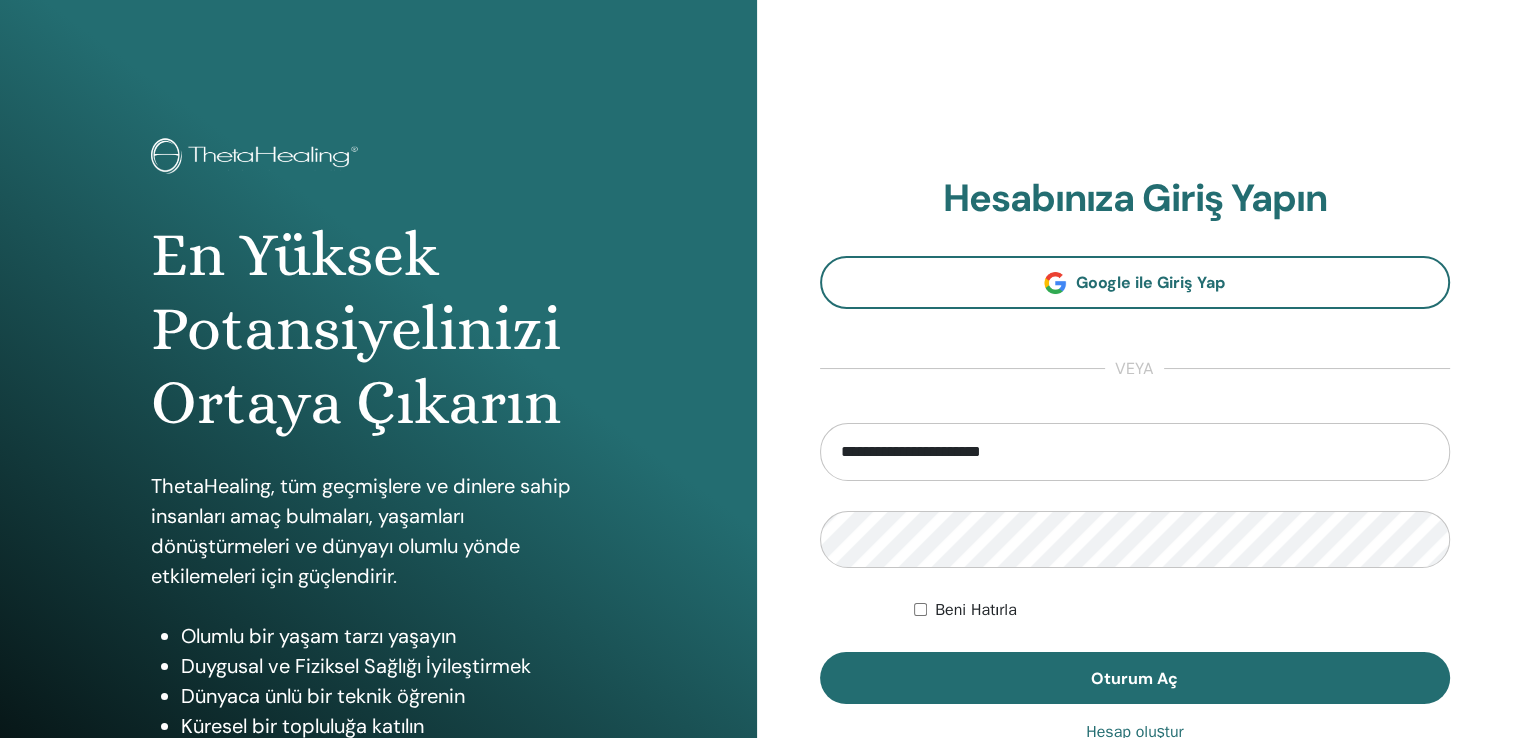 click on "**********" at bounding box center [1135, 452] 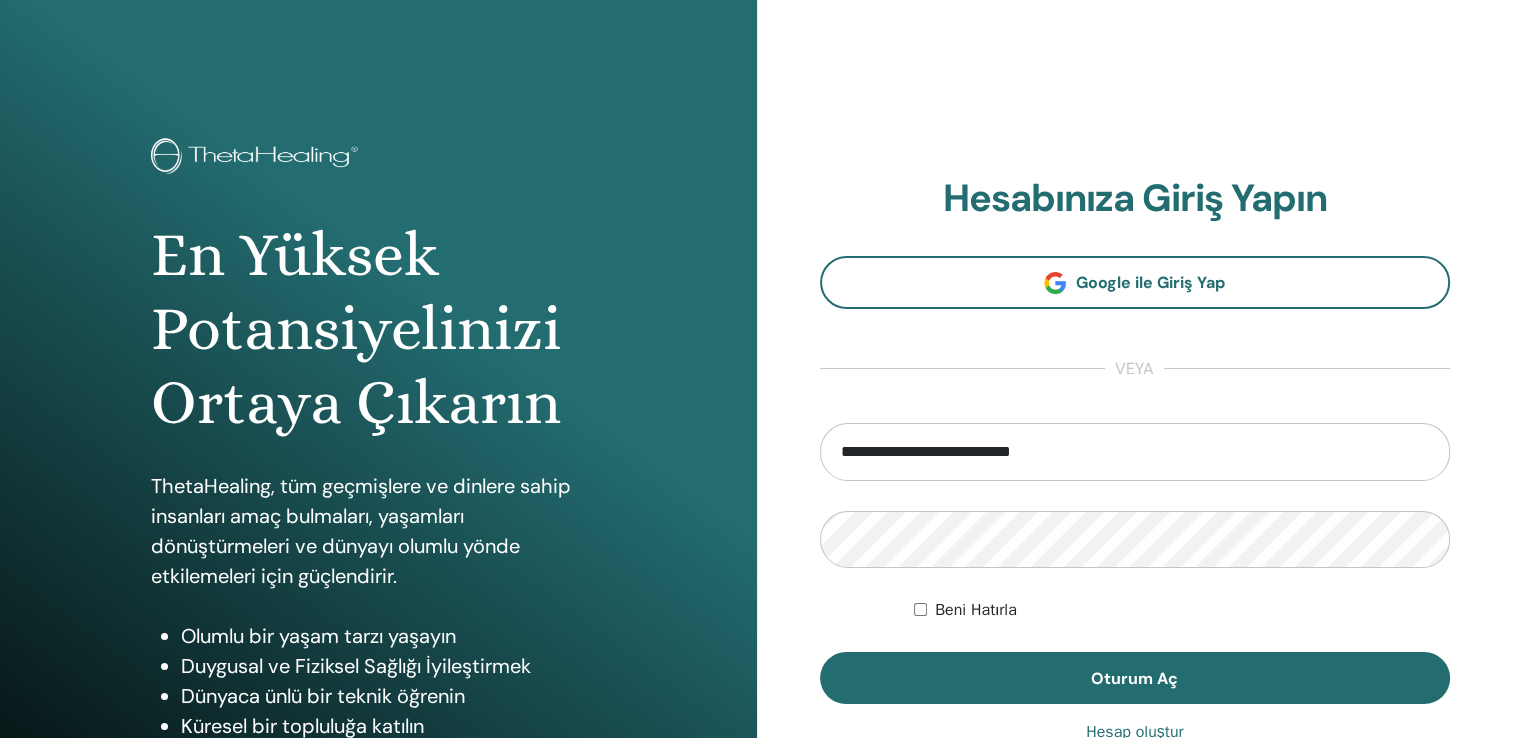 type on "**********" 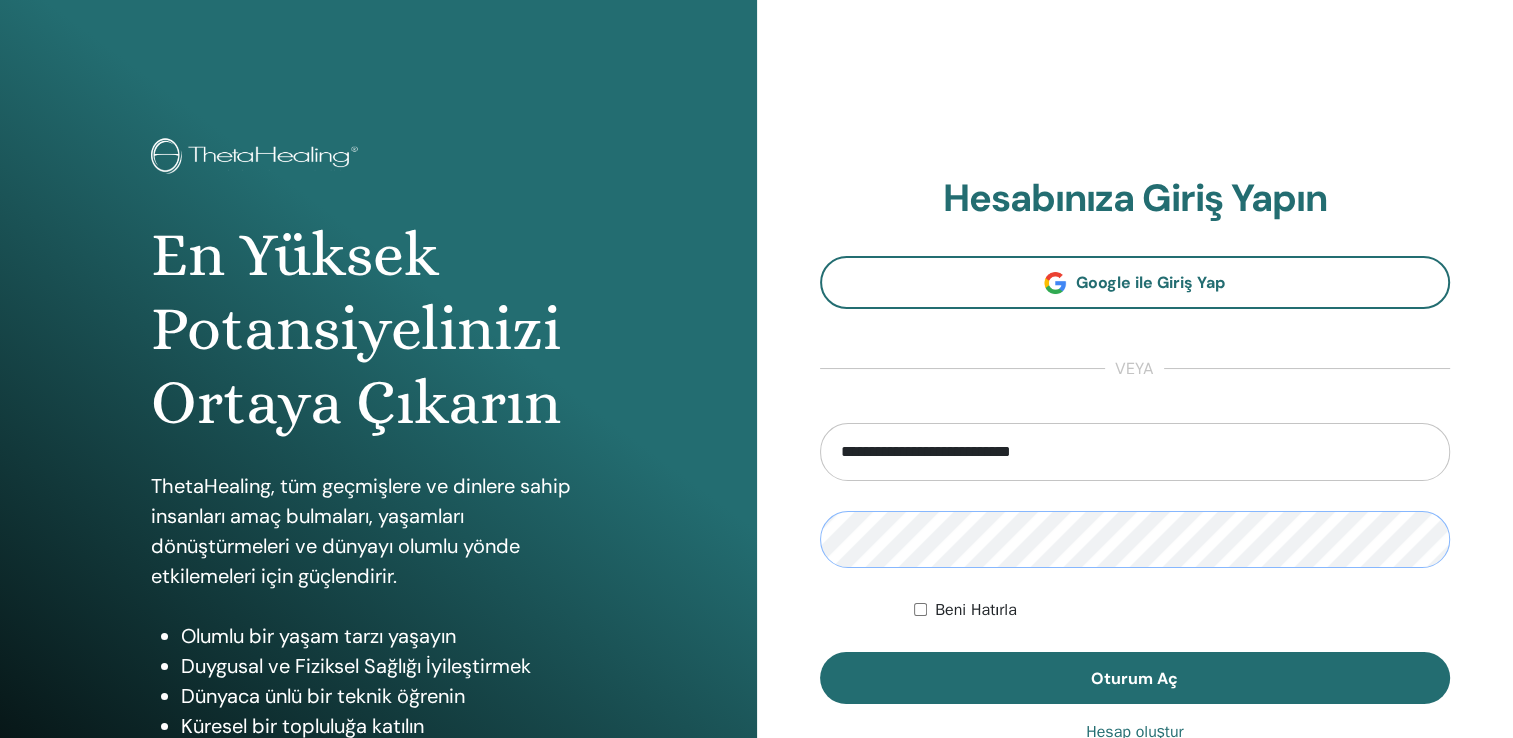 click on "Oturum Aç" at bounding box center [1135, 678] 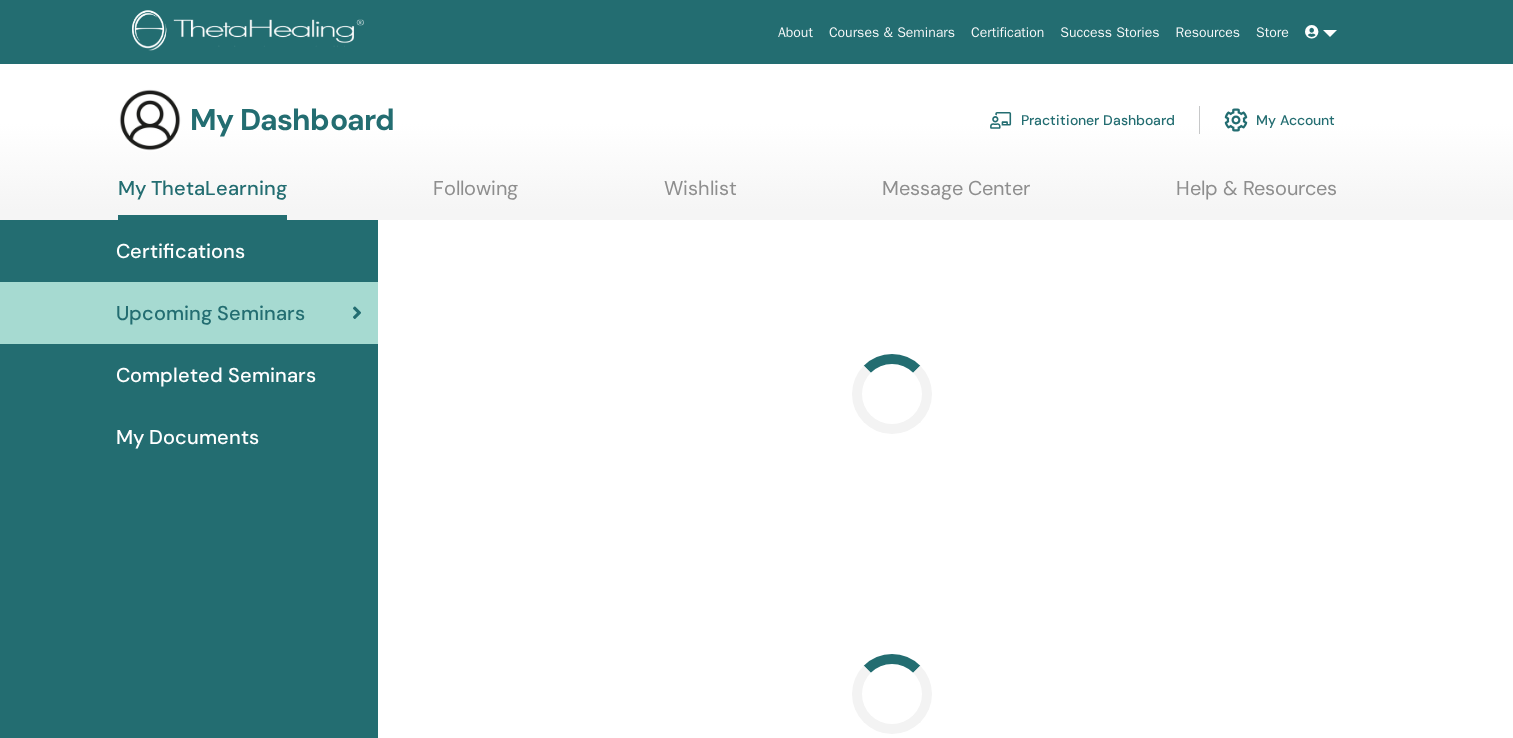scroll, scrollTop: 0, scrollLeft: 0, axis: both 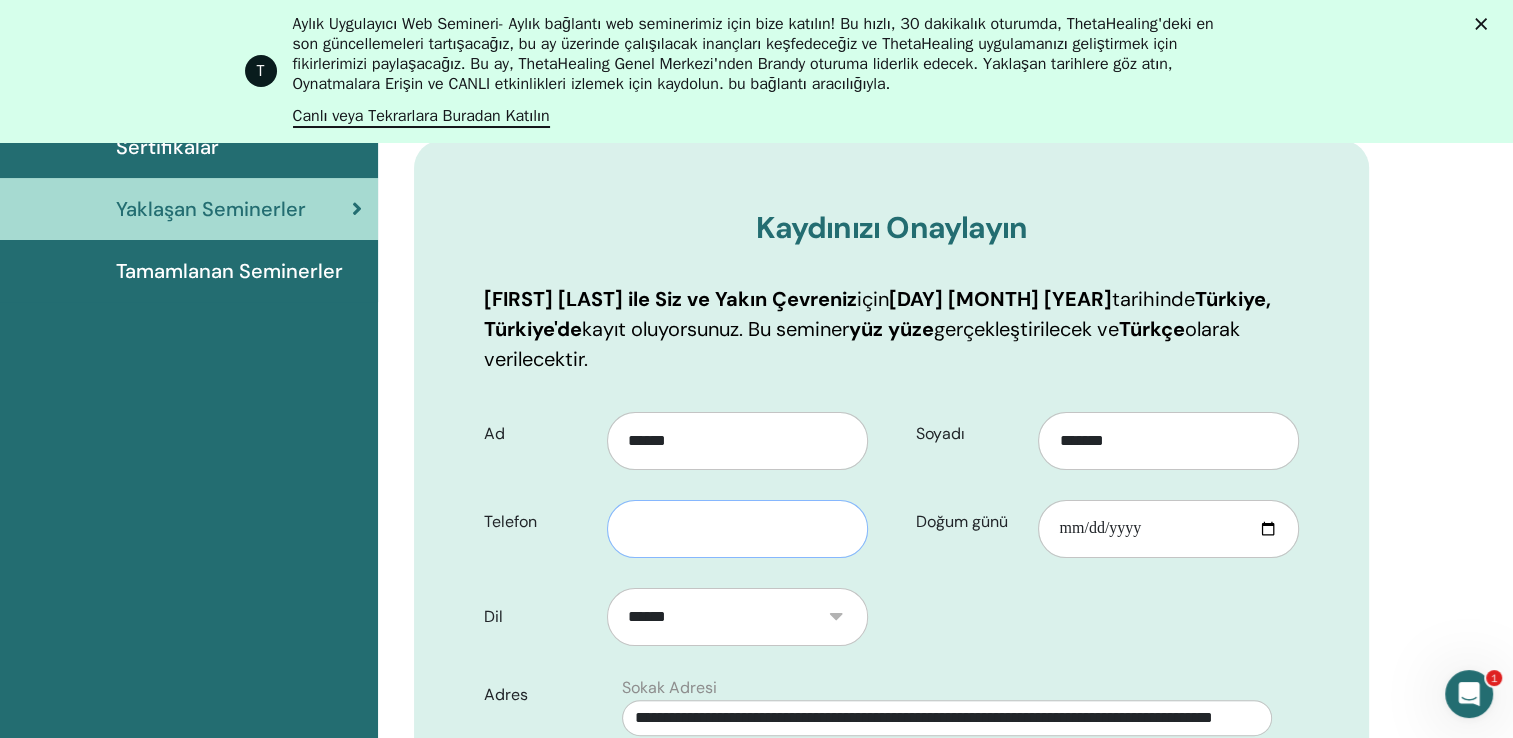 click at bounding box center [737, 529] 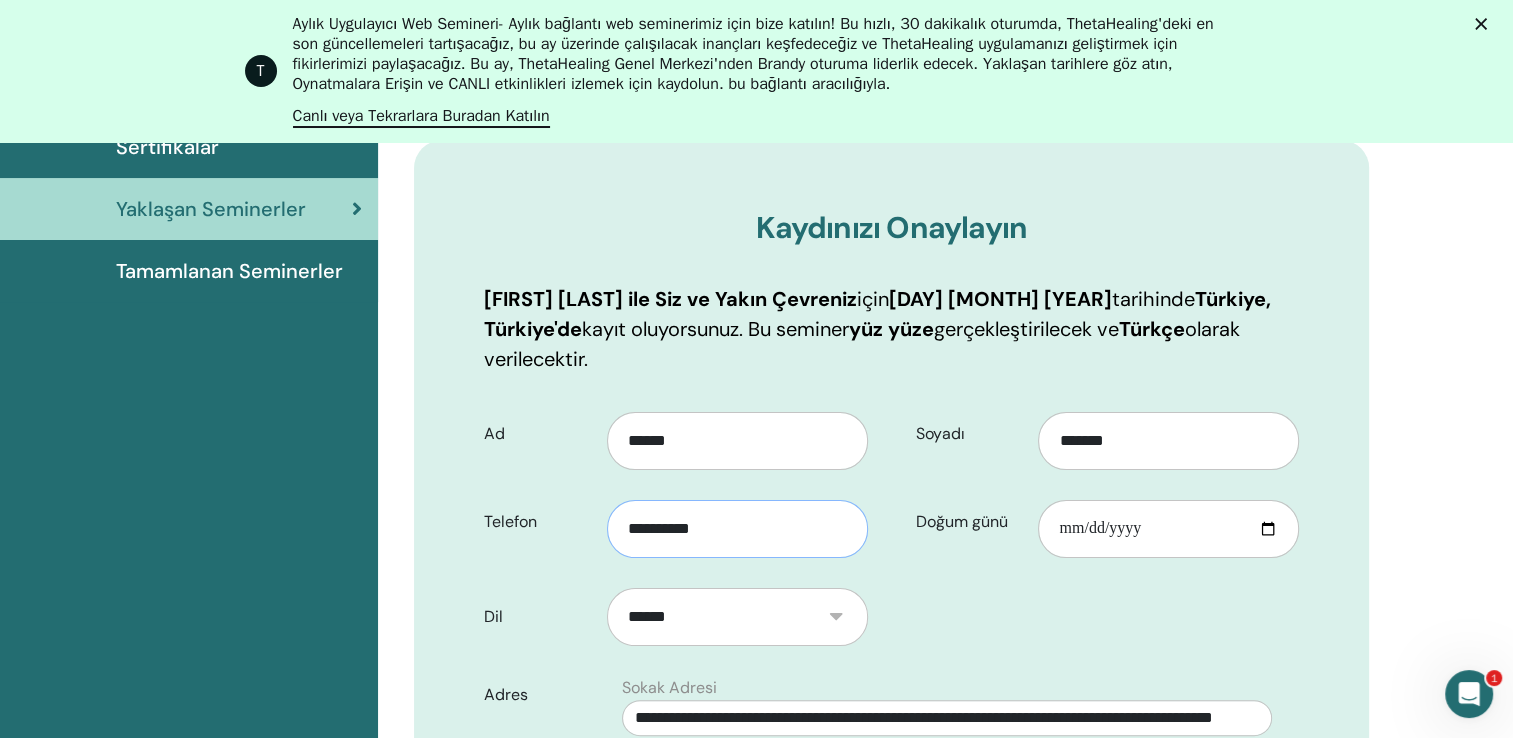 type on "**********" 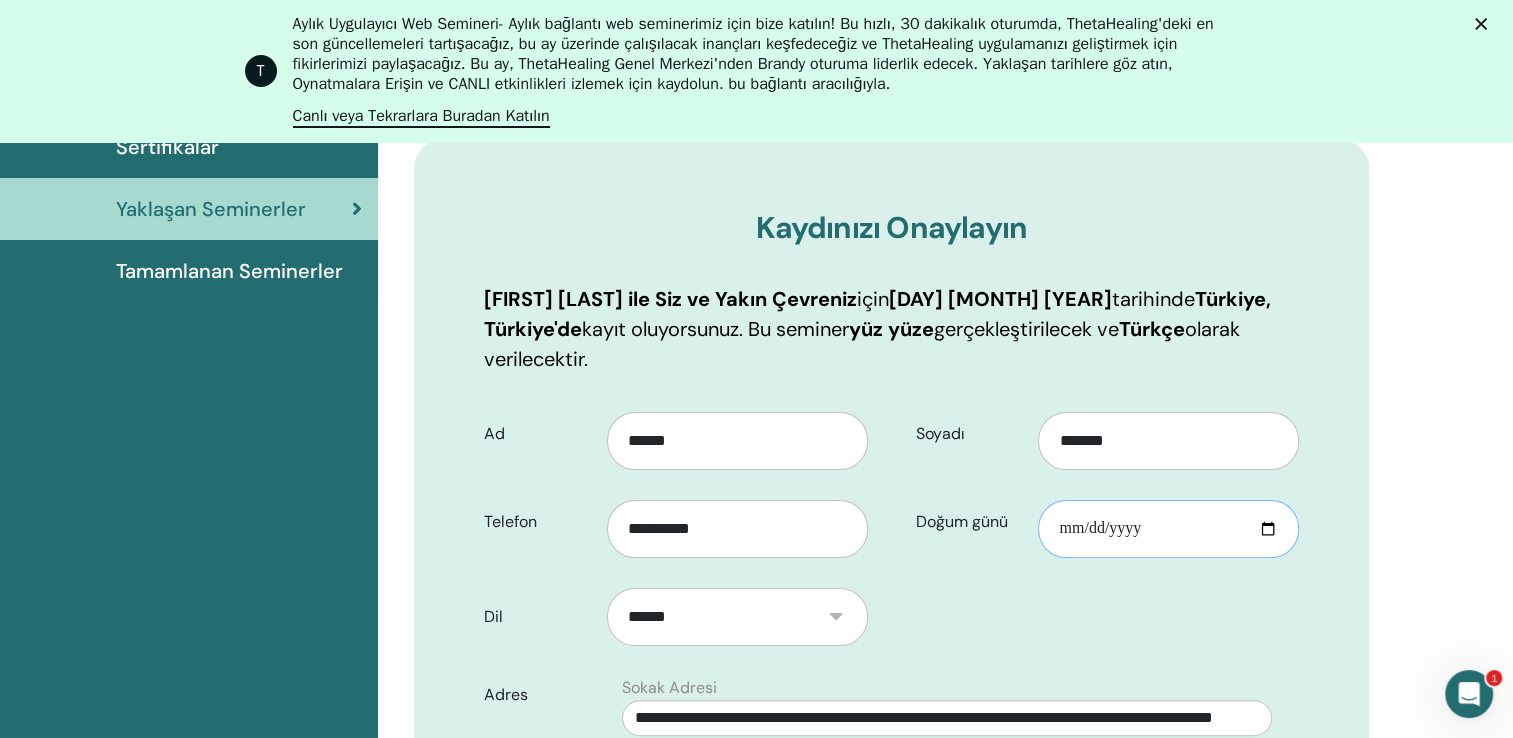 click on "Doğum günü" at bounding box center (1168, 529) 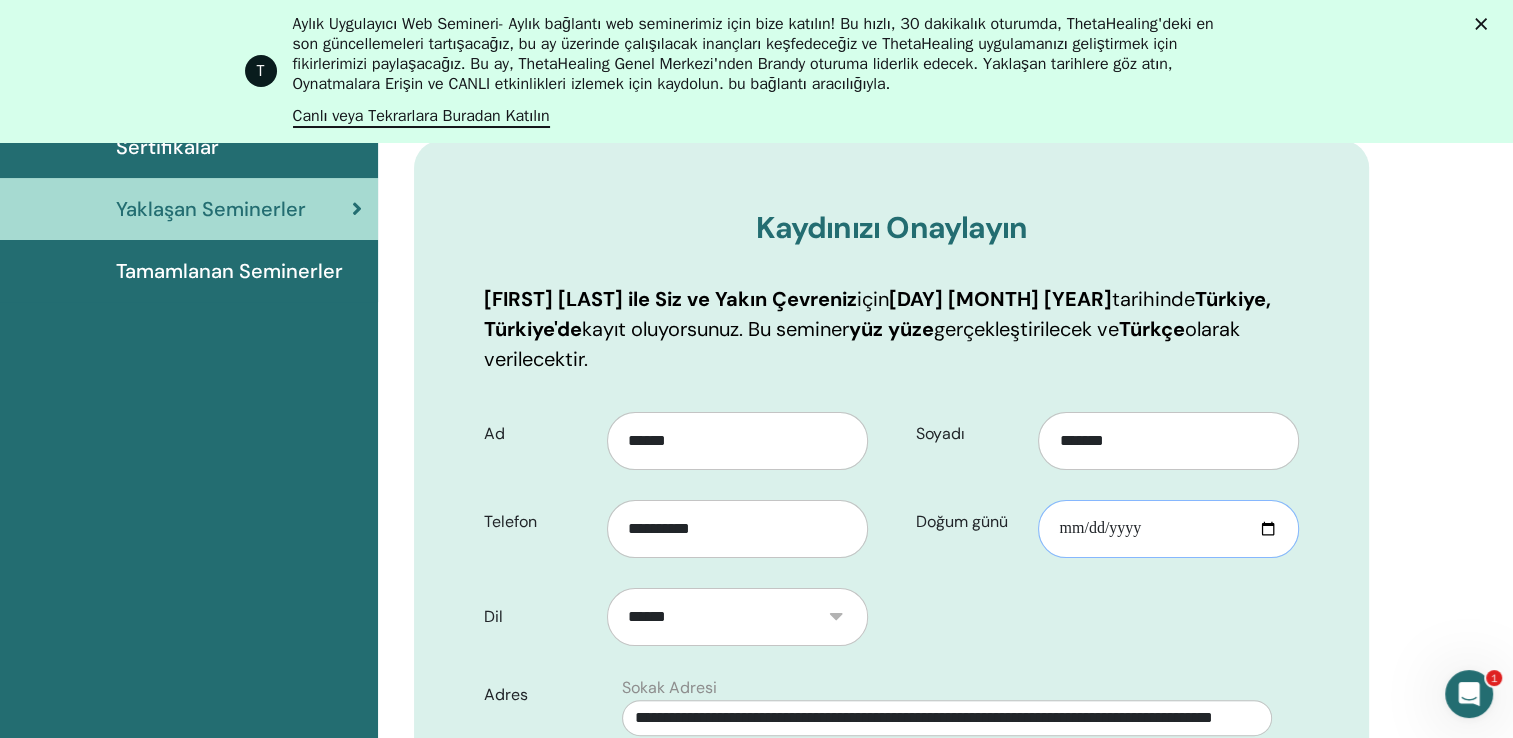 type on "**********" 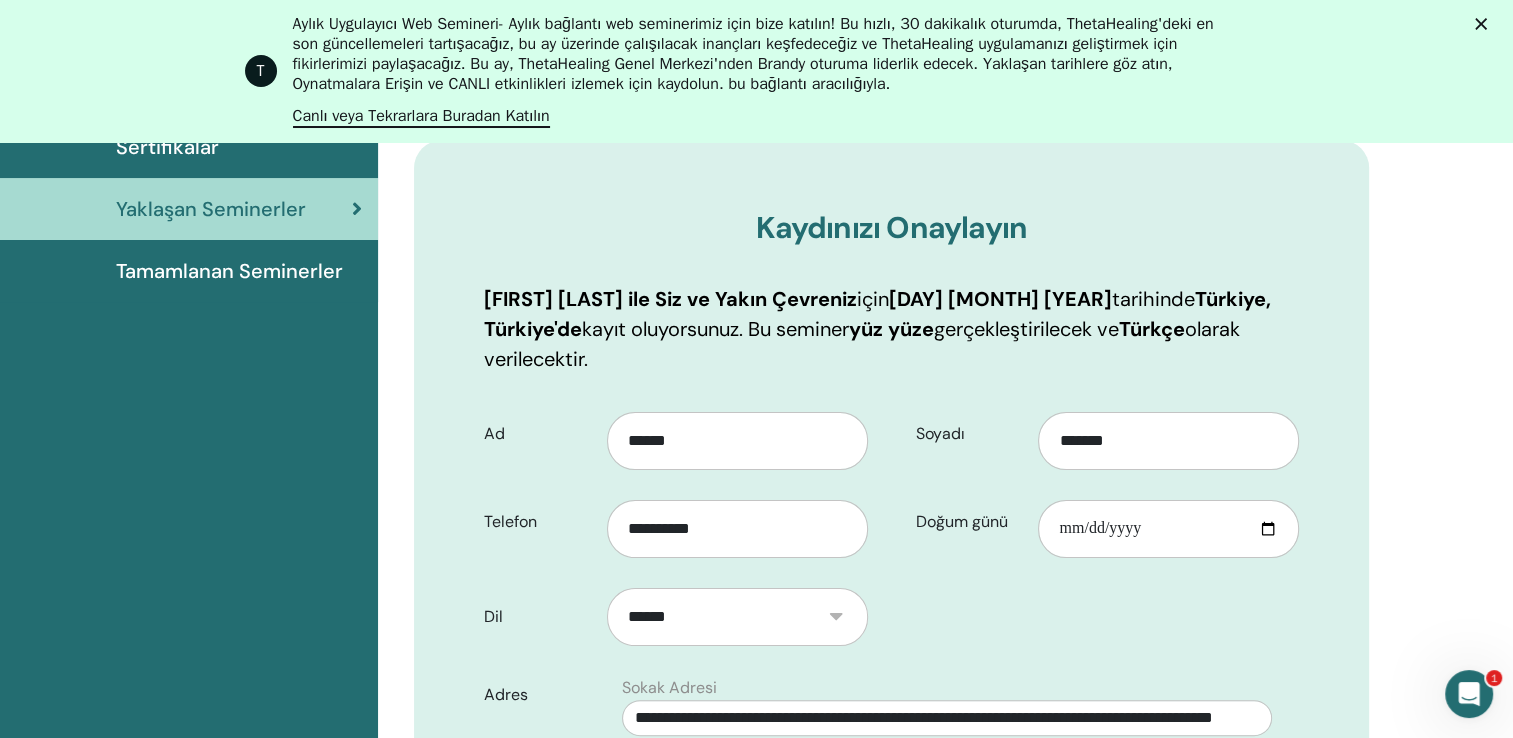 click on "**********" at bounding box center [891, 831] 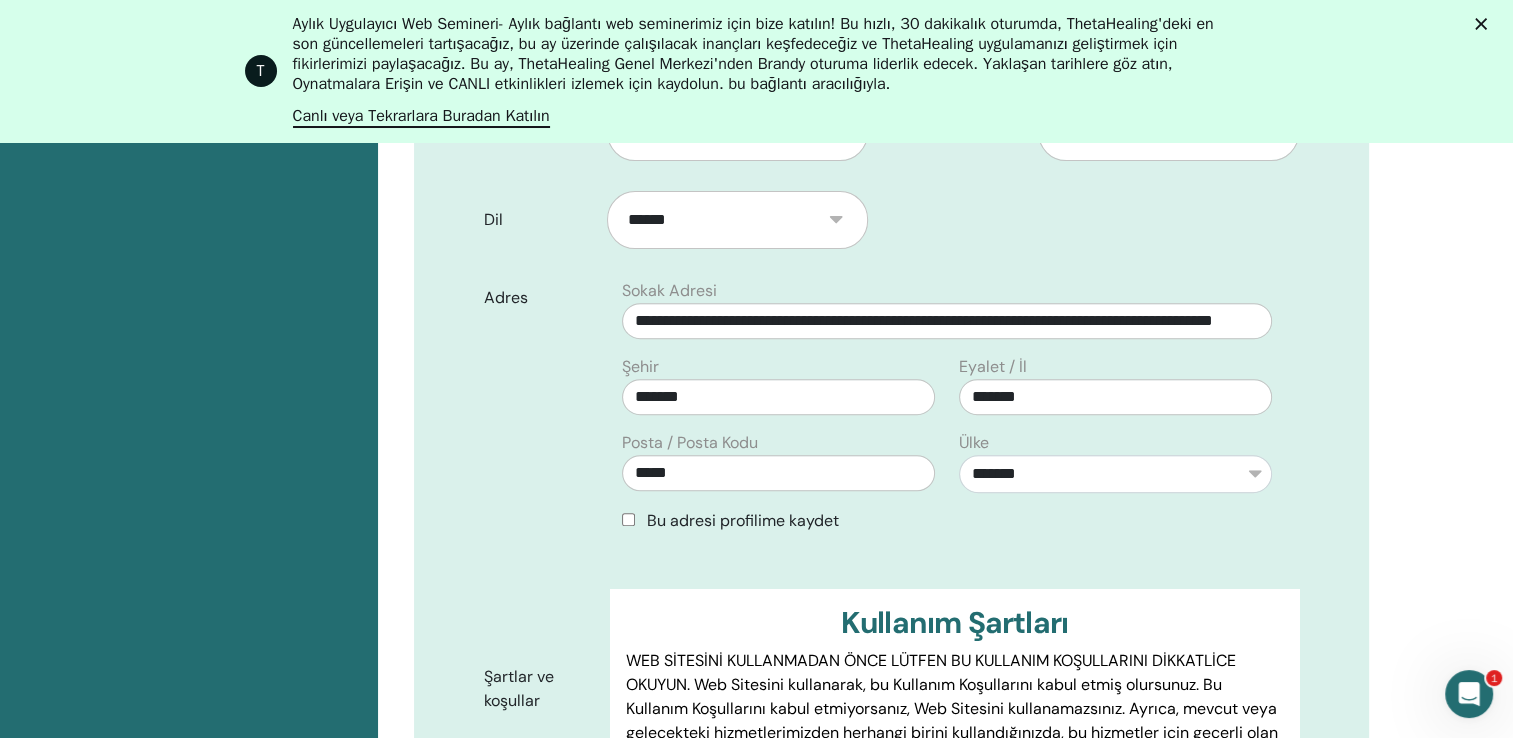 scroll, scrollTop: 688, scrollLeft: 0, axis: vertical 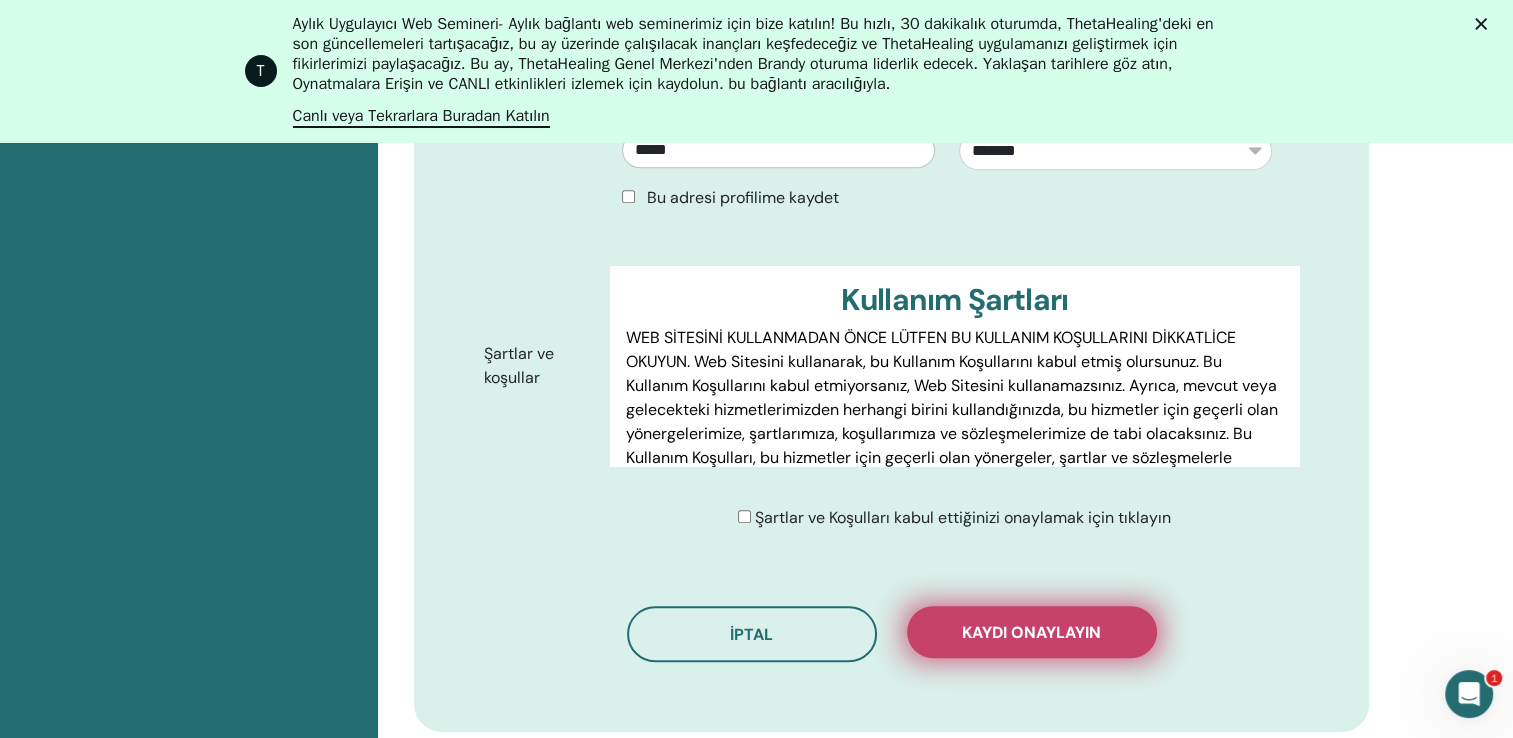 click on "Kaydı onaylayın" at bounding box center [1031, 632] 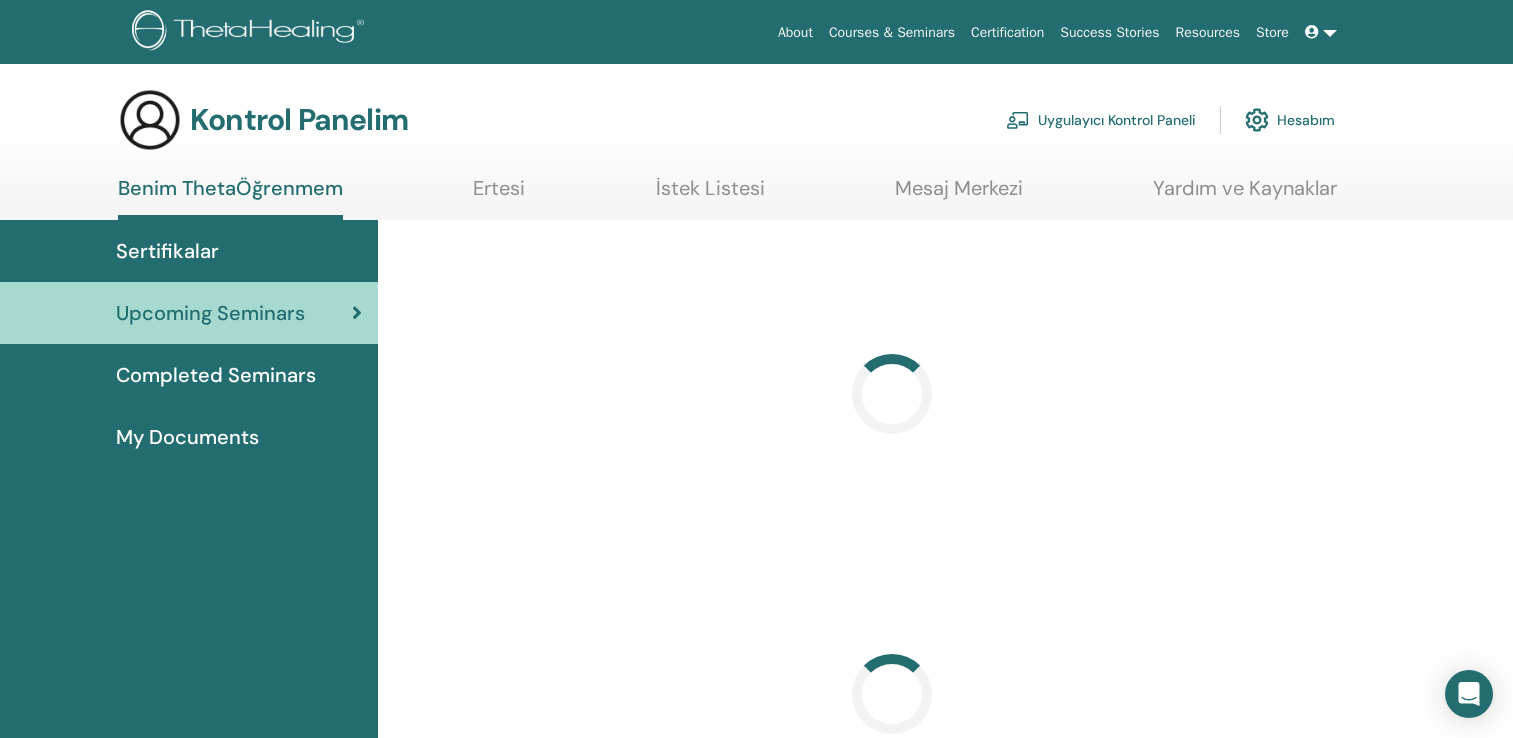 scroll, scrollTop: 0, scrollLeft: 0, axis: both 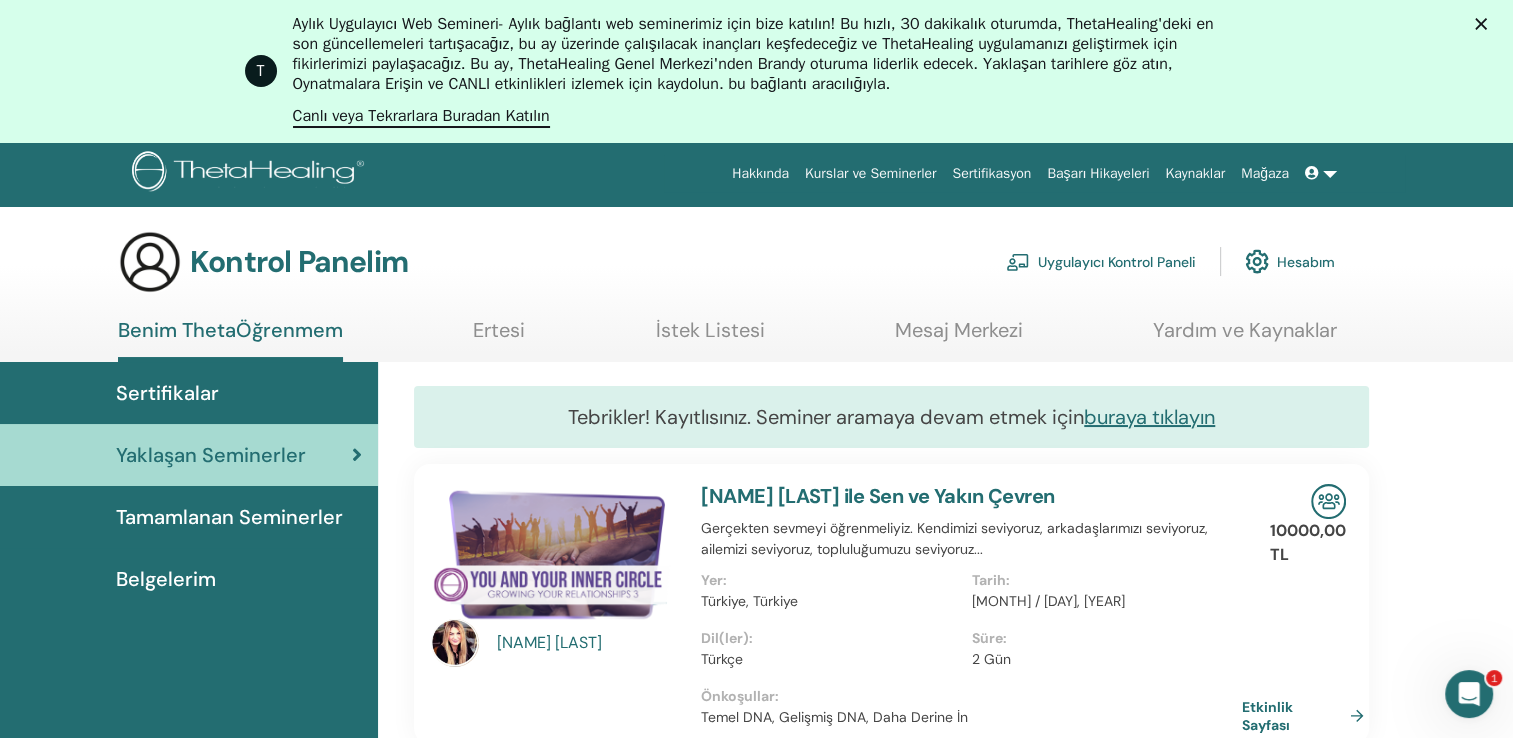 click at bounding box center (1321, 173) 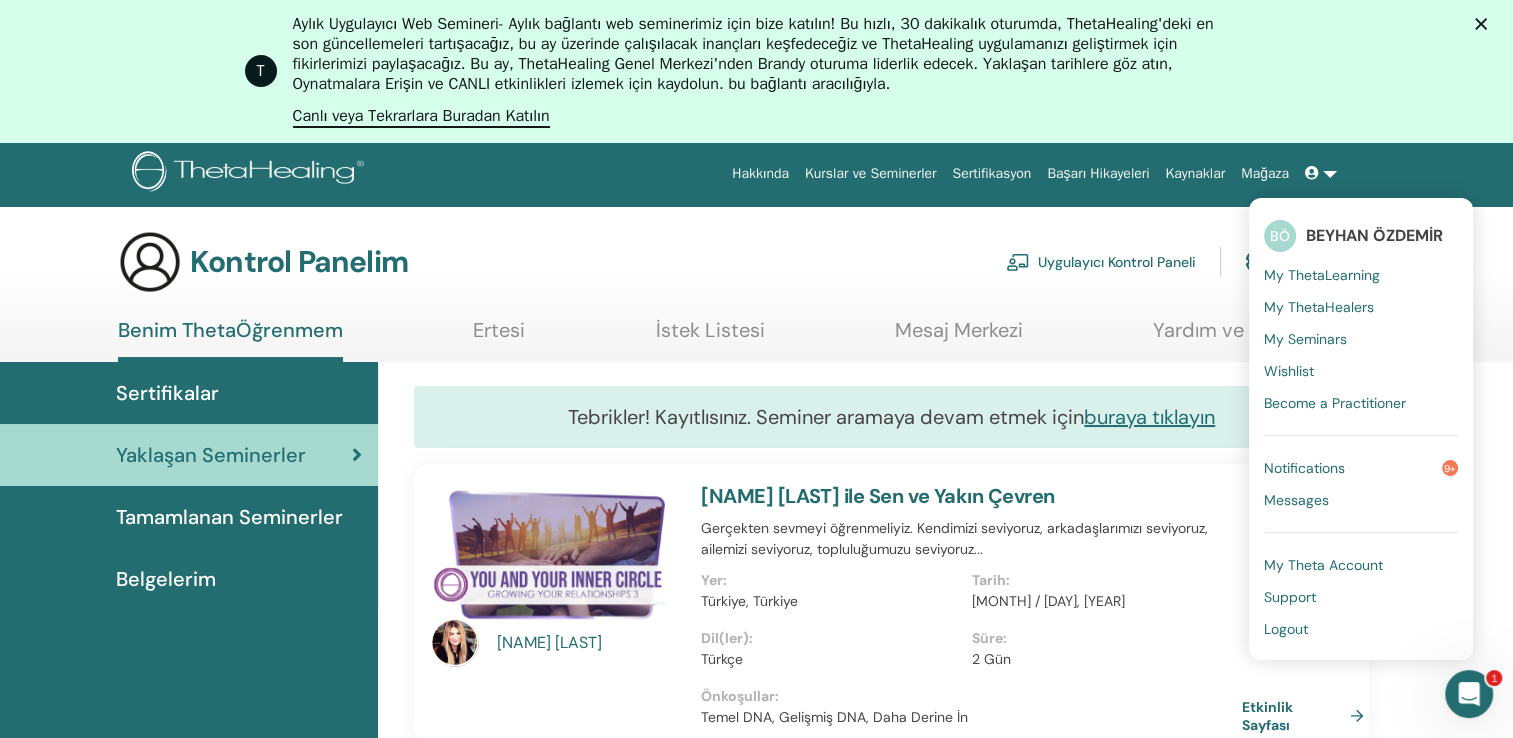 click on "Logout" at bounding box center [1286, 629] 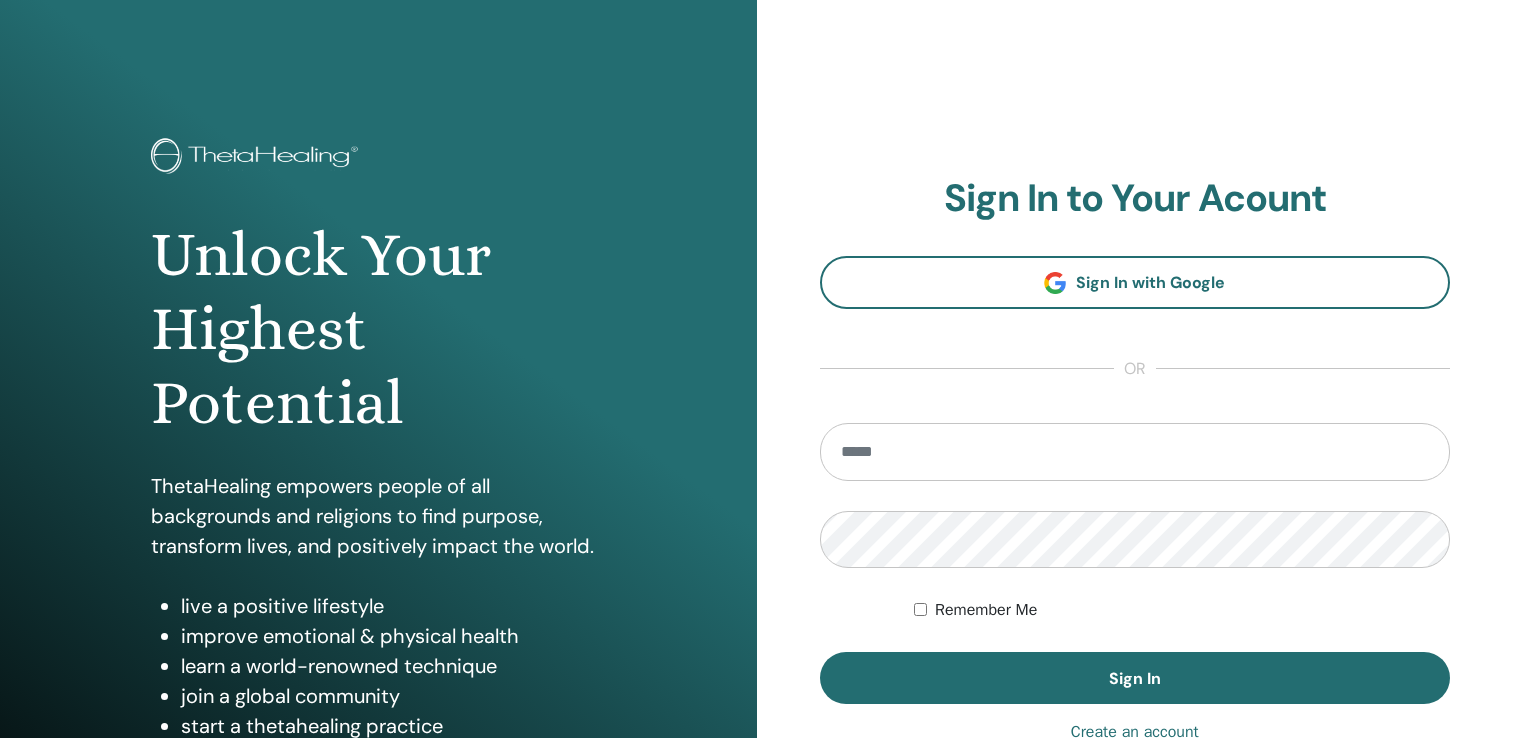 scroll, scrollTop: 0, scrollLeft: 0, axis: both 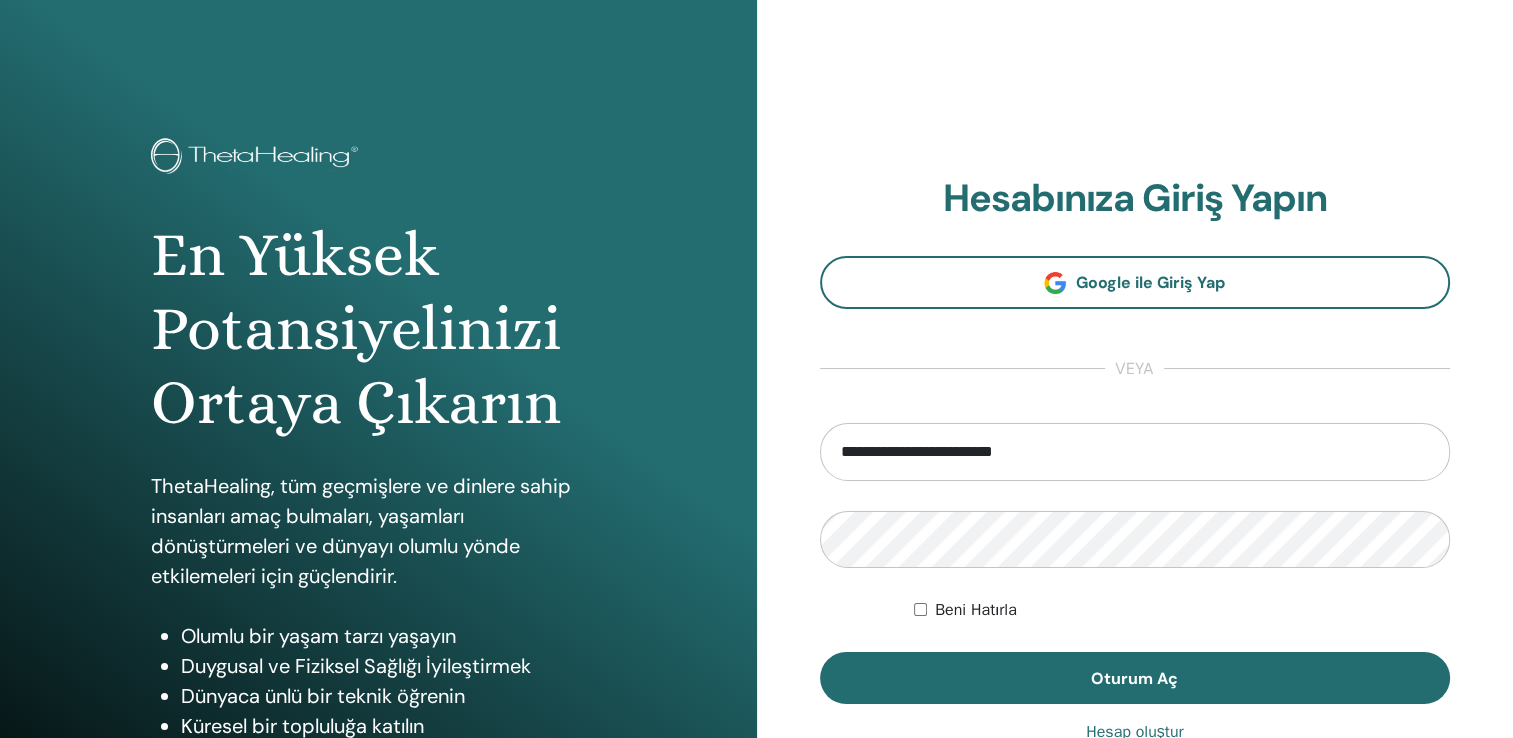 click on "**********" at bounding box center (1135, 452) 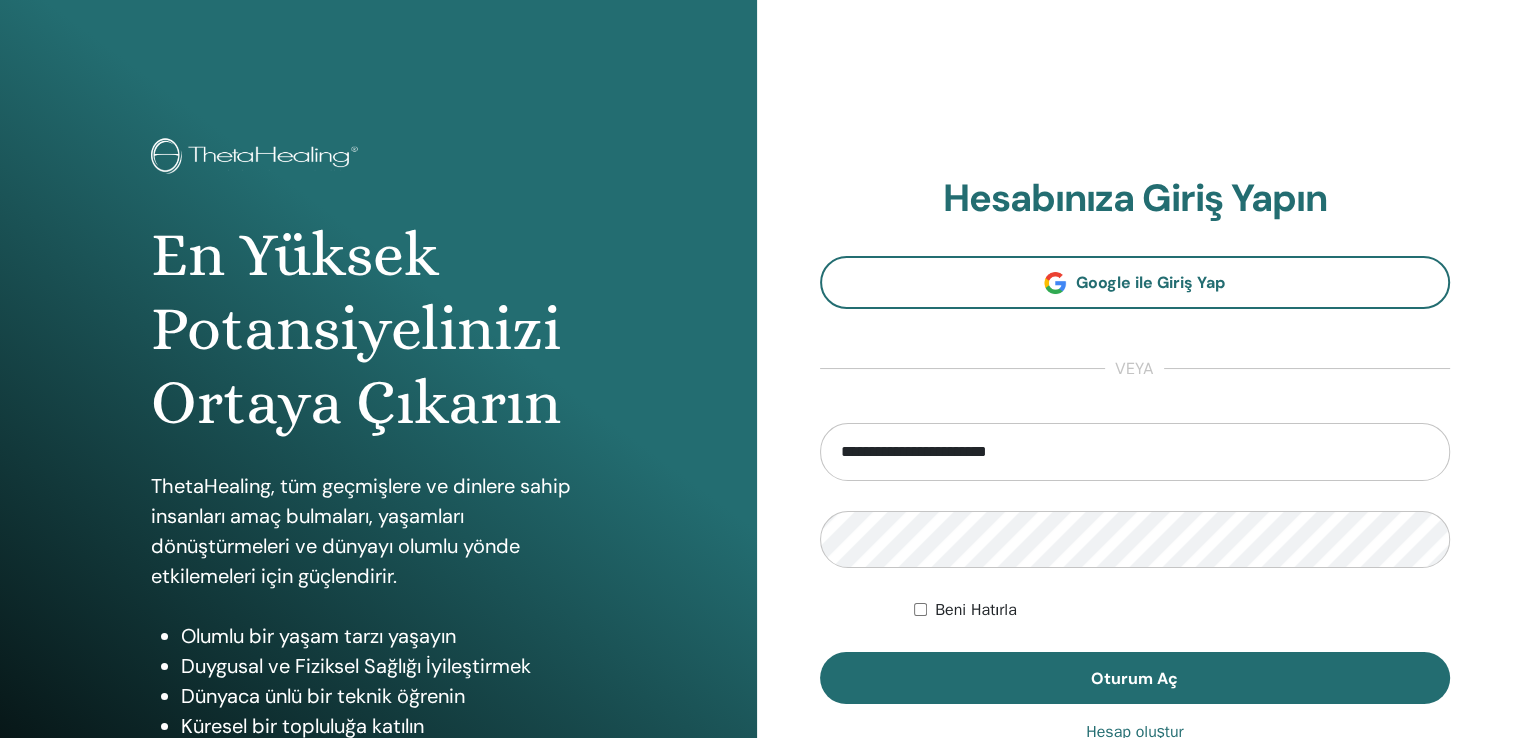 type on "**********" 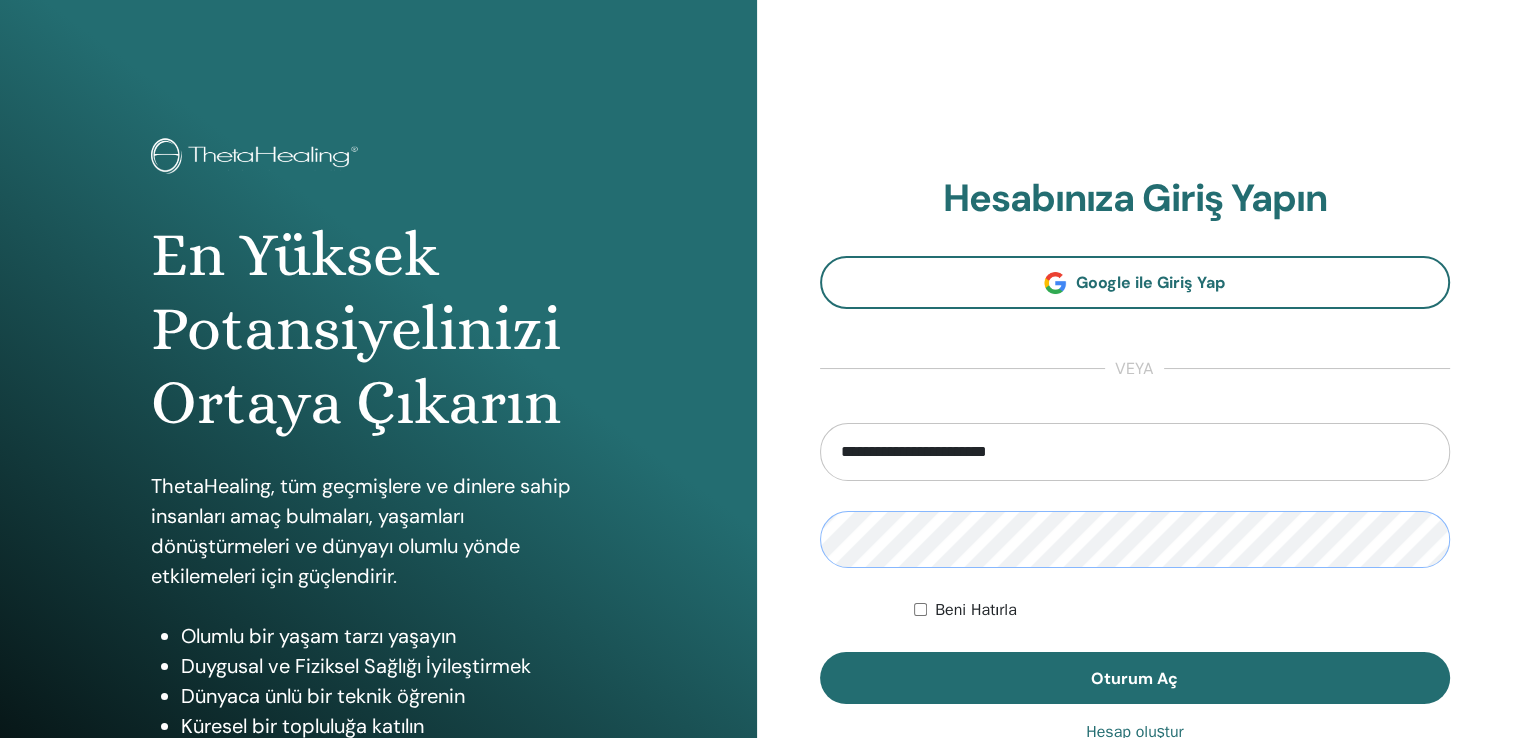 click on "Oturum Aç" at bounding box center (1135, 678) 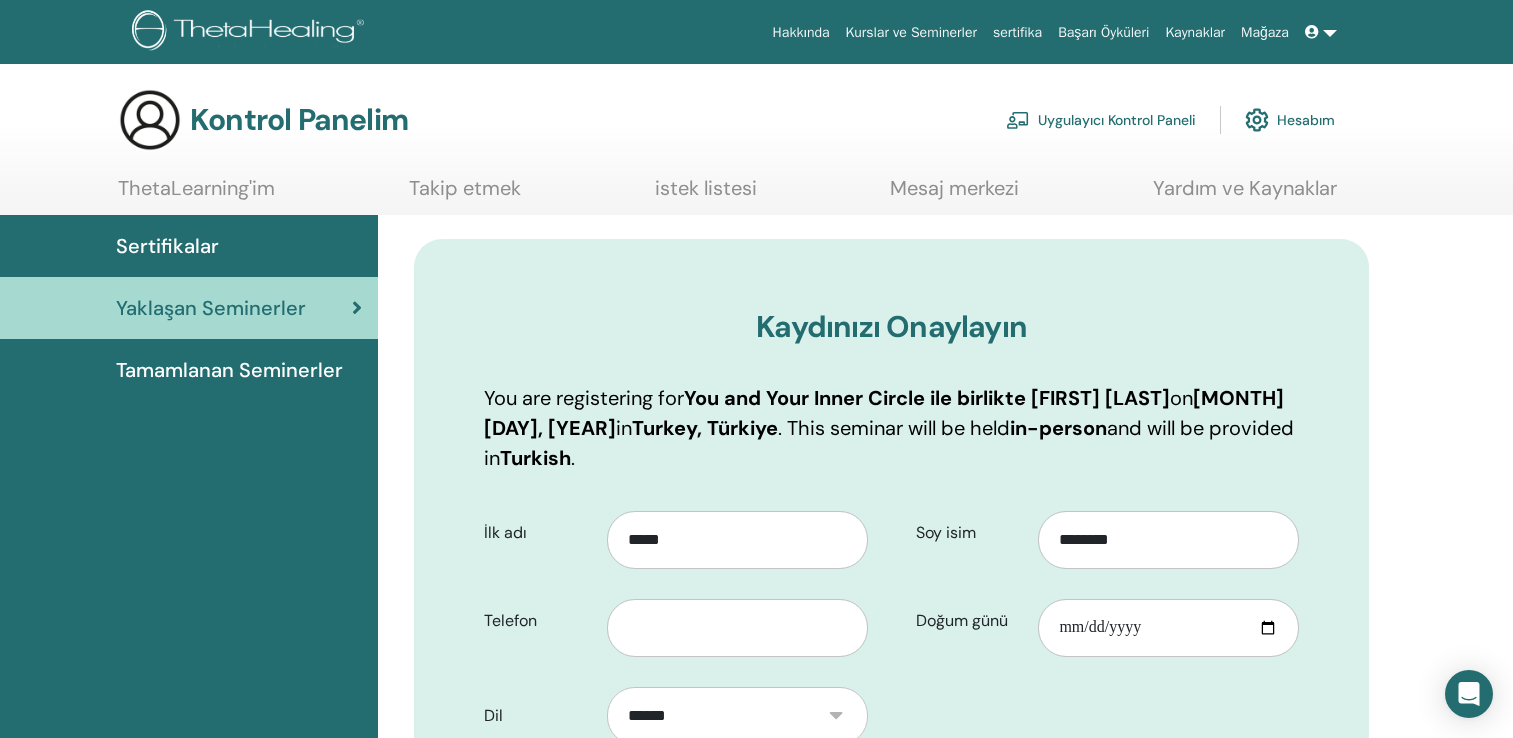 scroll, scrollTop: 0, scrollLeft: 0, axis: both 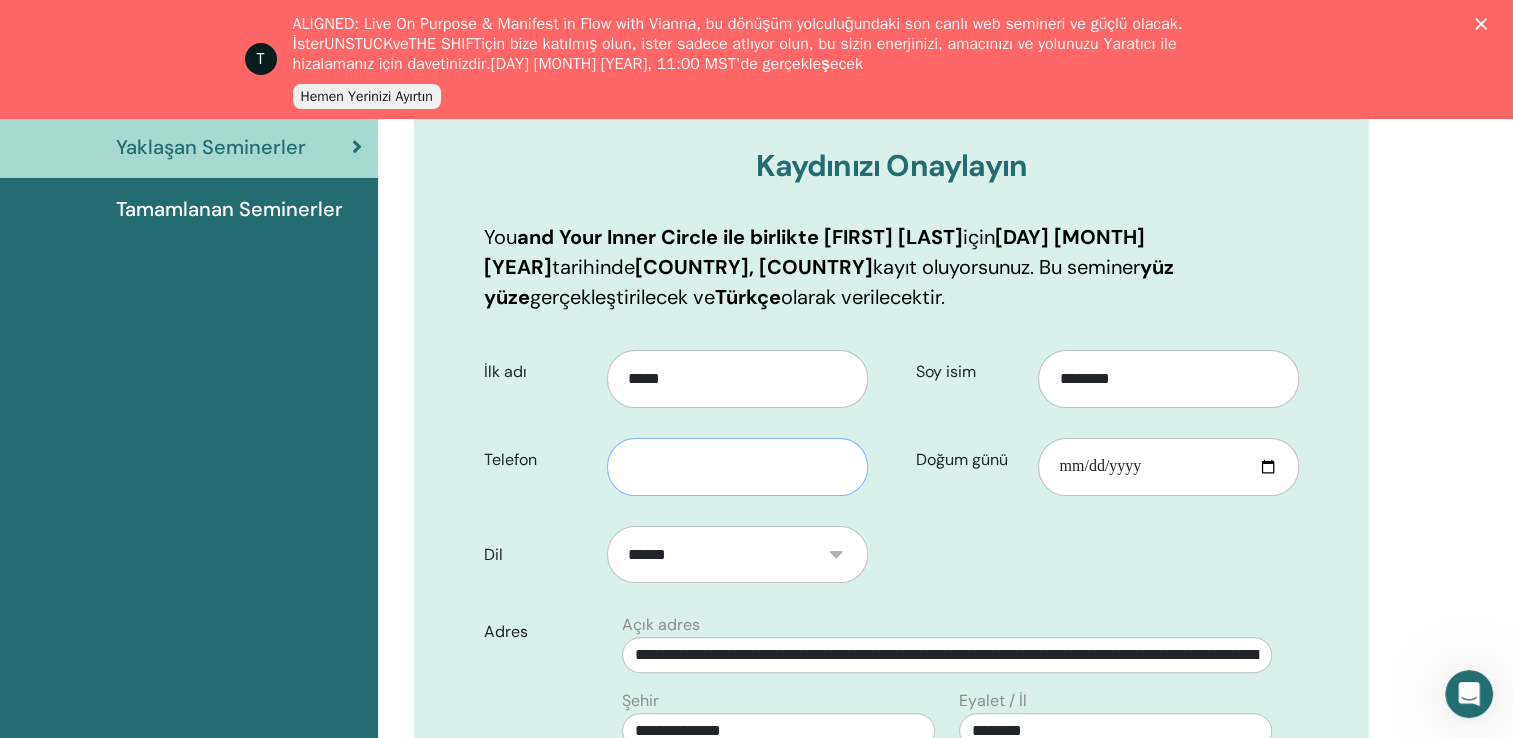 click at bounding box center [737, 467] 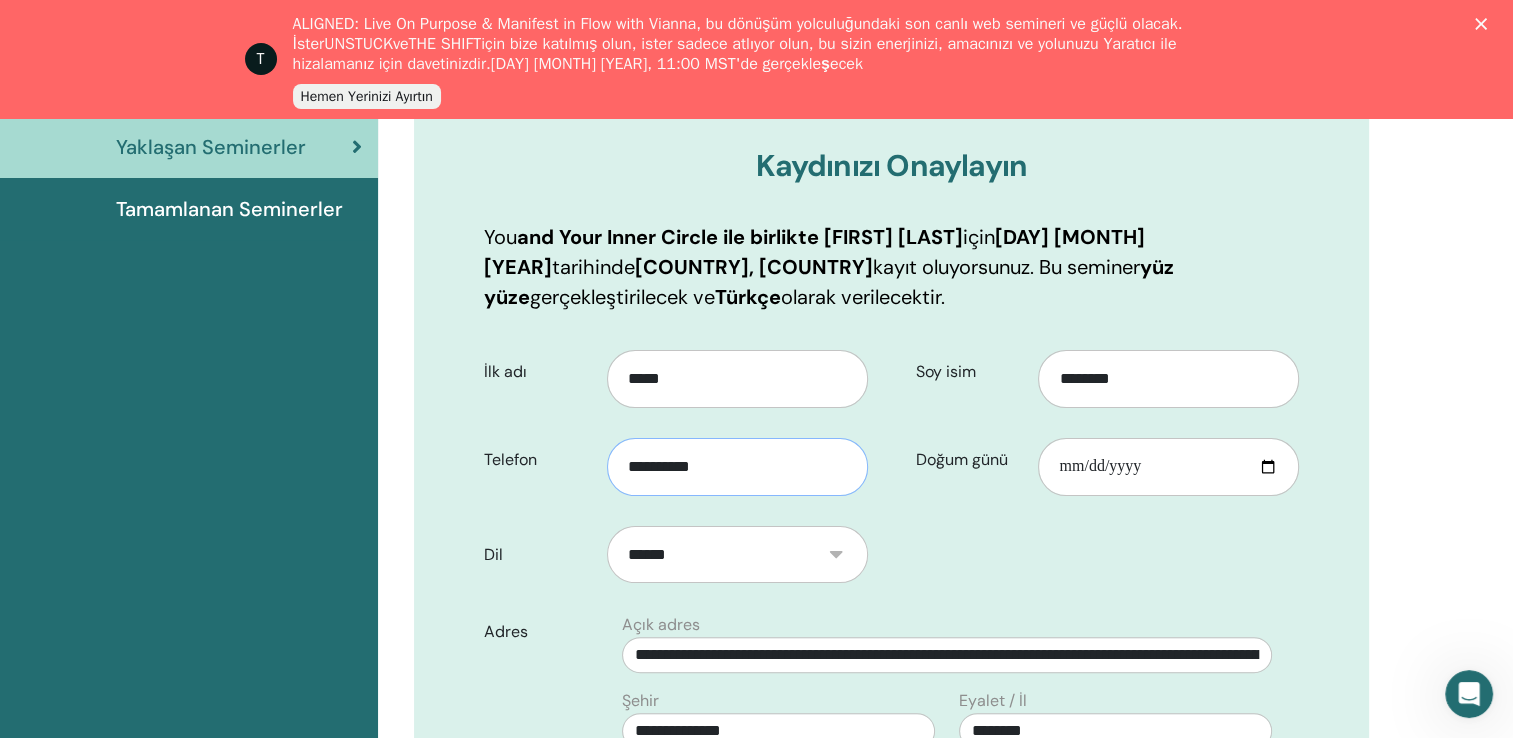 type on "**********" 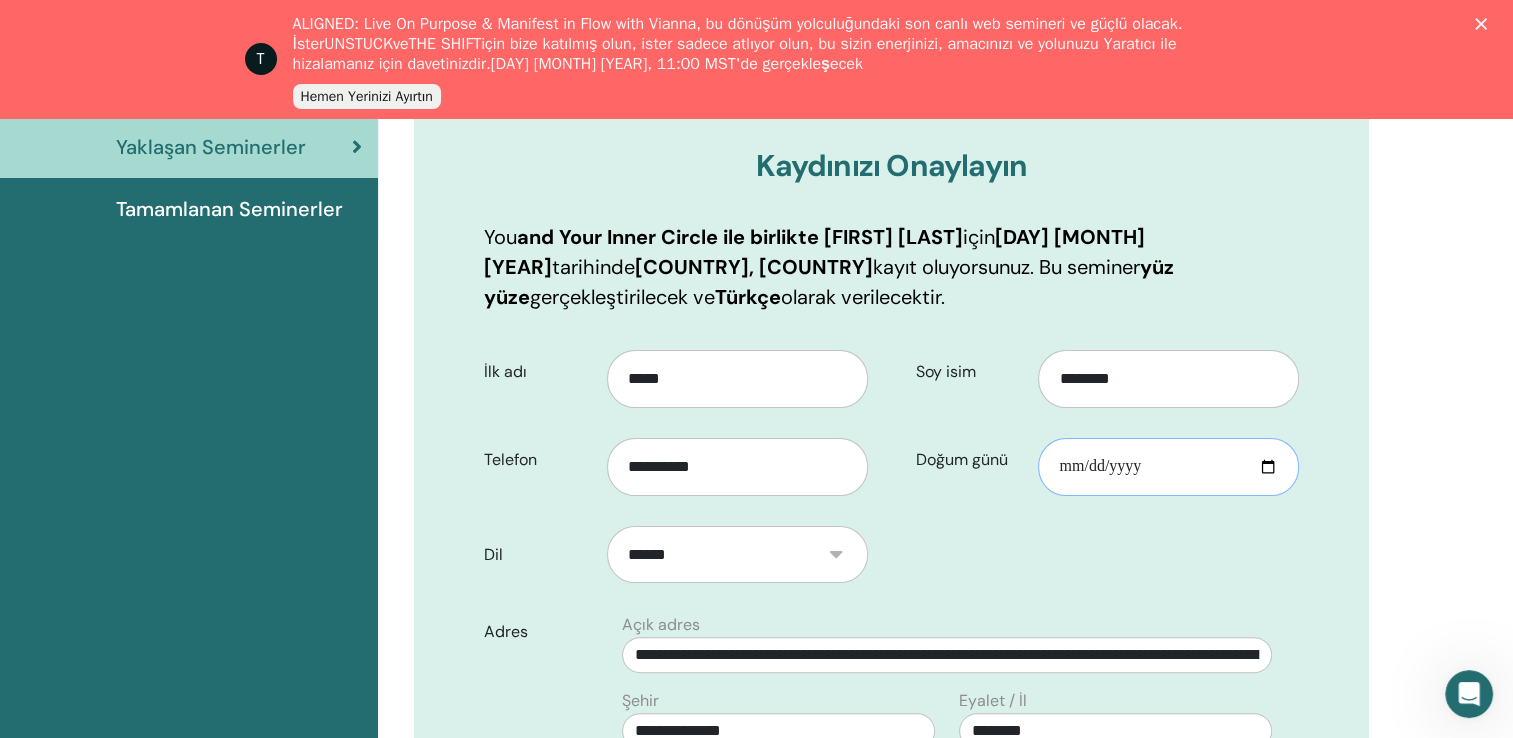 click on "Doğum günü" at bounding box center [1168, 467] 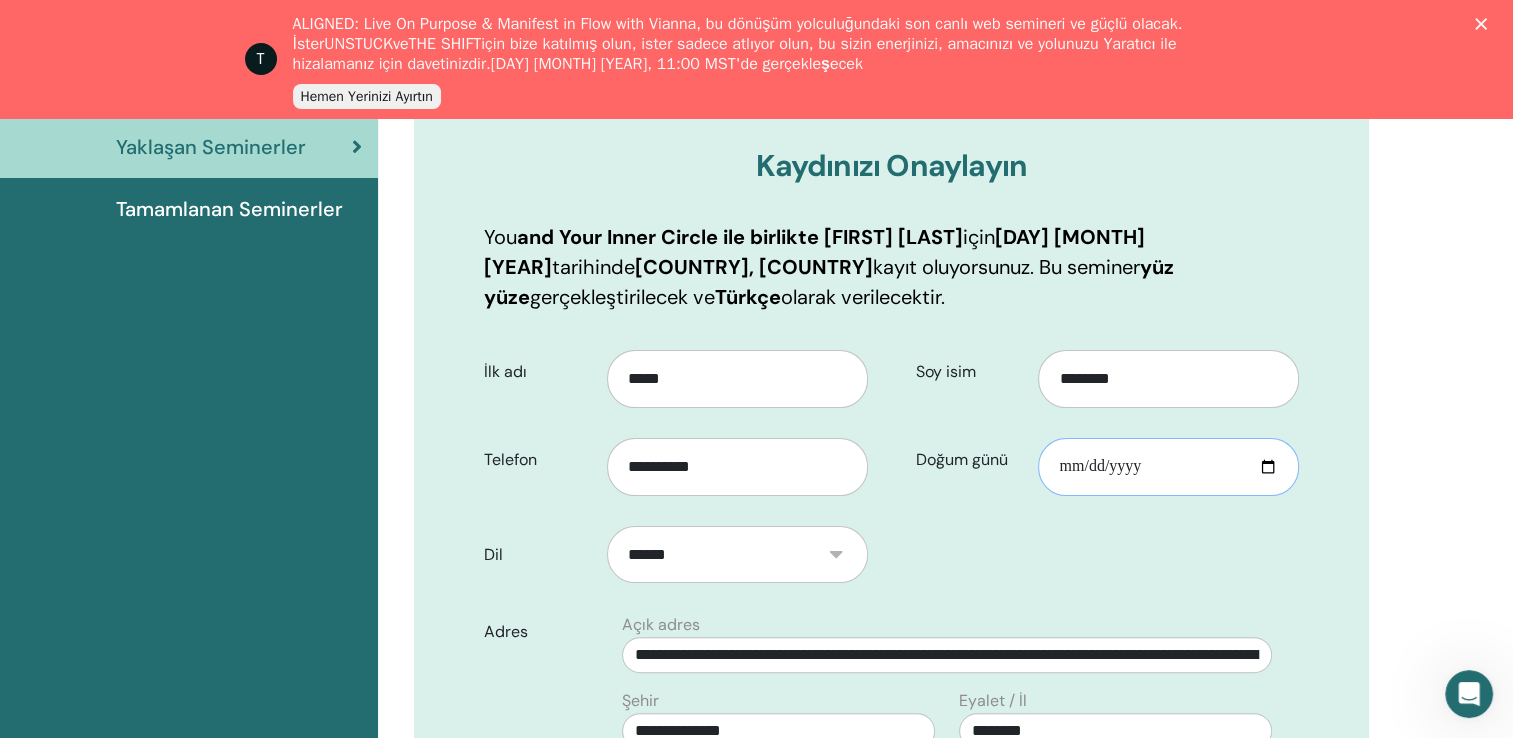 type on "**********" 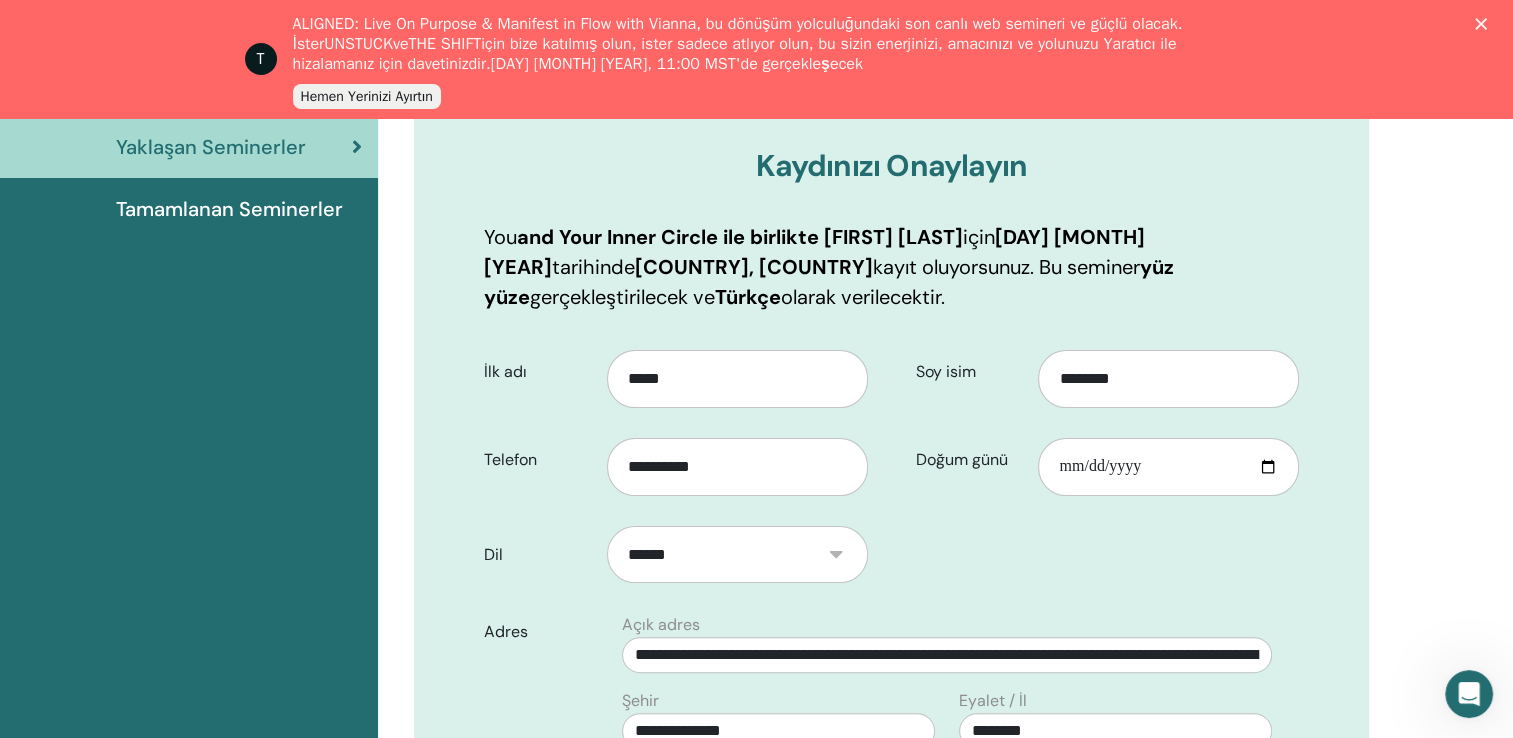 click on "Soy isim
[LAST]
Doğum günü
[DATE]" at bounding box center [1103, 424] 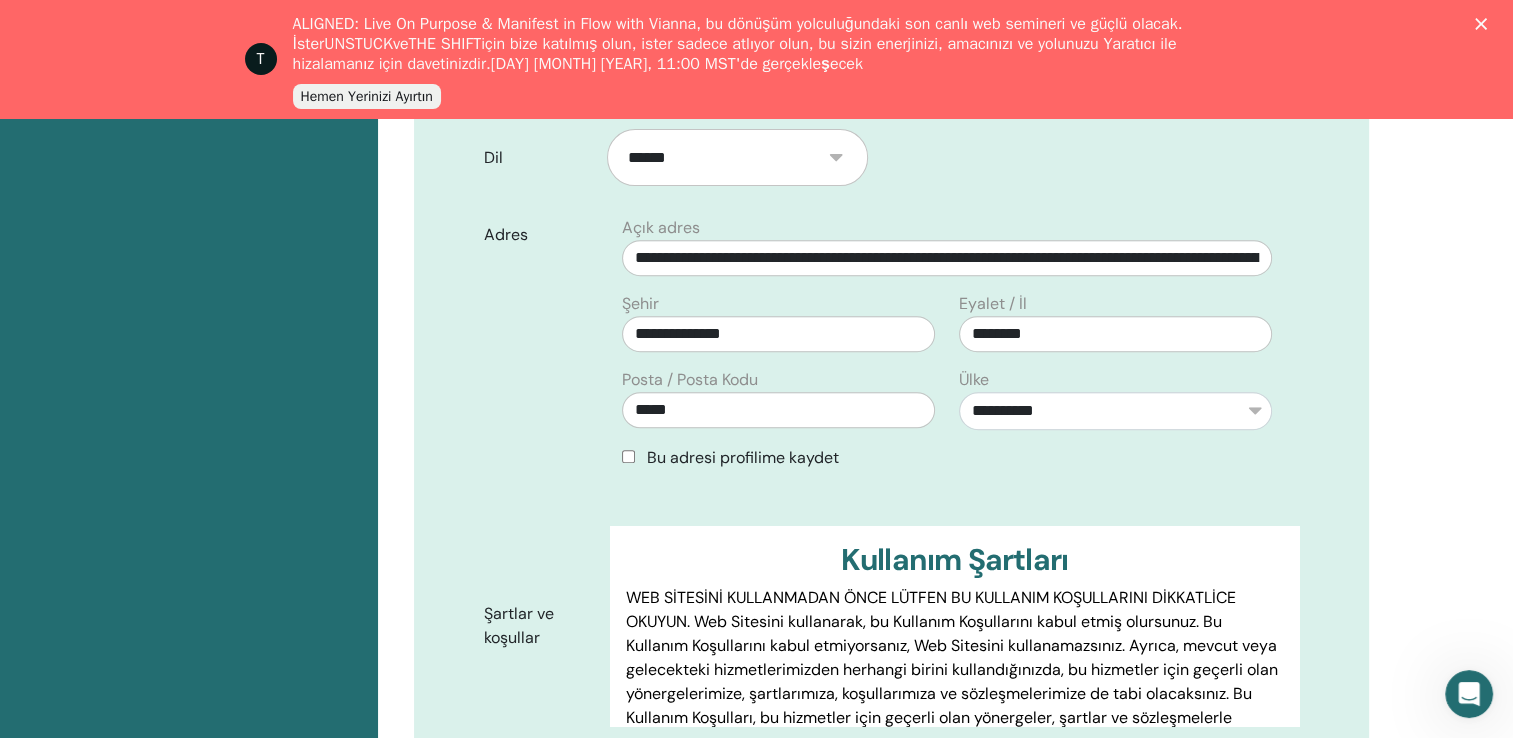 scroll, scrollTop: 727, scrollLeft: 0, axis: vertical 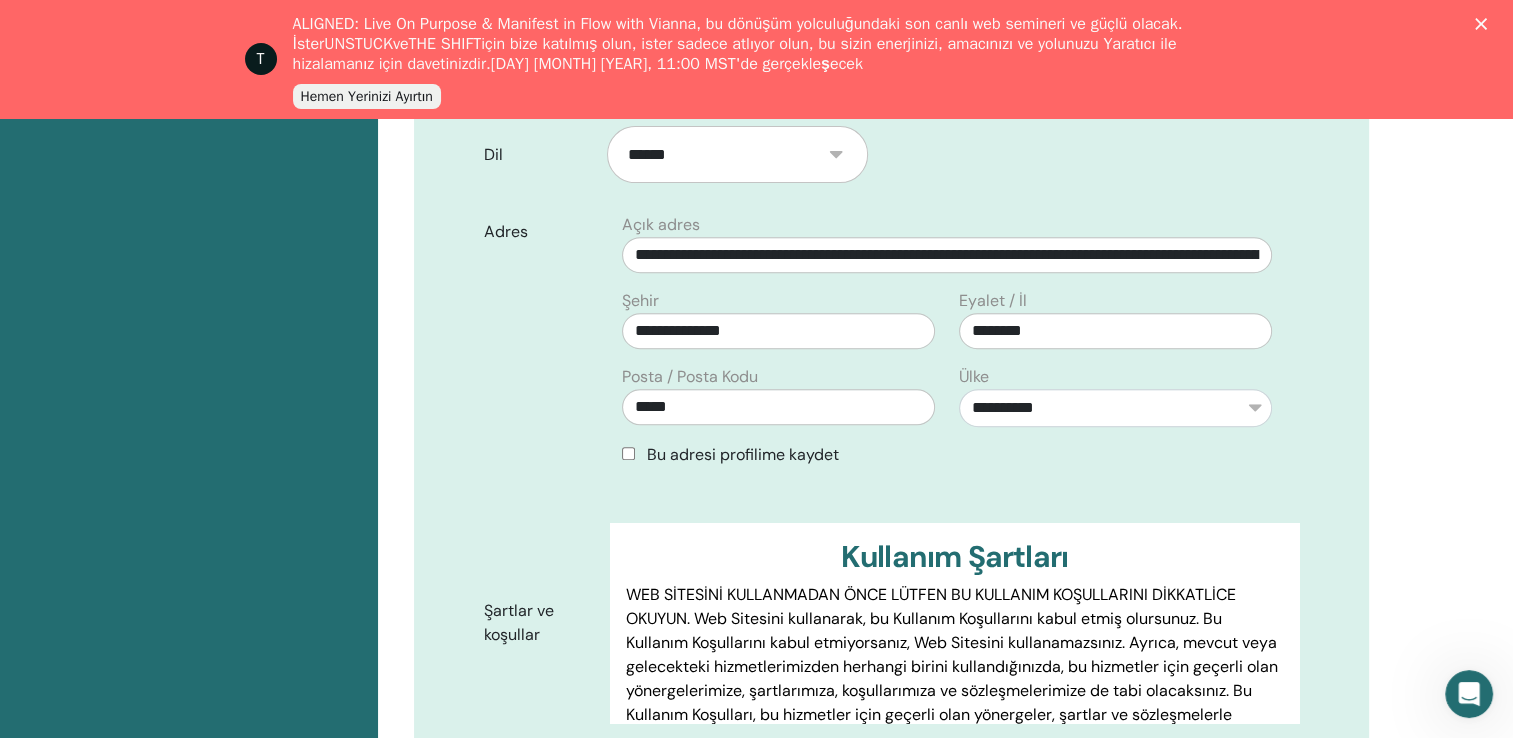 click on "Bu adresi profilime kaydet" at bounding box center (947, 455) 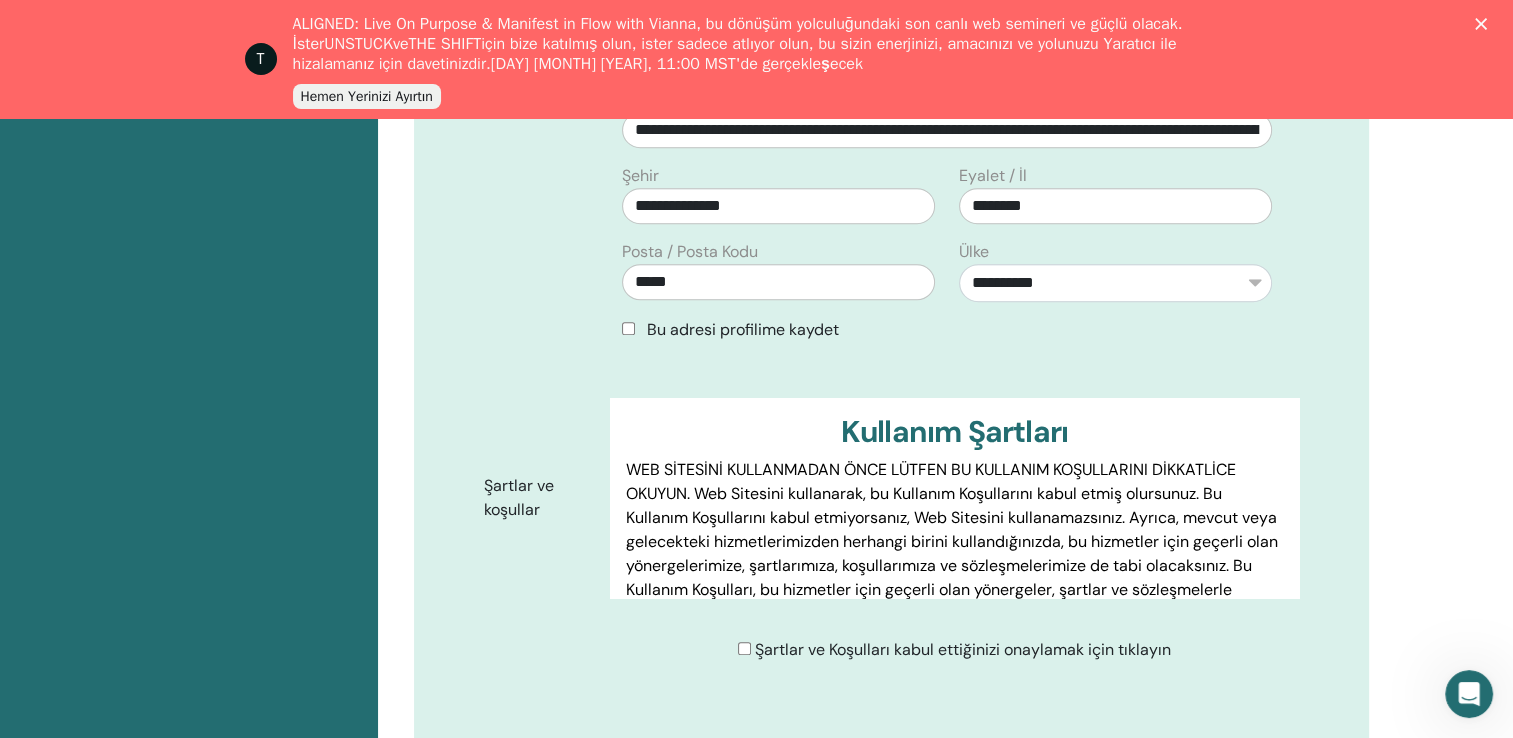 scroll, scrollTop: 1047, scrollLeft: 0, axis: vertical 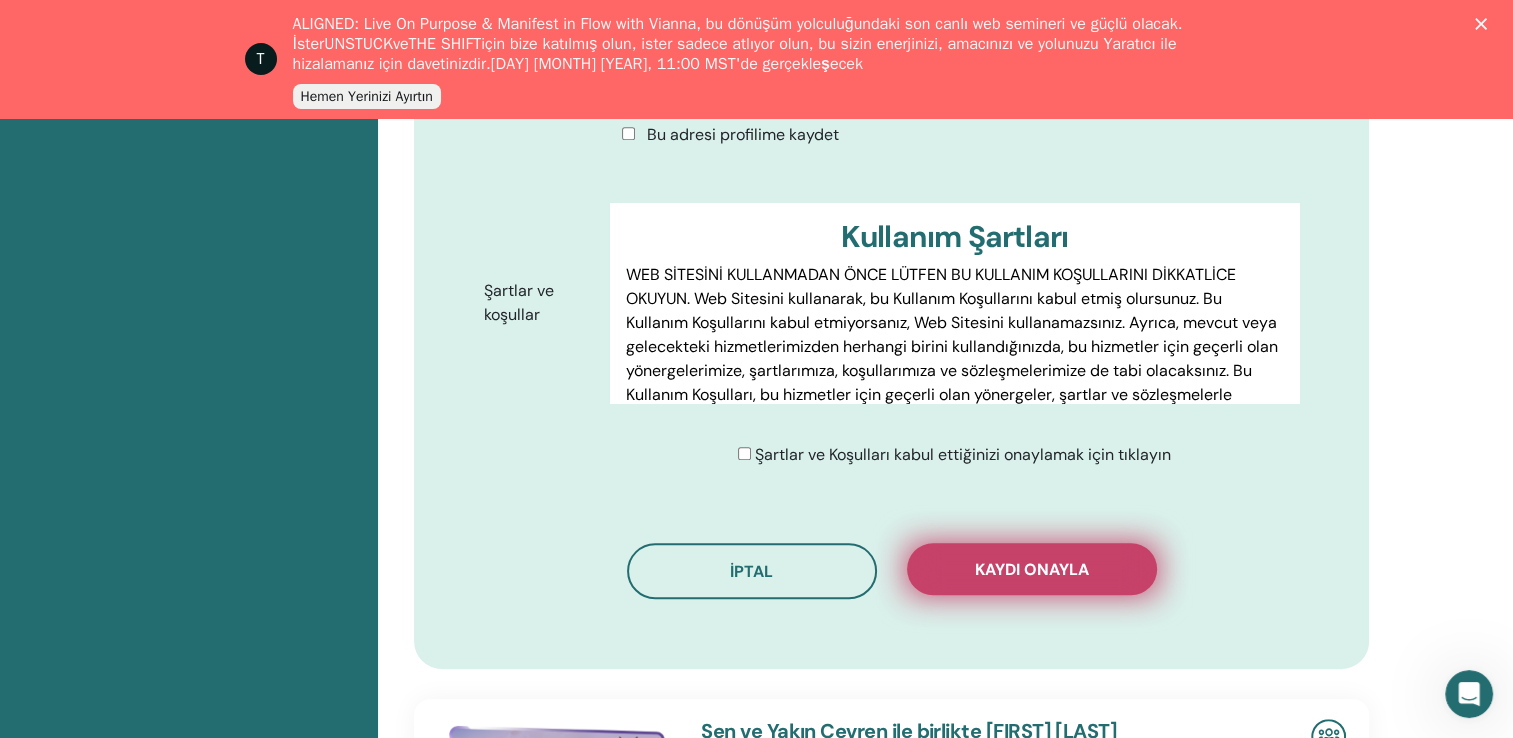 click on "Kaydı onayla" at bounding box center [1032, 569] 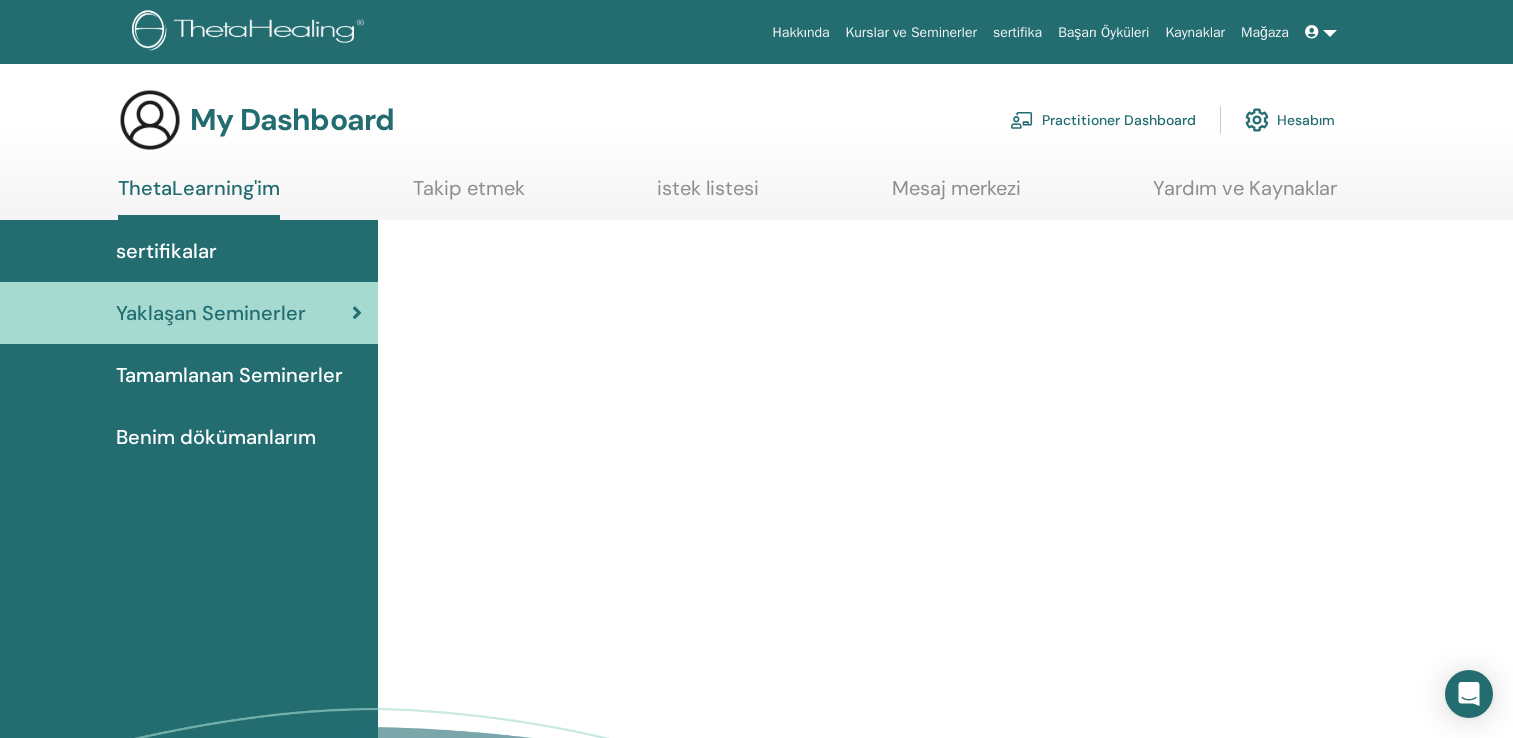 scroll, scrollTop: 0, scrollLeft: 0, axis: both 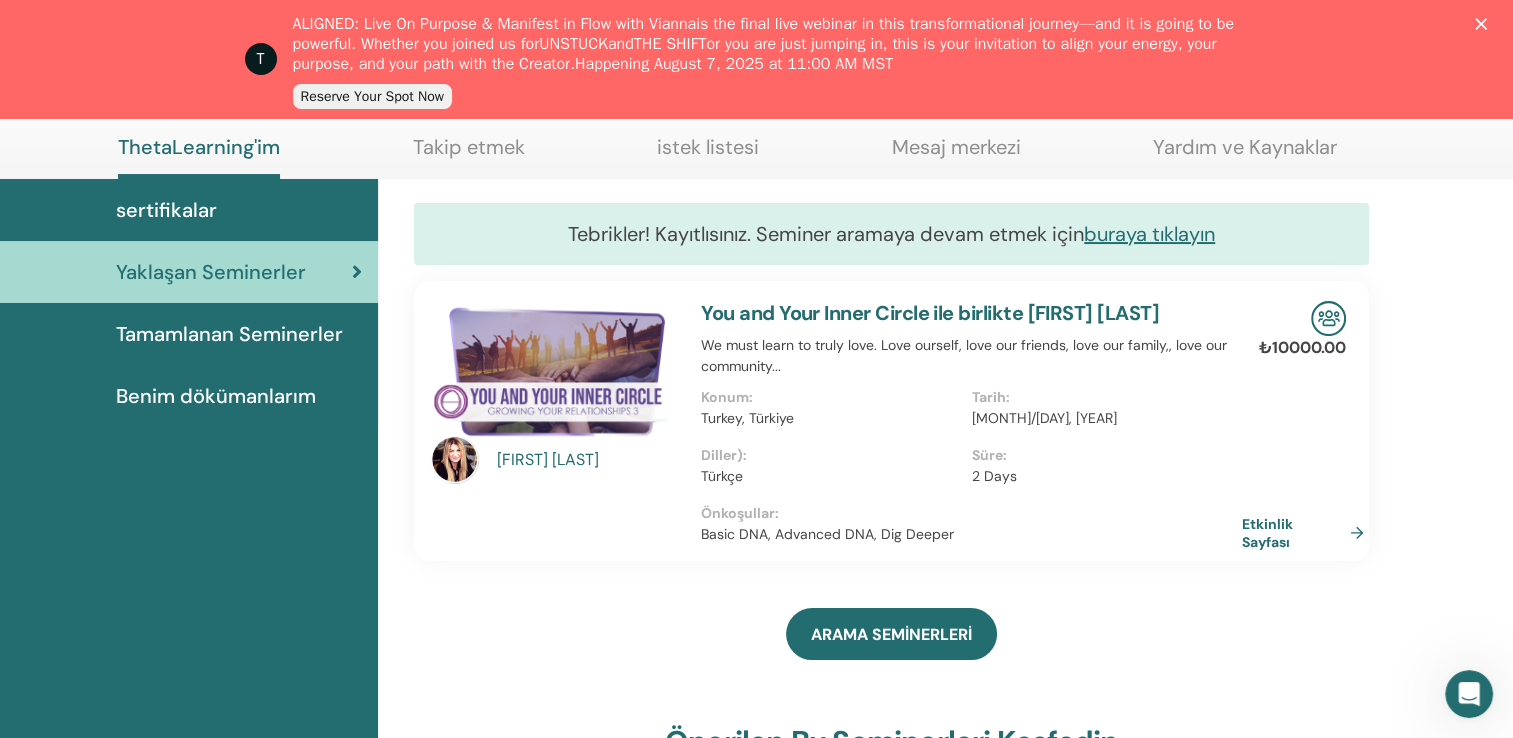 click 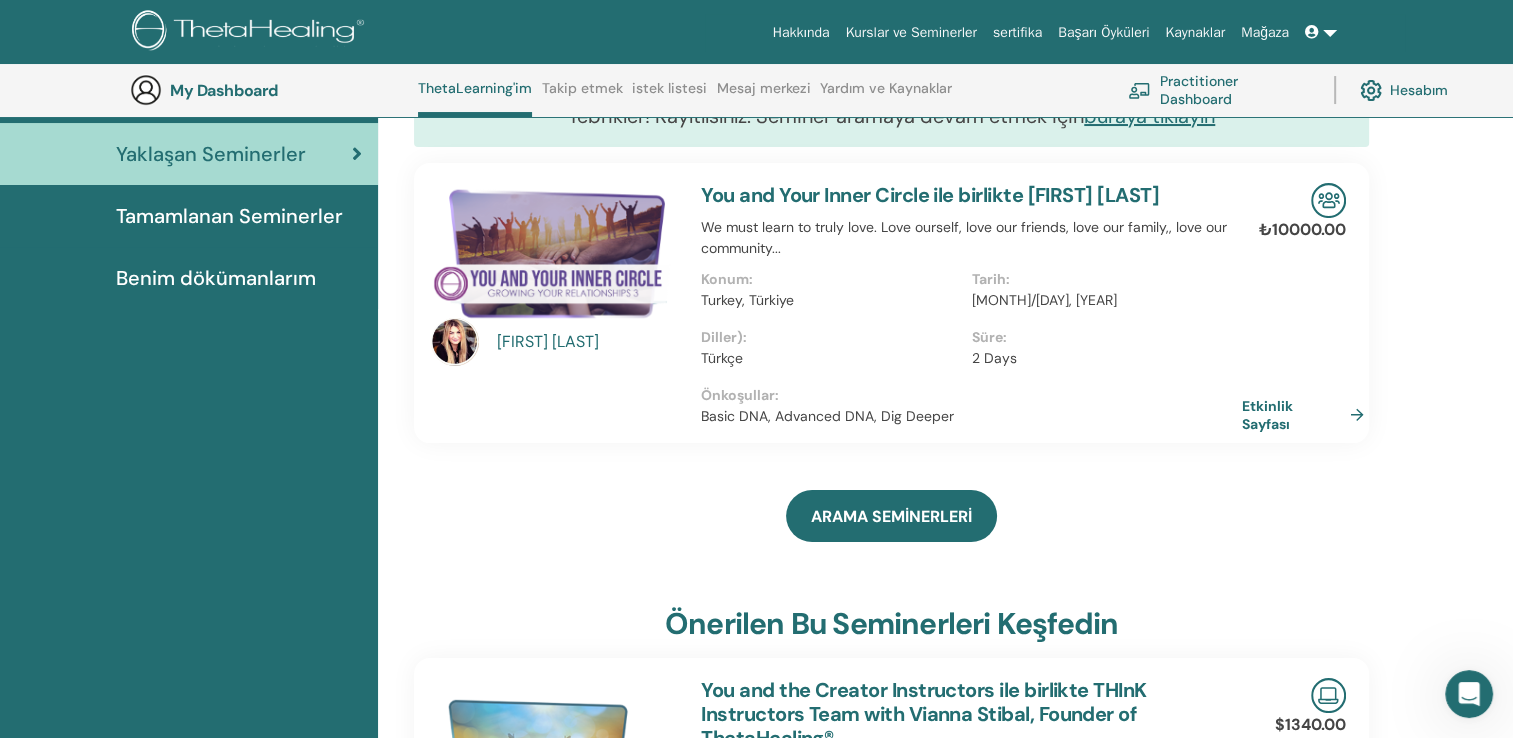 click at bounding box center (1314, 32) 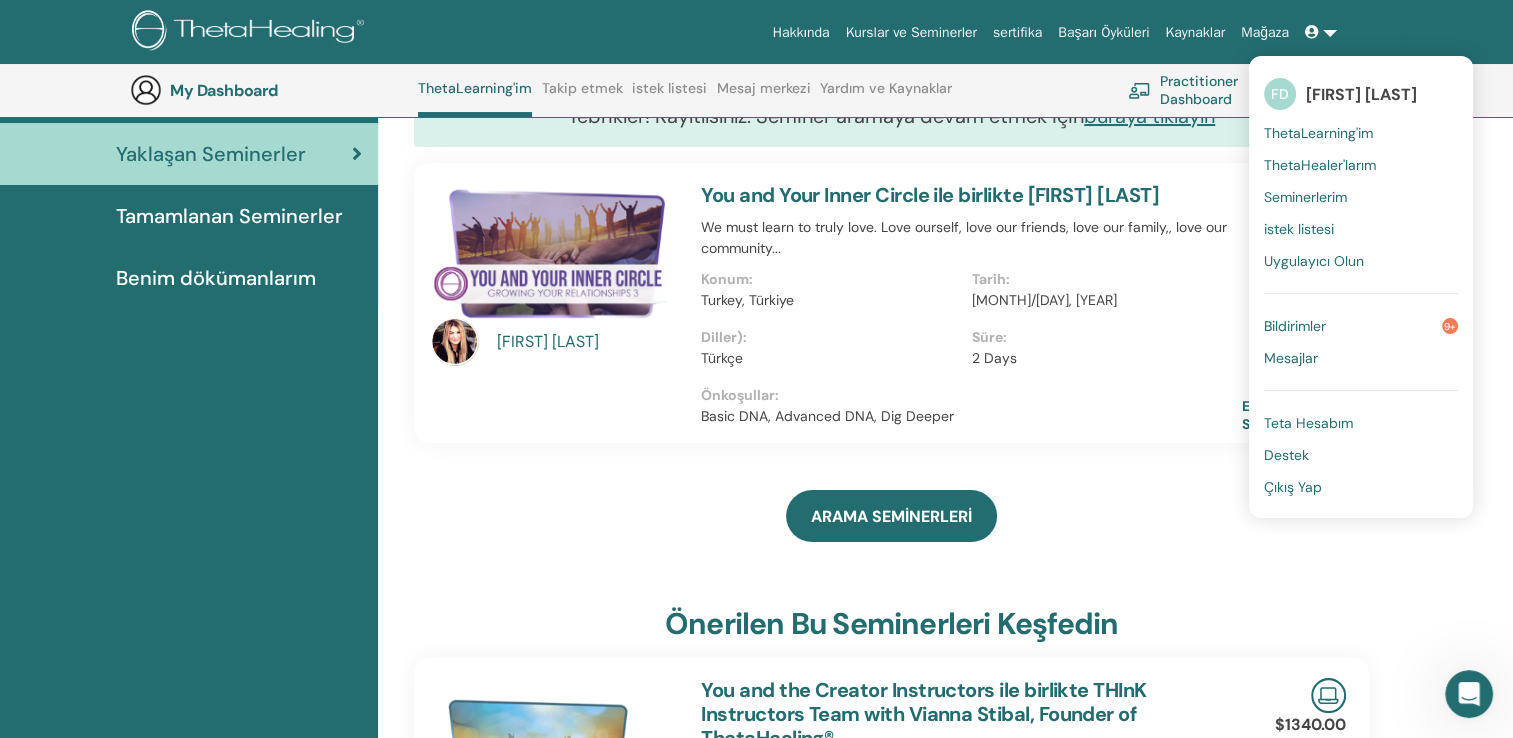click on "Çıkış Yap" at bounding box center [1293, 487] 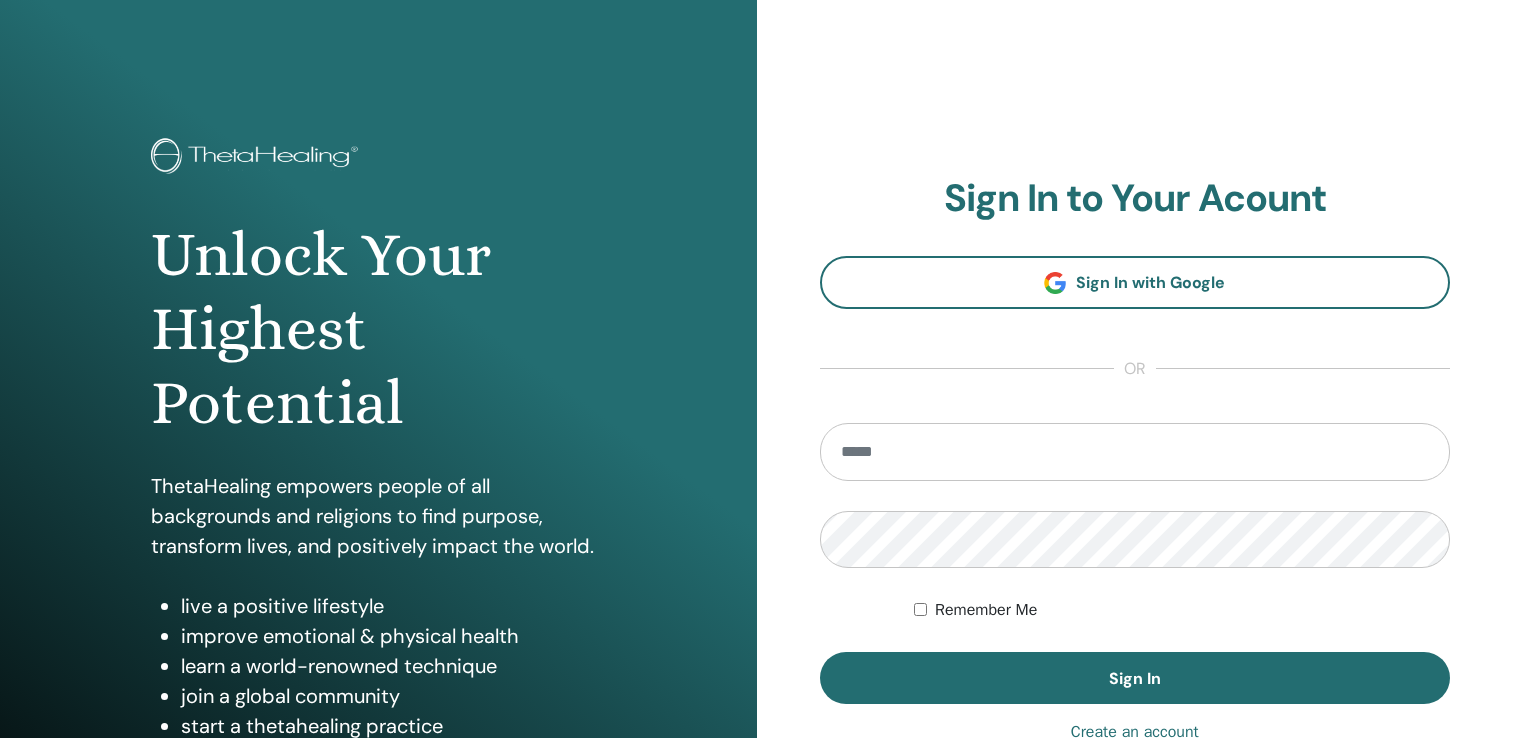 scroll, scrollTop: 0, scrollLeft: 0, axis: both 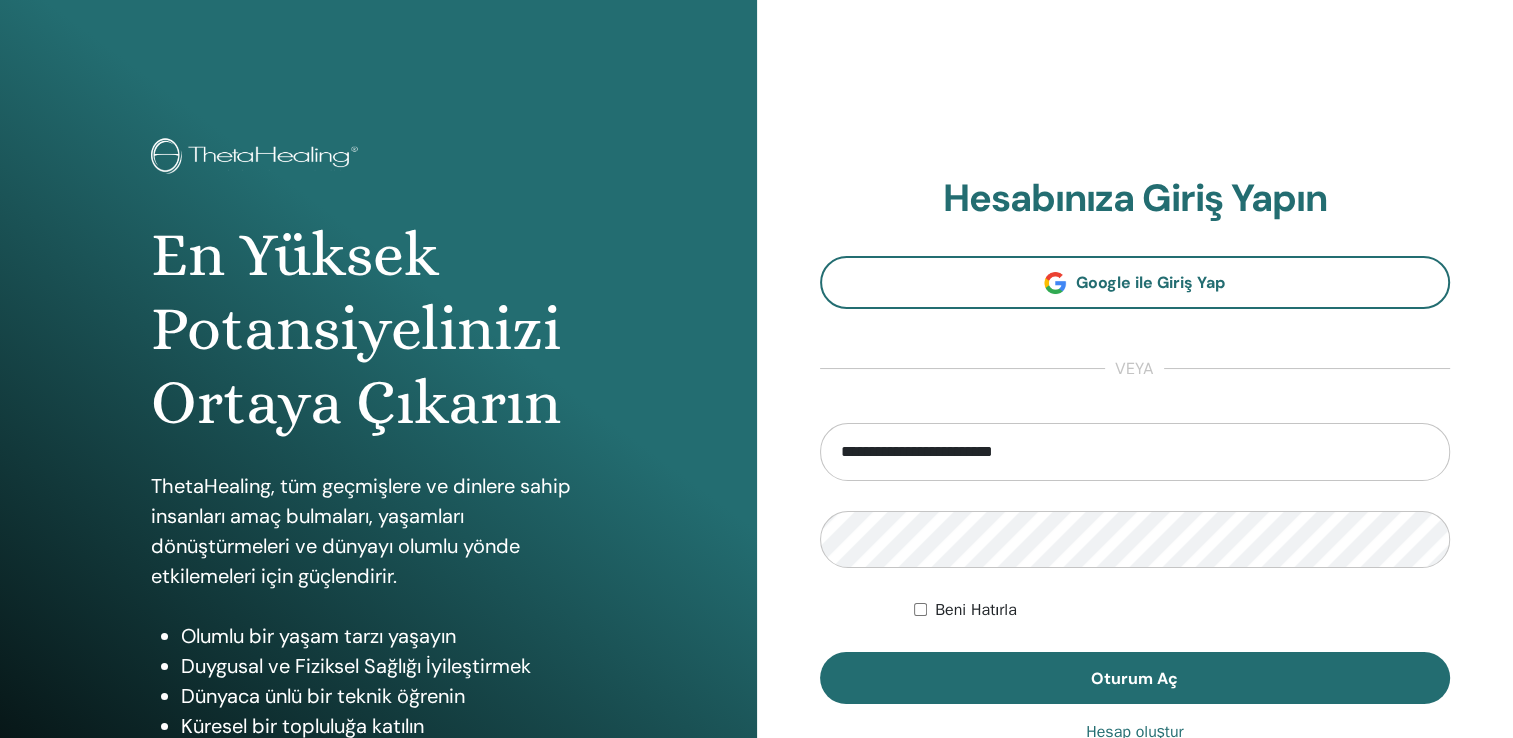 click on "**********" at bounding box center (1135, 452) 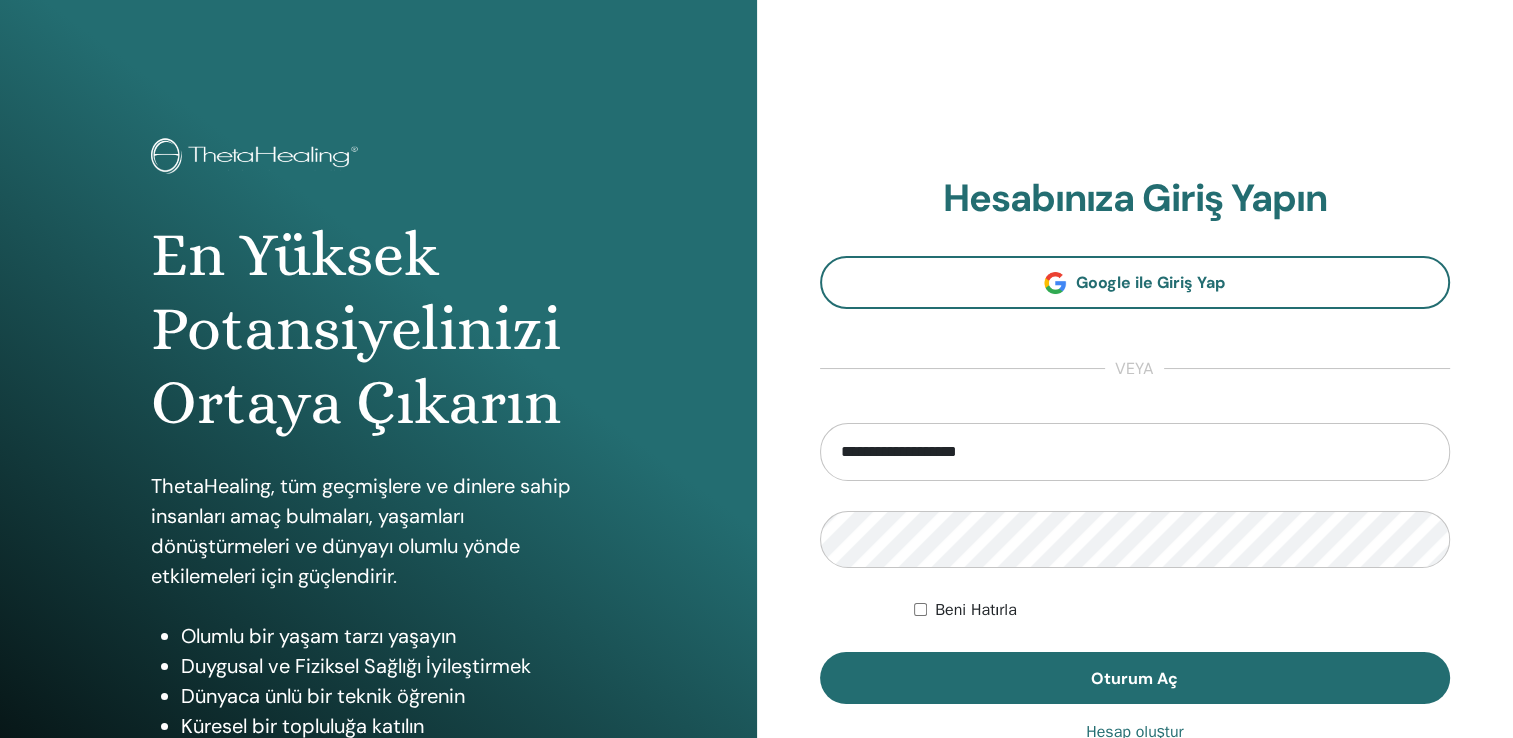 type on "**********" 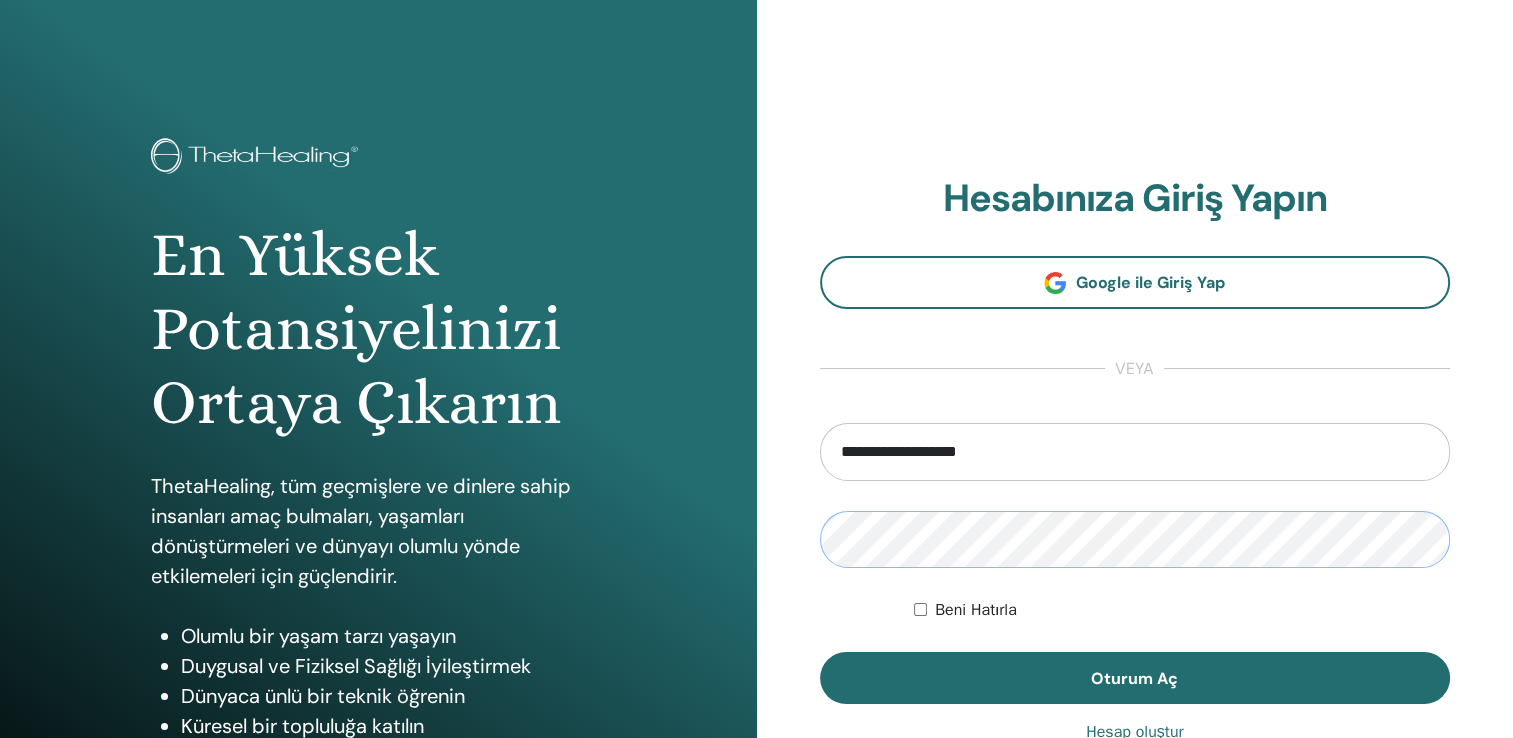click on "Oturum Aç" at bounding box center (1135, 678) 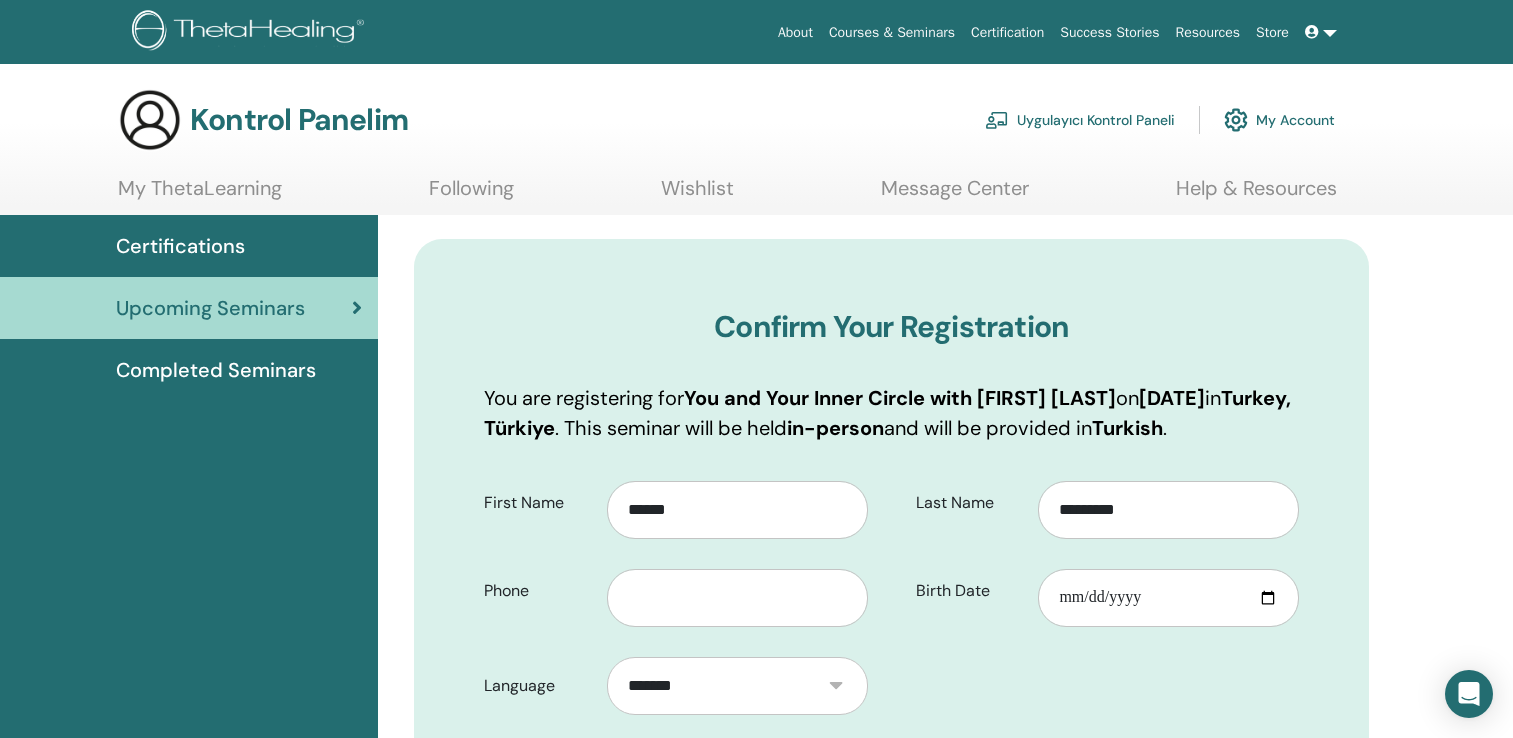 scroll, scrollTop: 0, scrollLeft: 0, axis: both 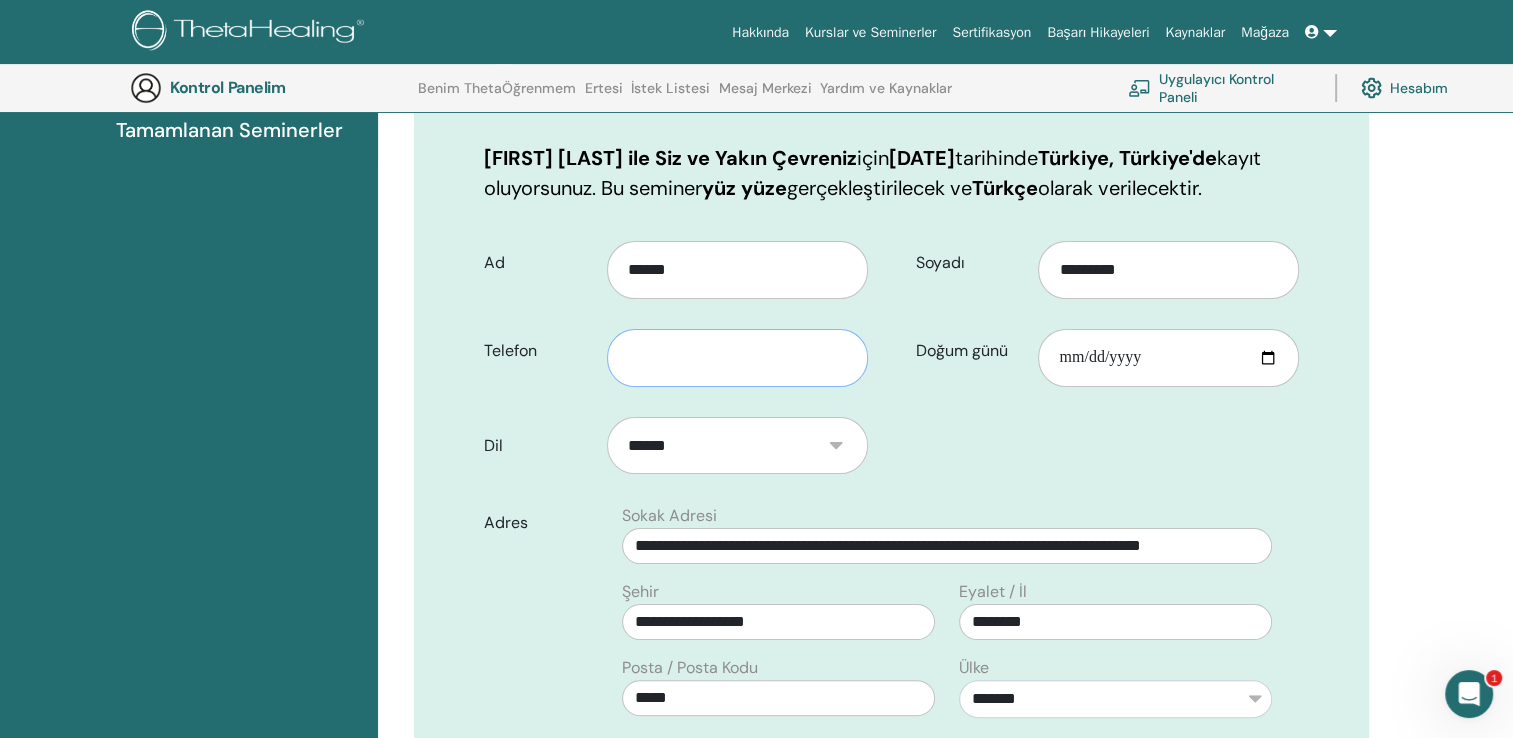 click at bounding box center [737, 358] 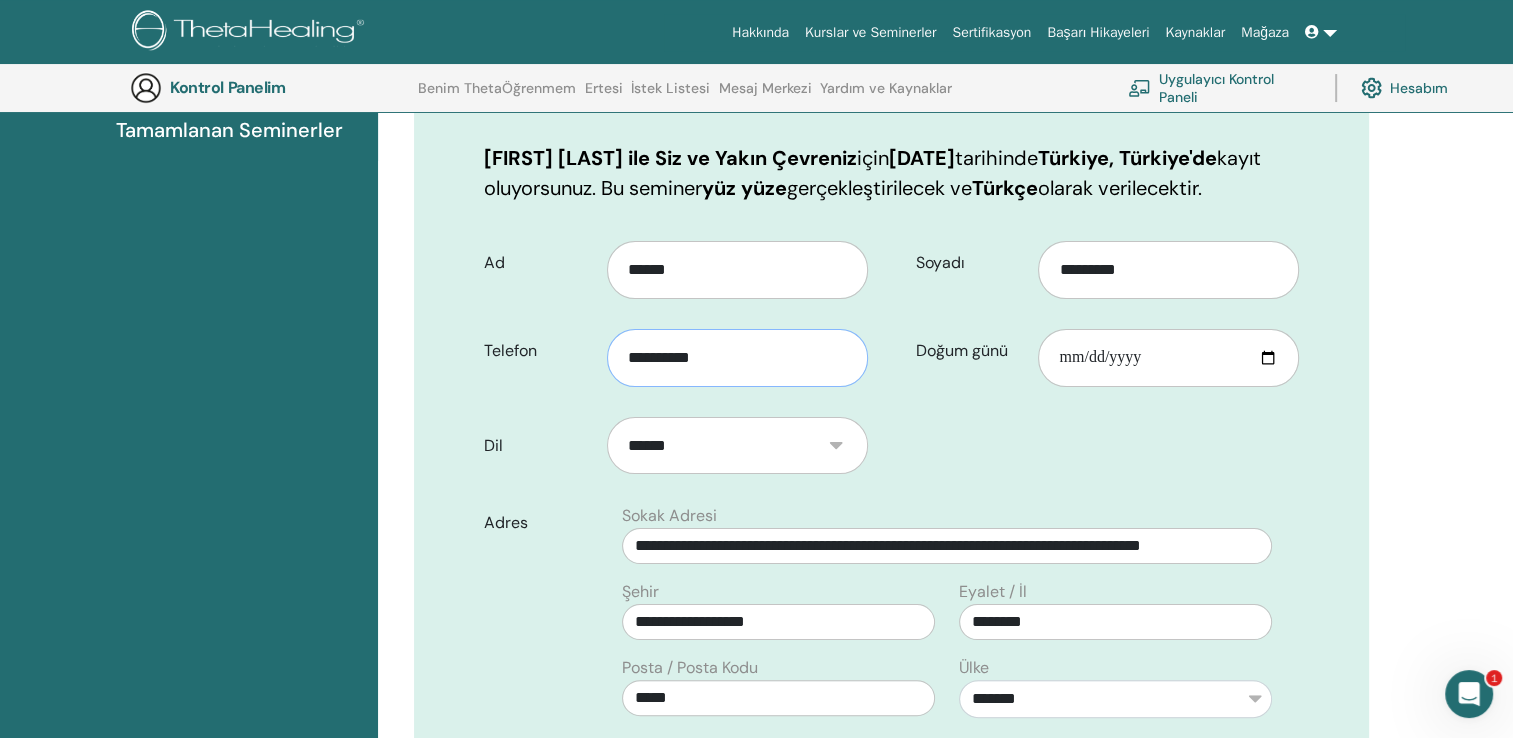 type on "**********" 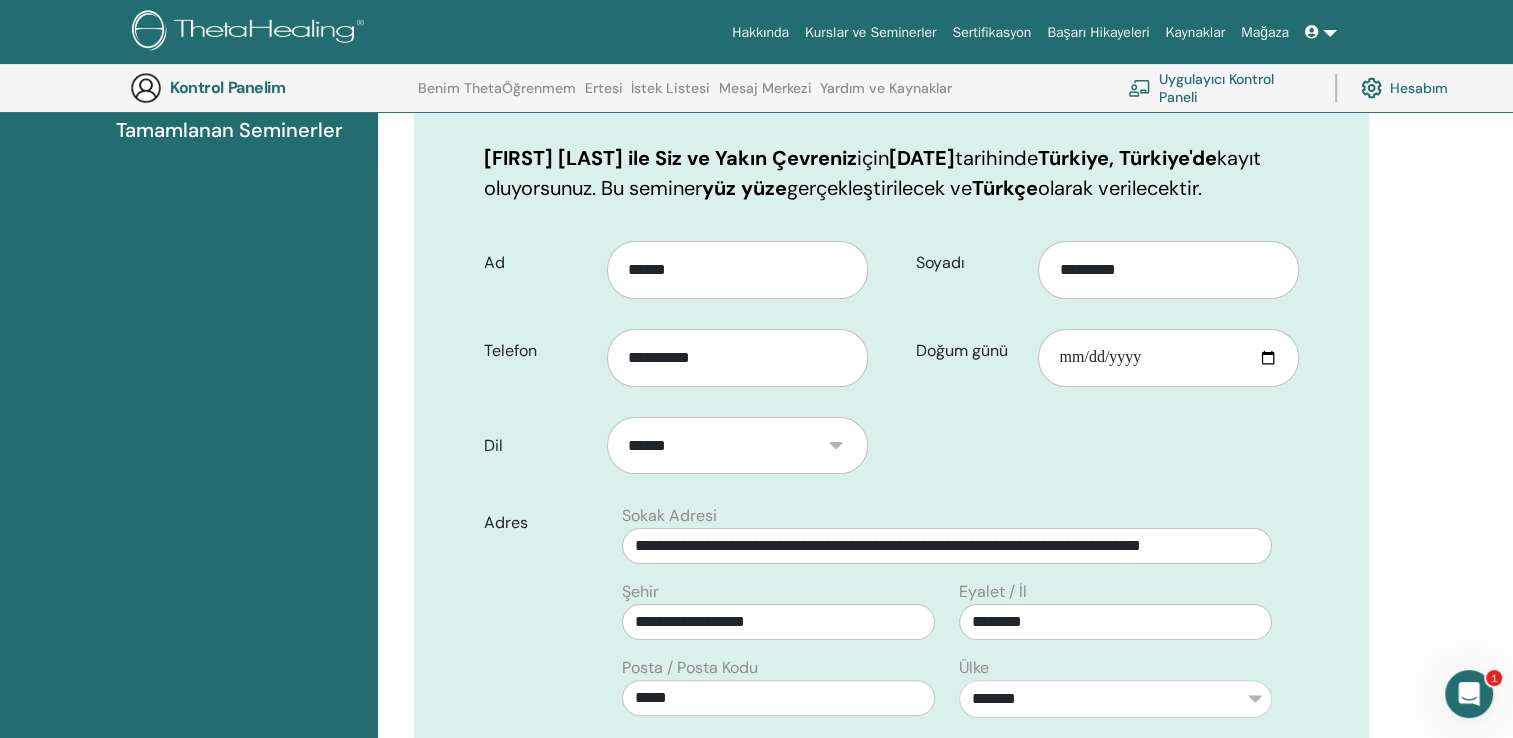 click on "**********" at bounding box center [891, 660] 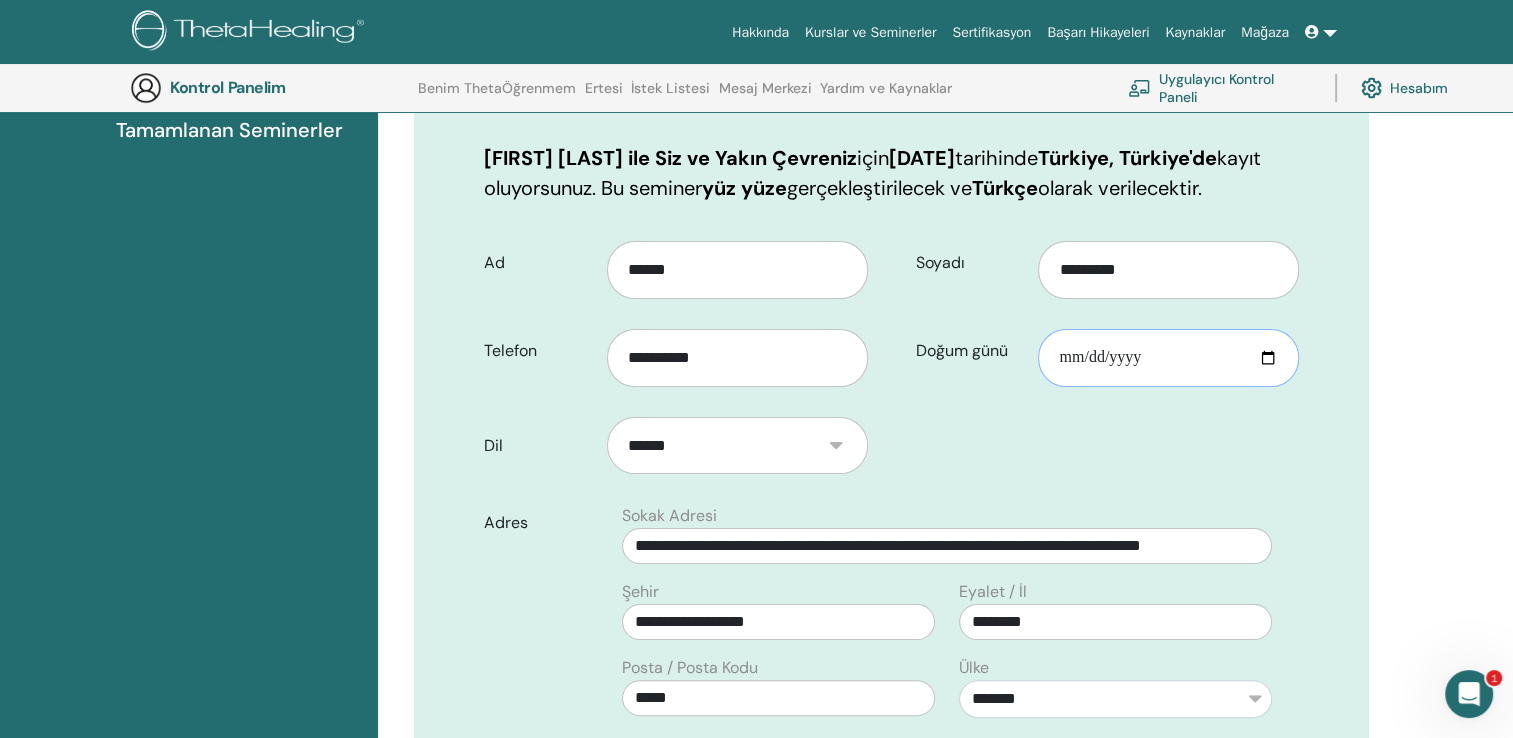 click on "**********" at bounding box center (1168, 358) 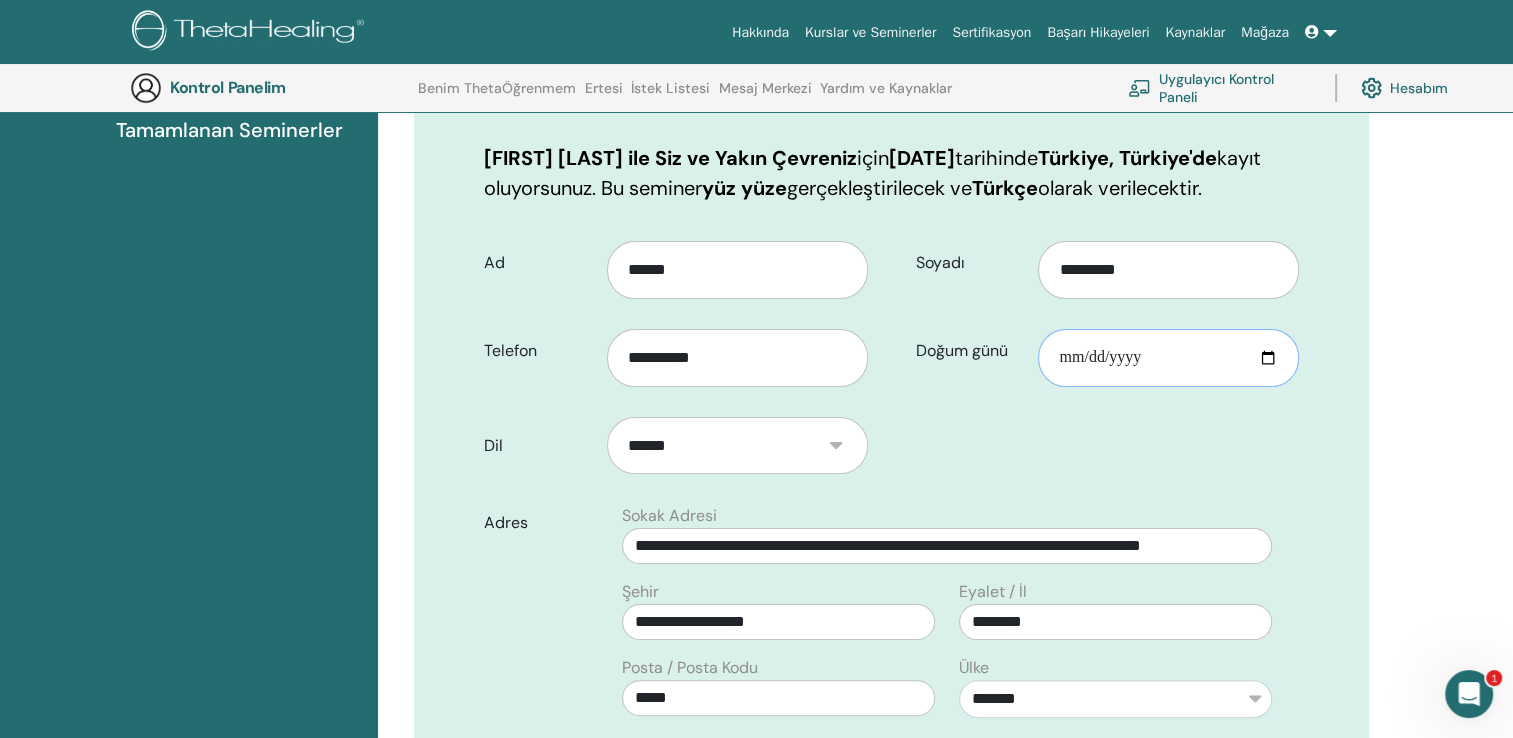 type on "**********" 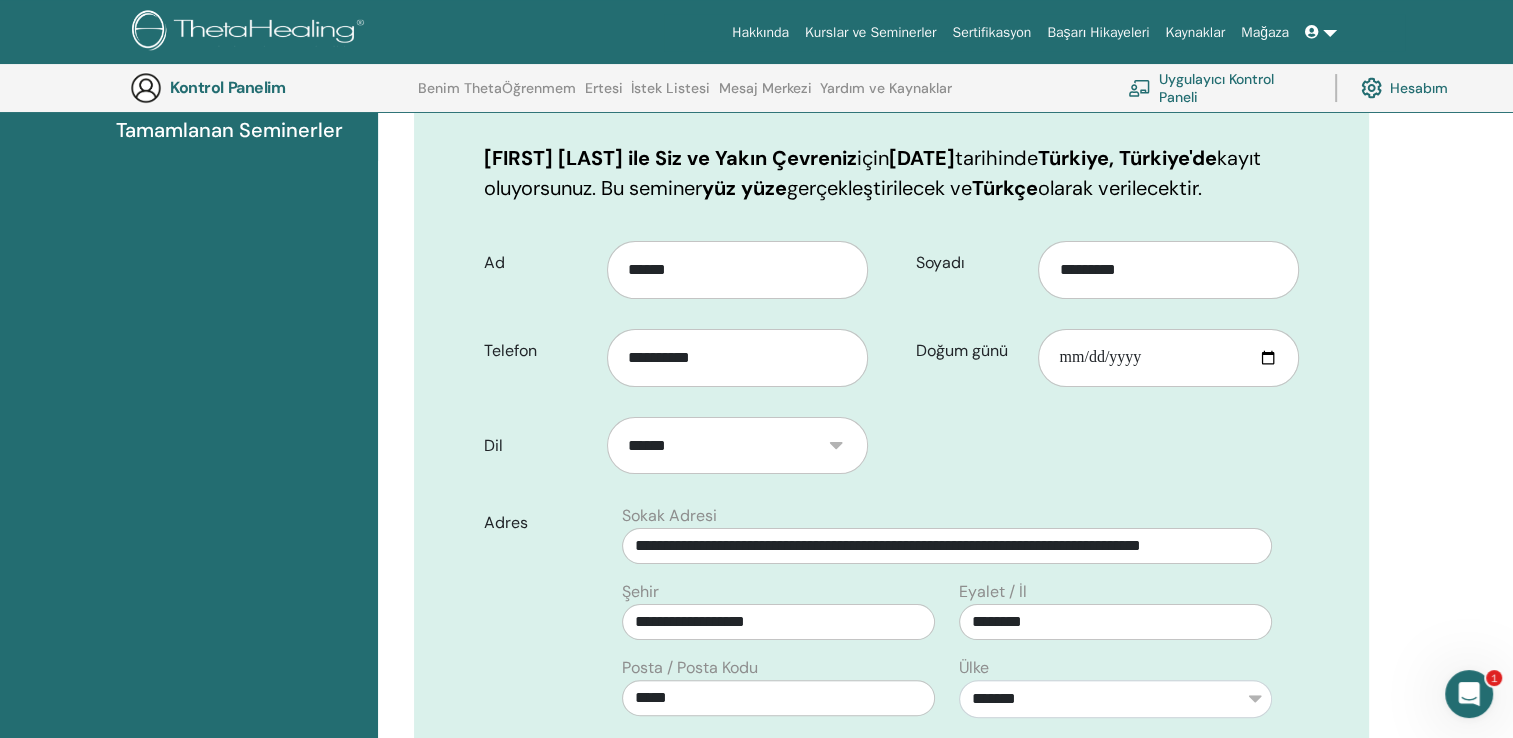 click on "**********" at bounding box center [891, 660] 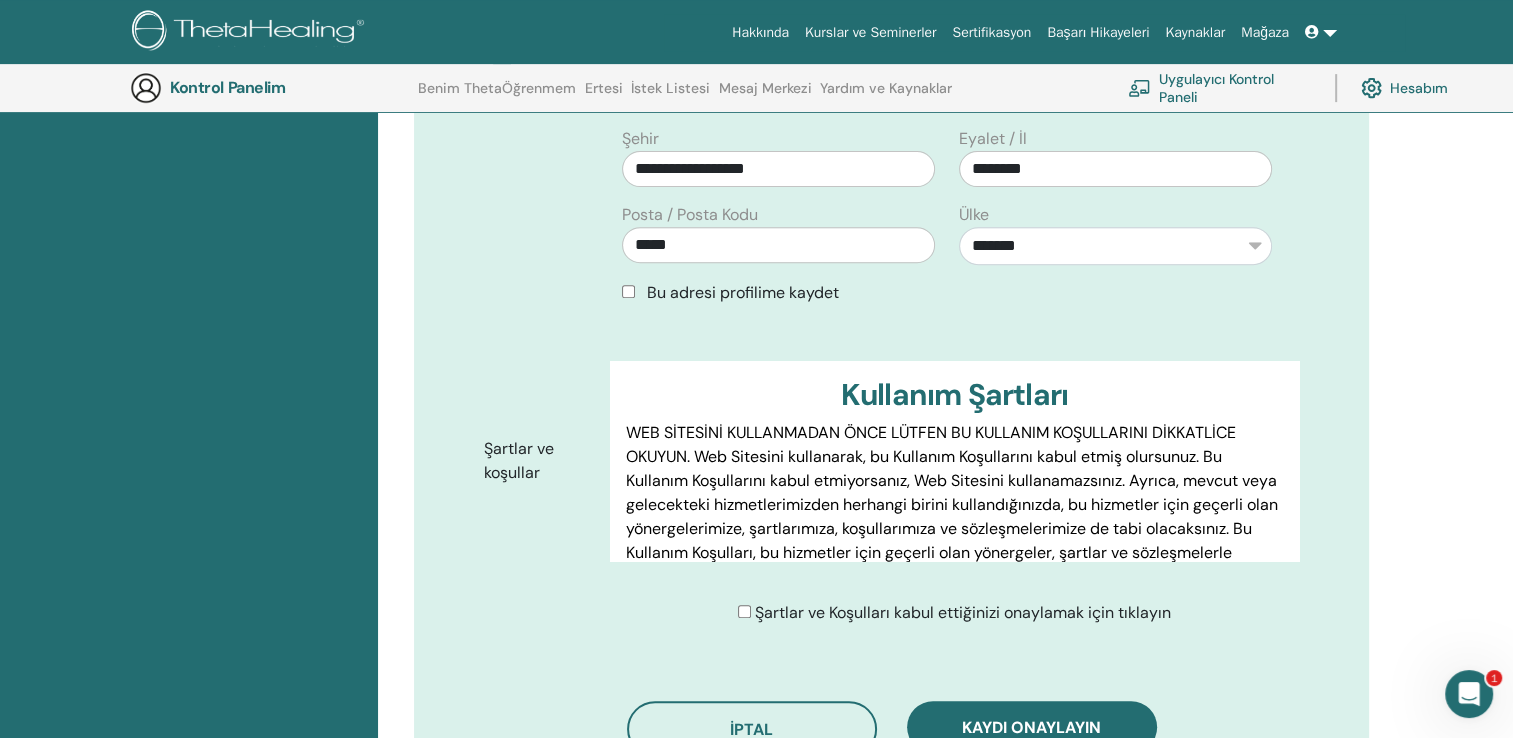 scroll, scrollTop: 768, scrollLeft: 0, axis: vertical 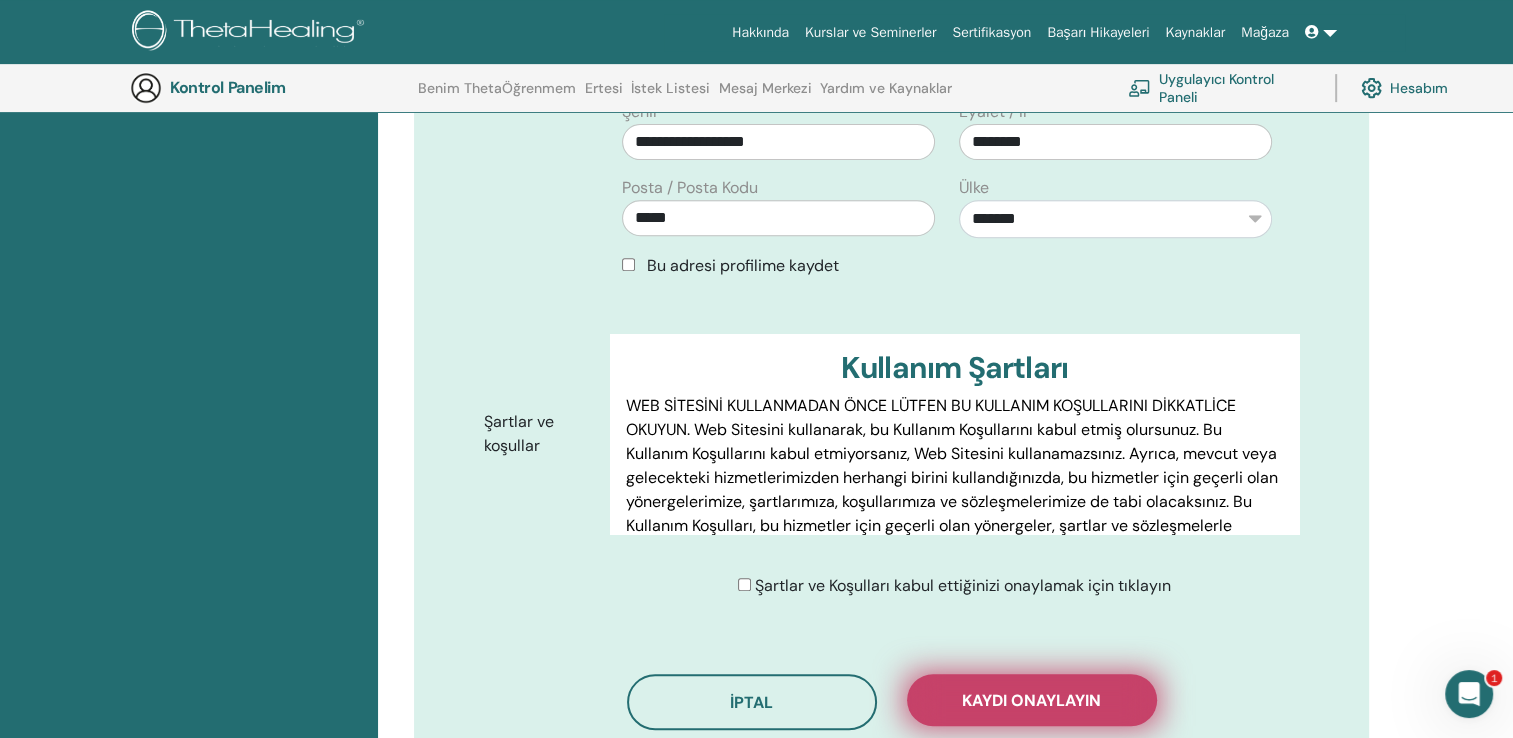 click on "Kaydı onaylayın" at bounding box center (1031, 700) 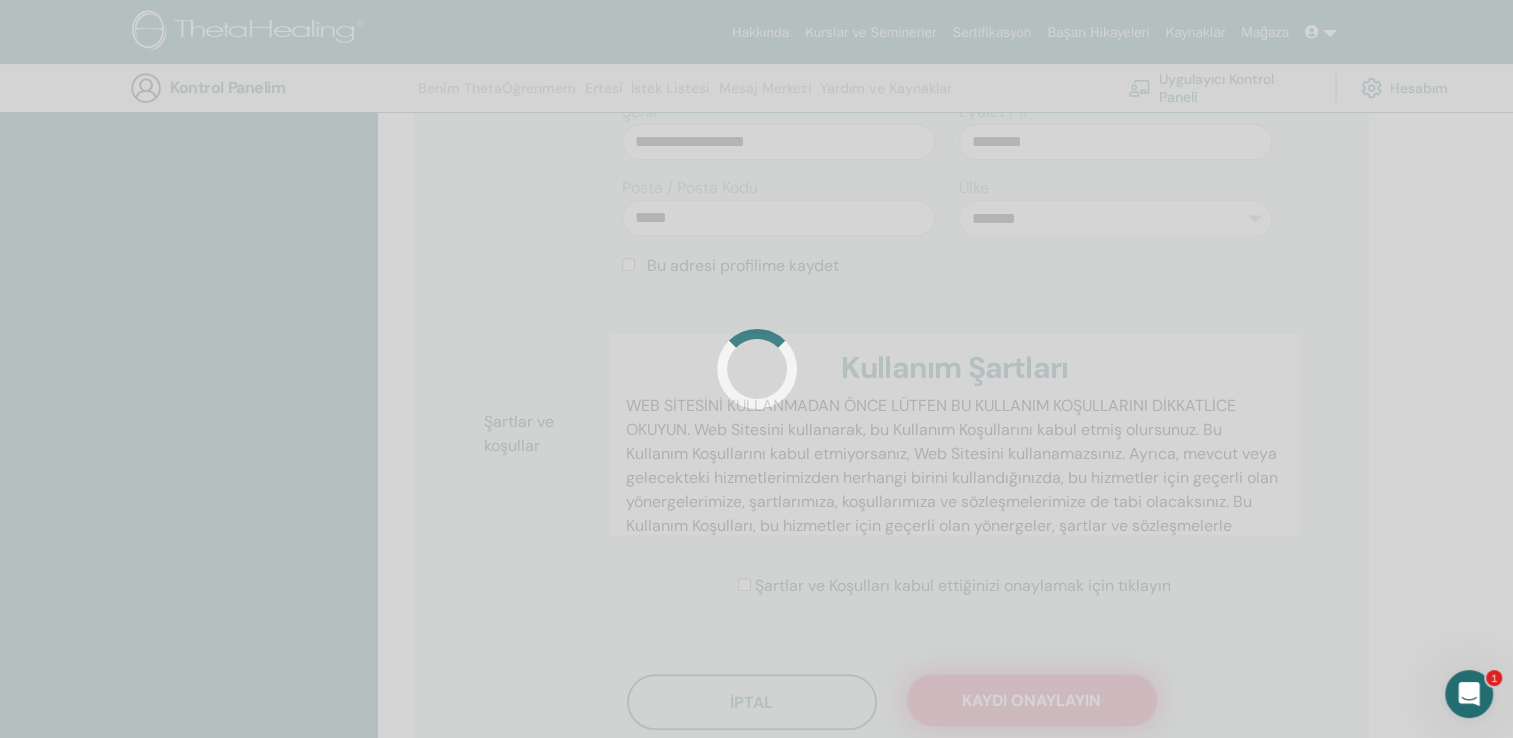 click at bounding box center [756, 369] 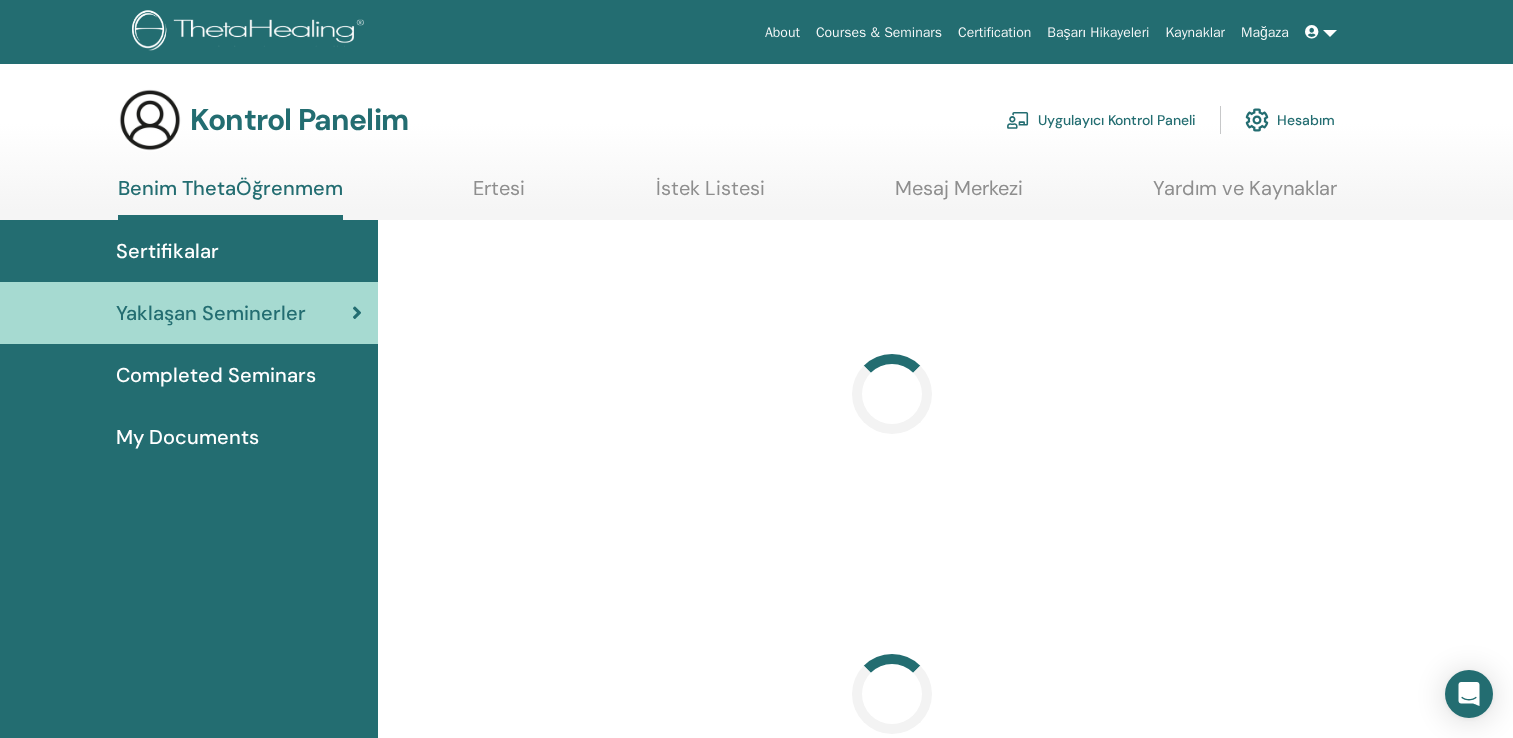 scroll, scrollTop: 0, scrollLeft: 0, axis: both 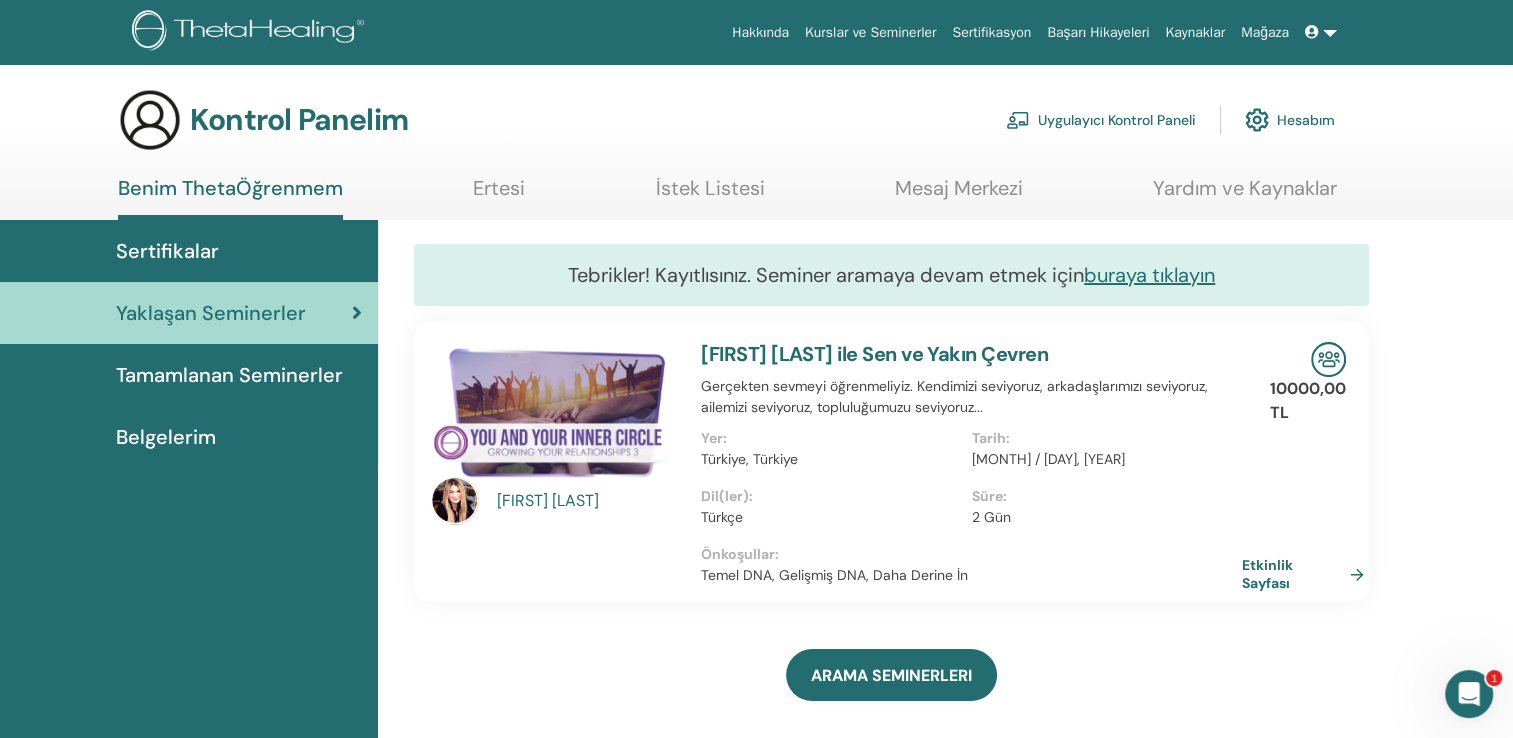 click at bounding box center (1321, 32) 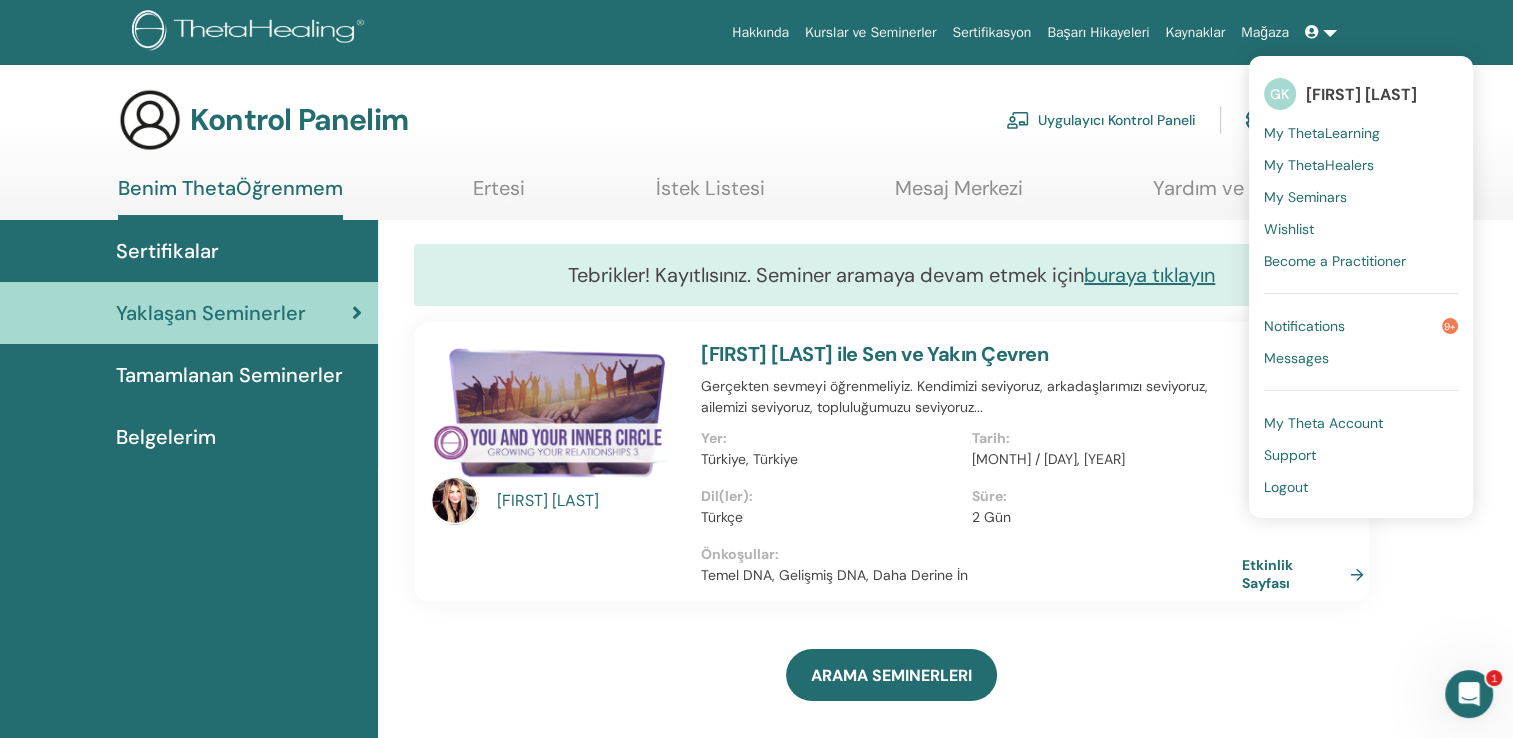 click on "Logout" at bounding box center (1286, 487) 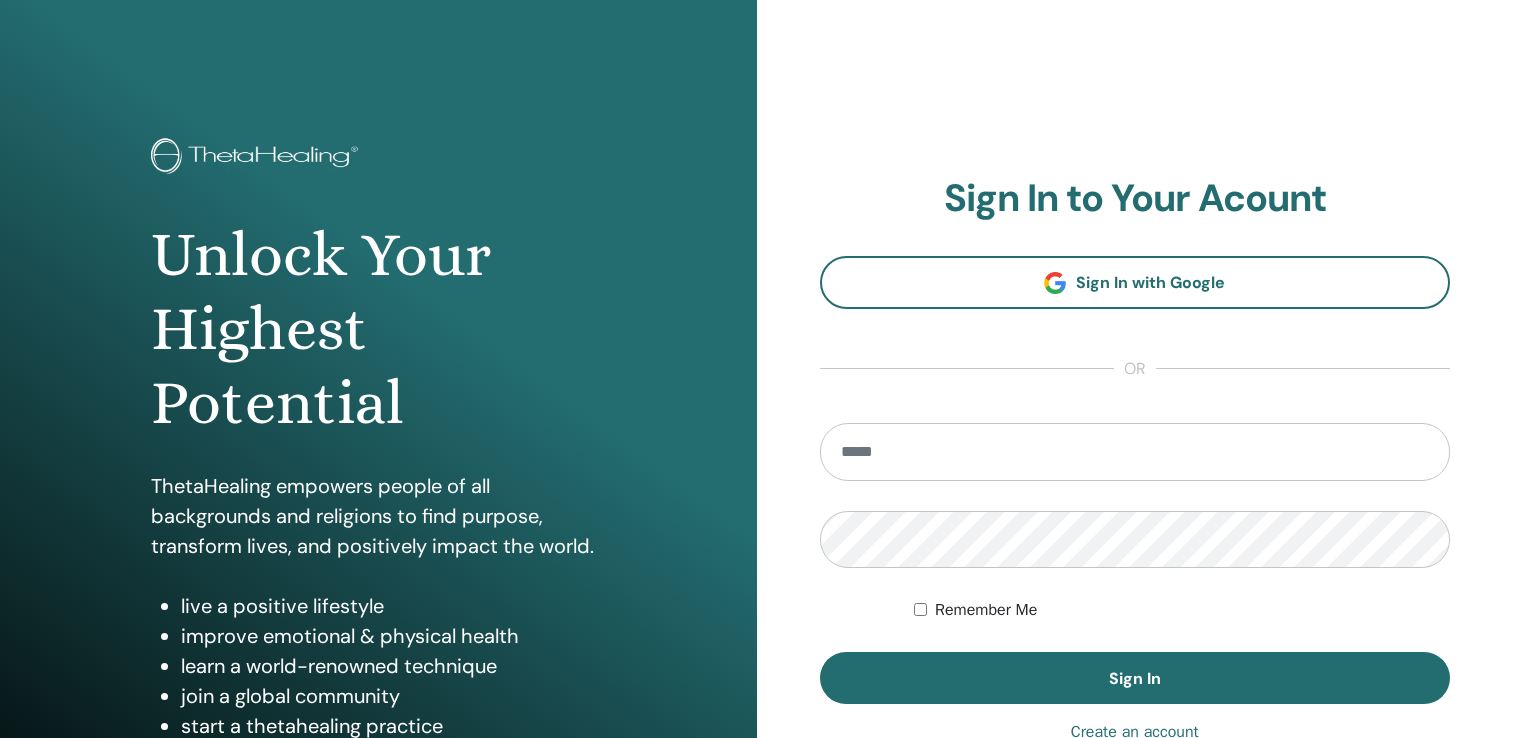 scroll, scrollTop: 0, scrollLeft: 0, axis: both 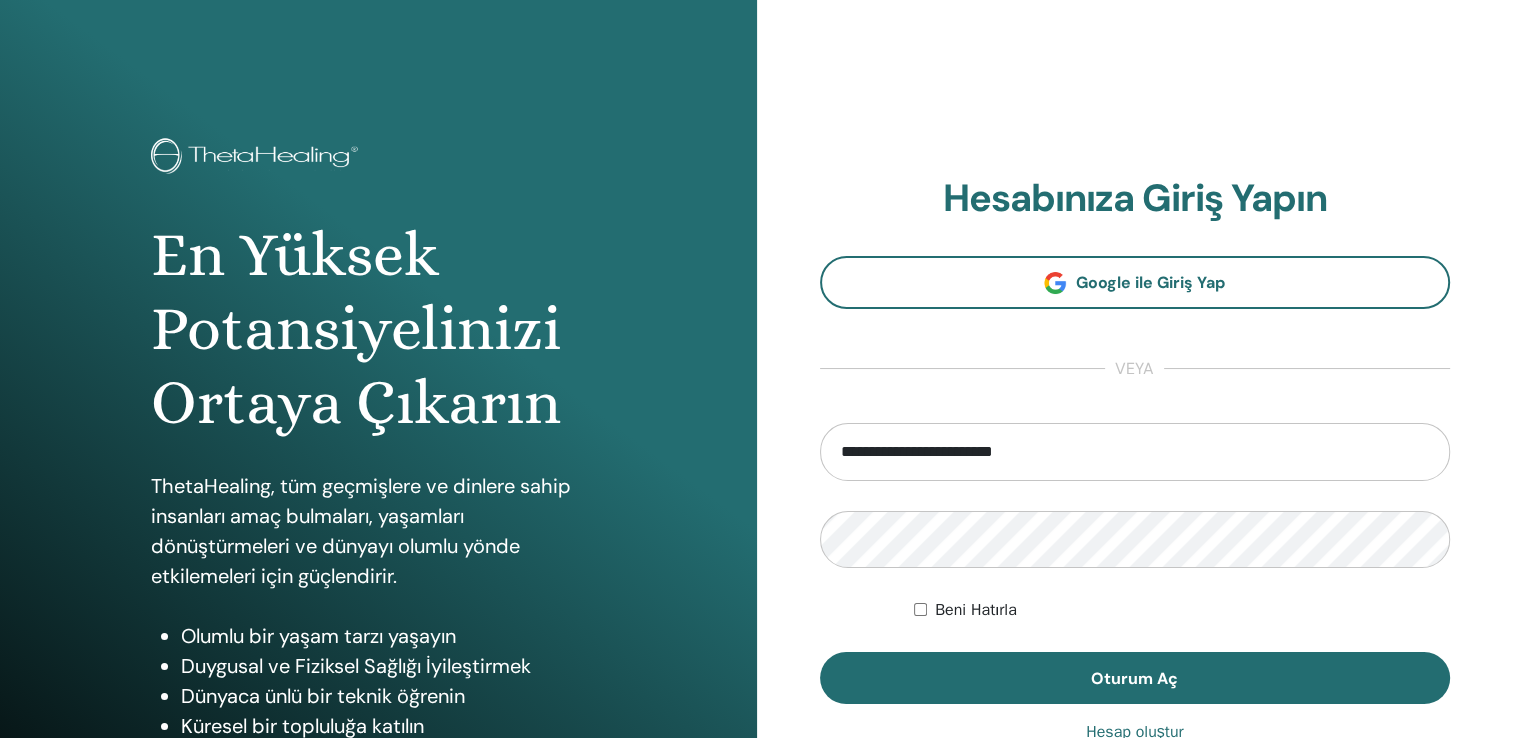 click on "**********" at bounding box center (1135, 452) 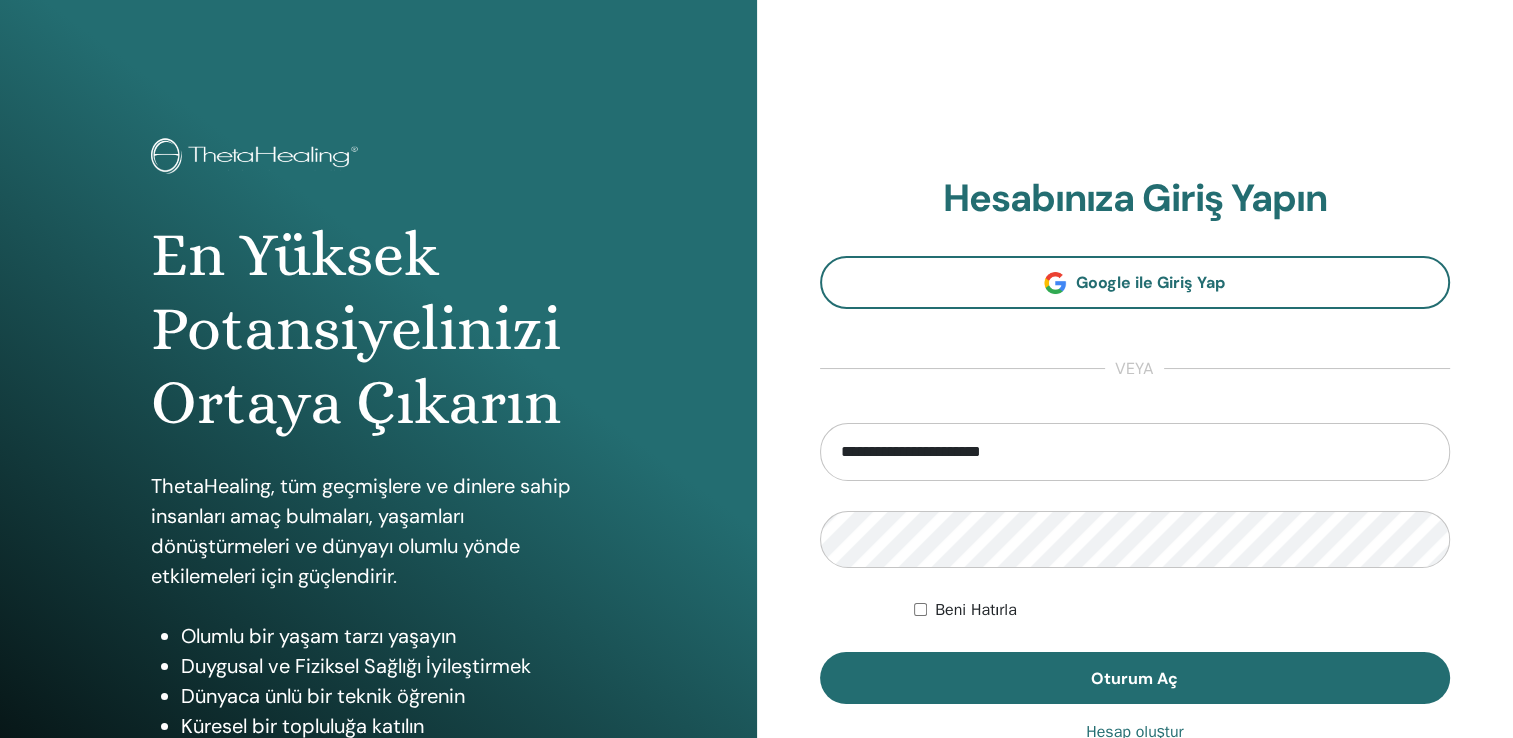 type on "**********" 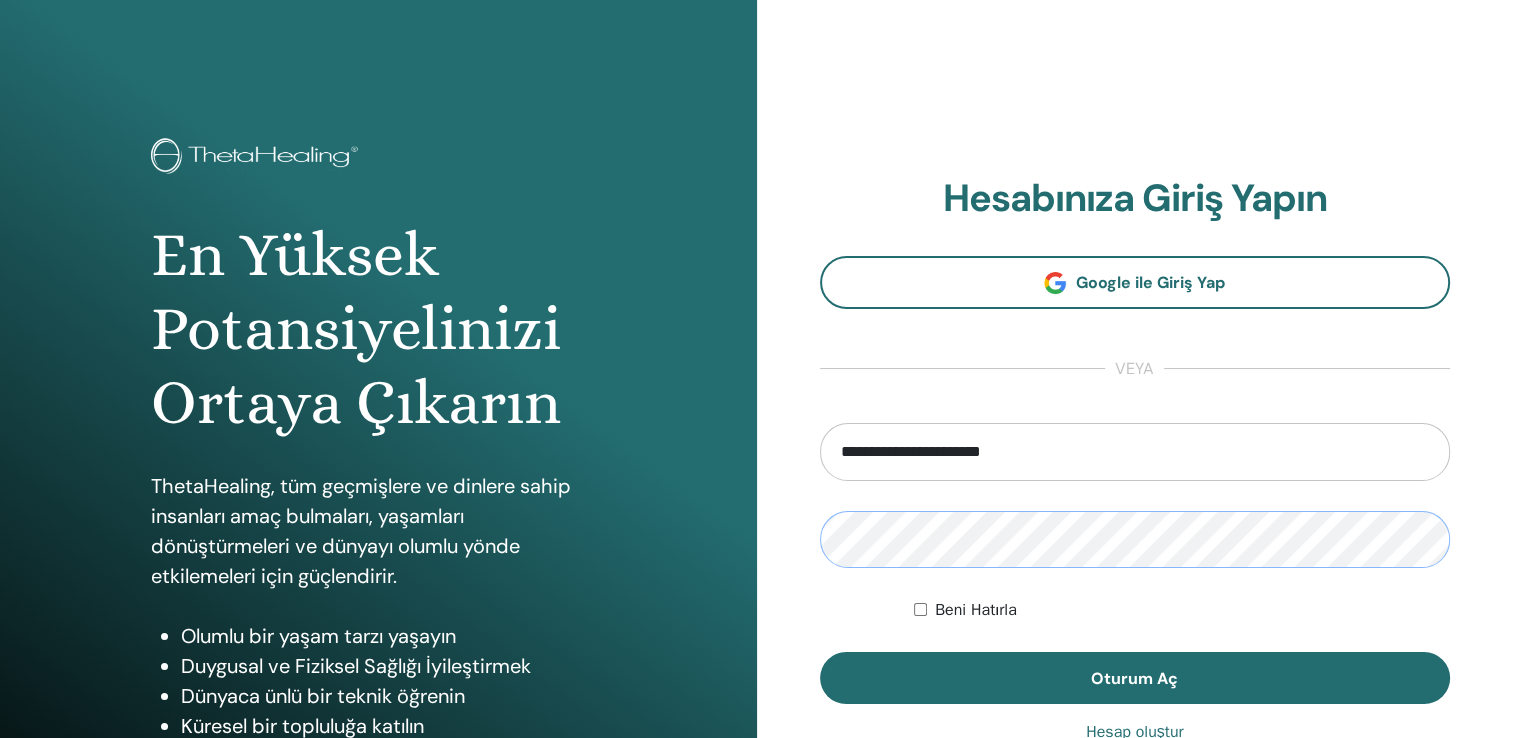 click on "Oturum Aç" at bounding box center (1135, 678) 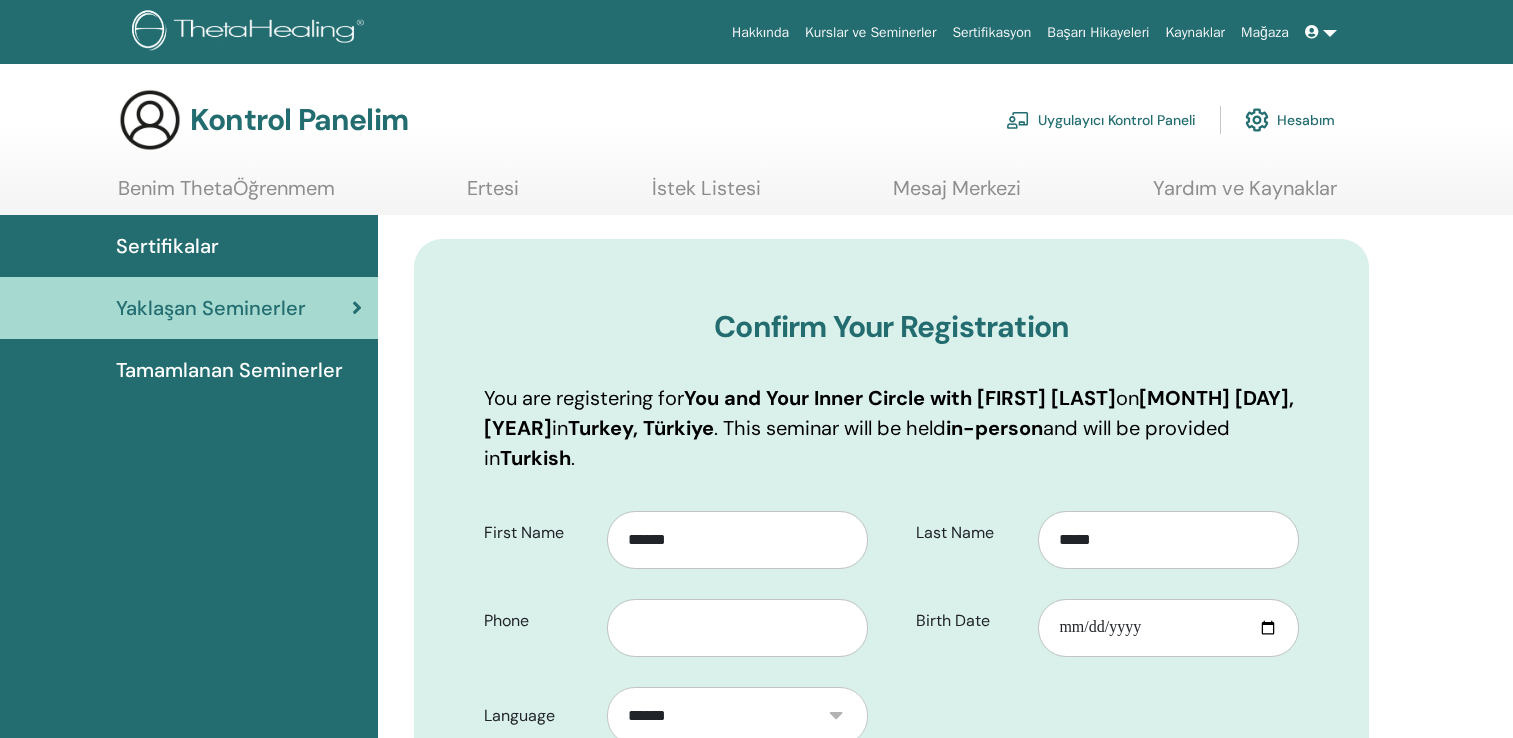 scroll, scrollTop: 0, scrollLeft: 0, axis: both 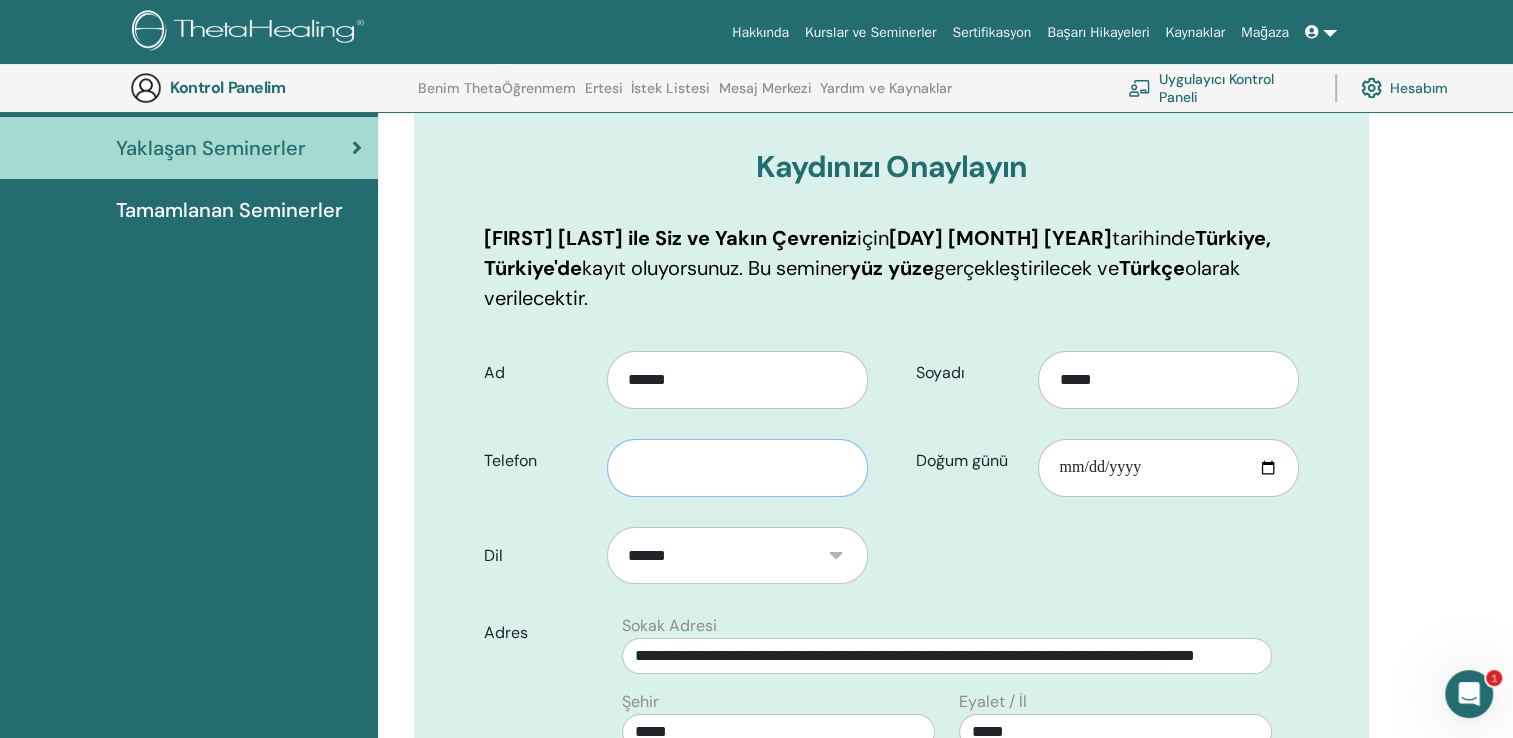 click at bounding box center (737, 468) 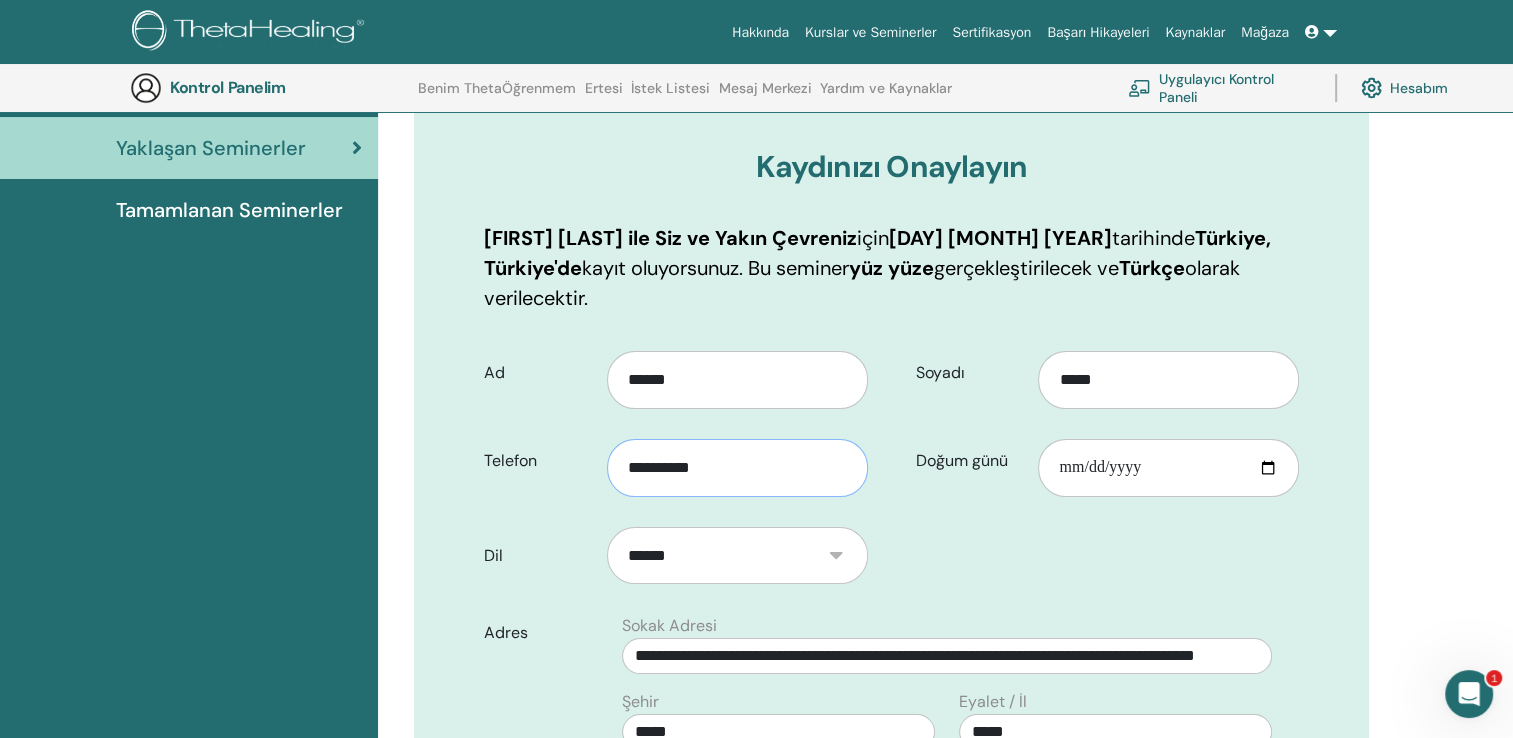 type on "**********" 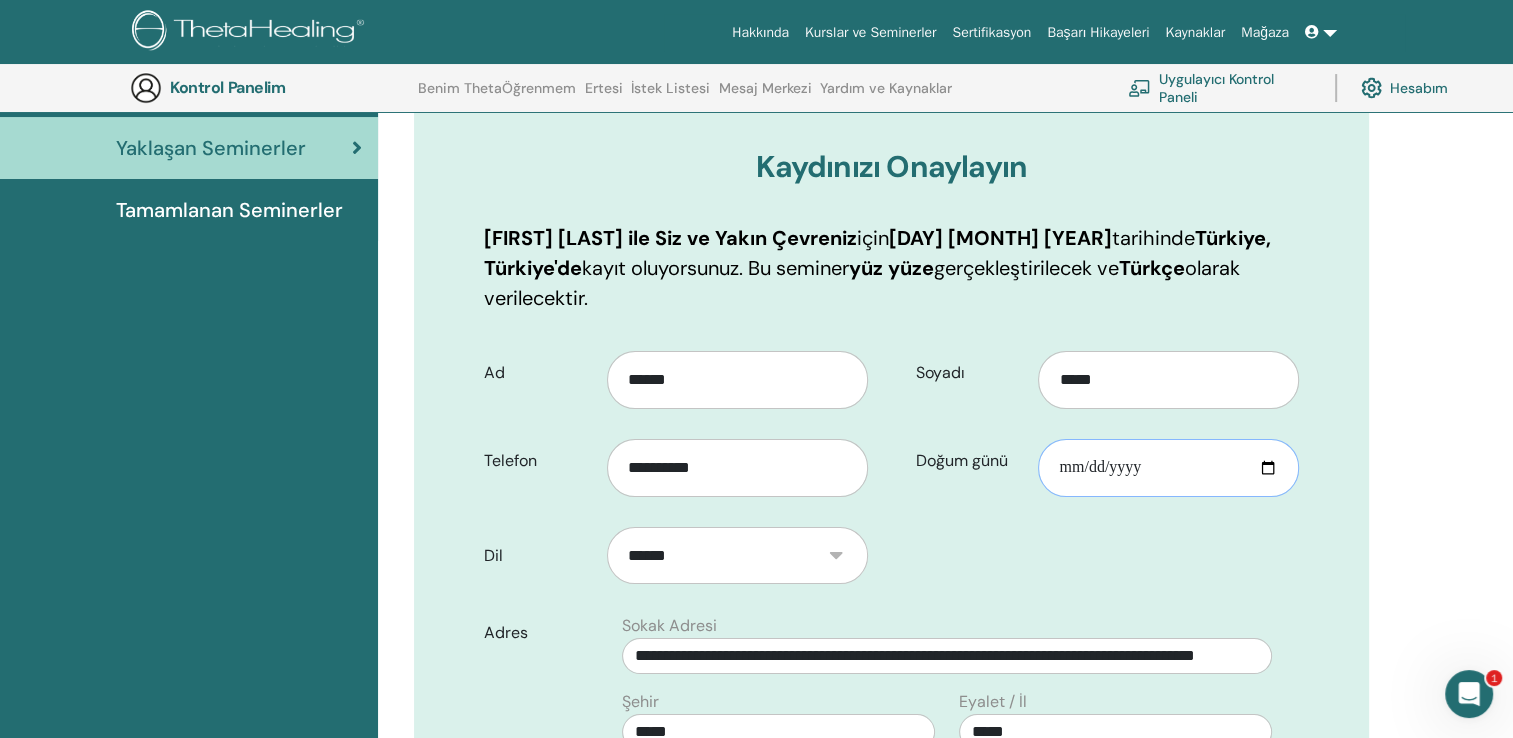 type on "**********" 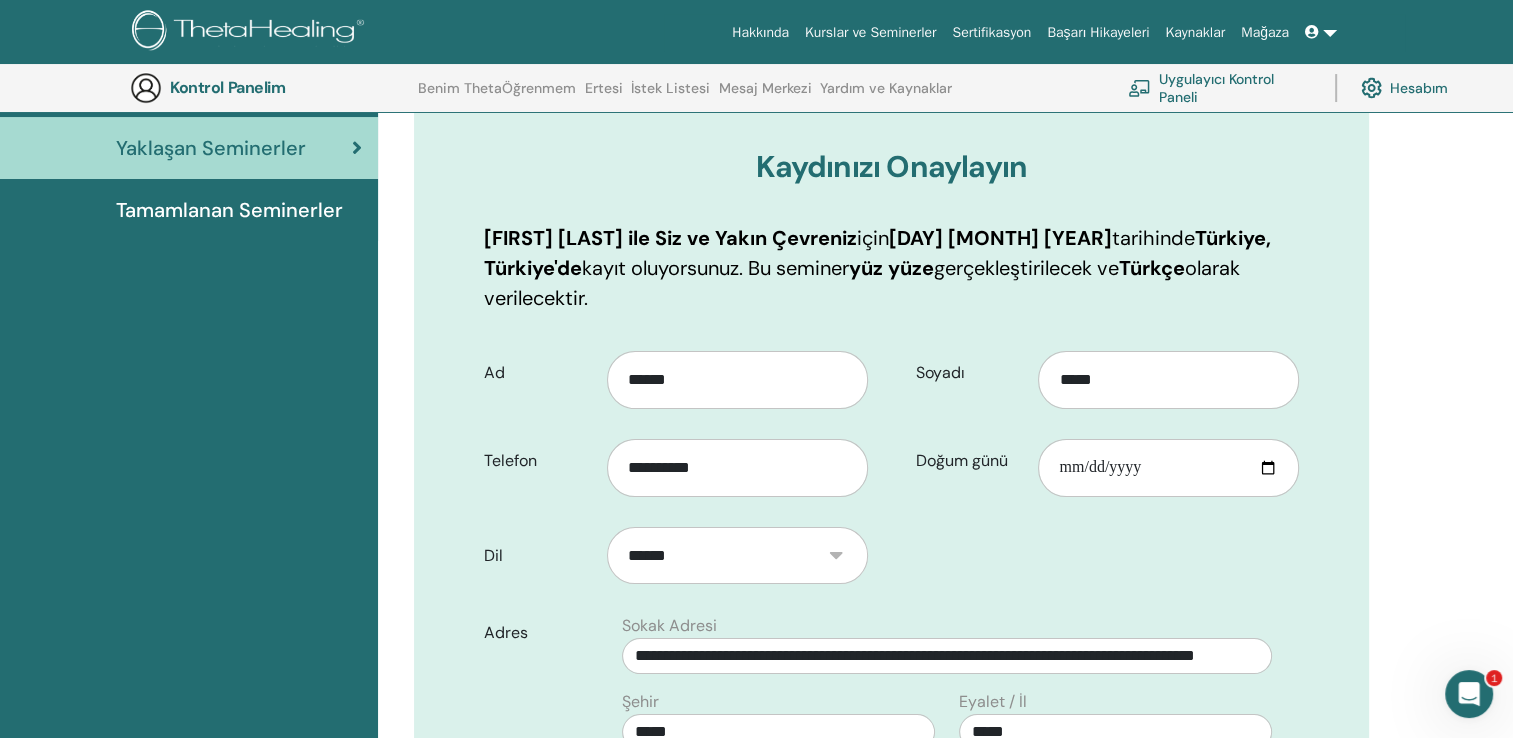 click on "**********" at bounding box center (891, 770) 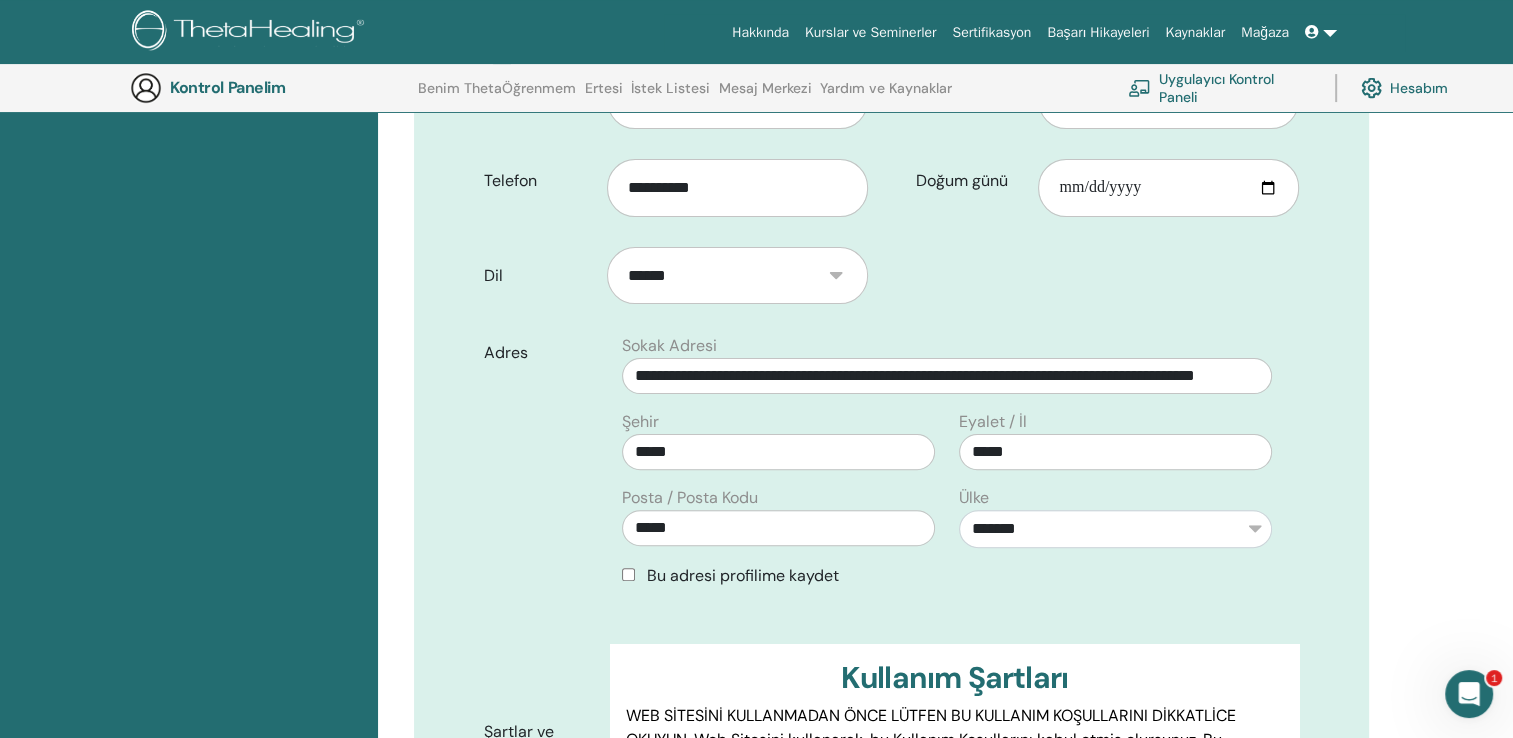 scroll, scrollTop: 528, scrollLeft: 0, axis: vertical 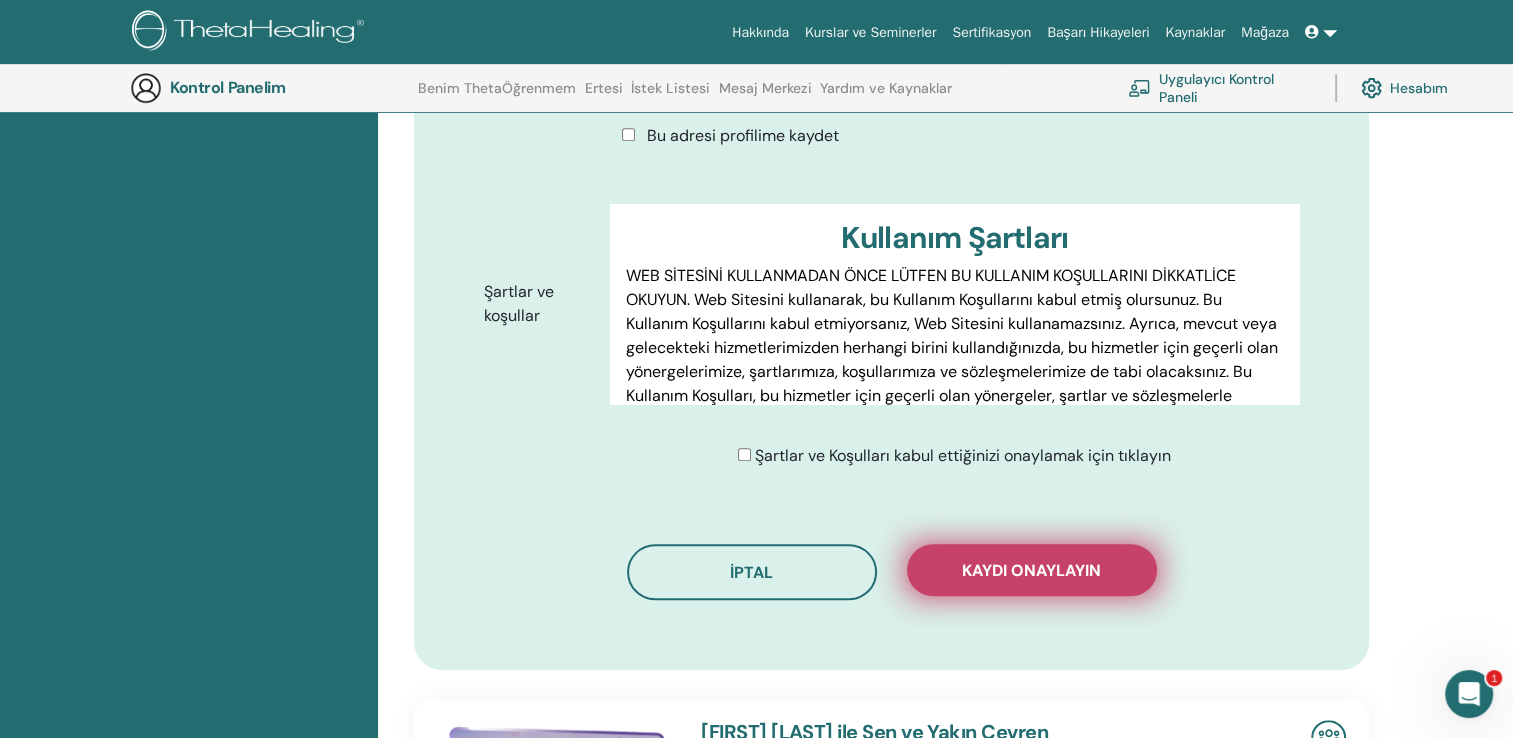 click on "Kaydı onaylayın" at bounding box center [1031, 570] 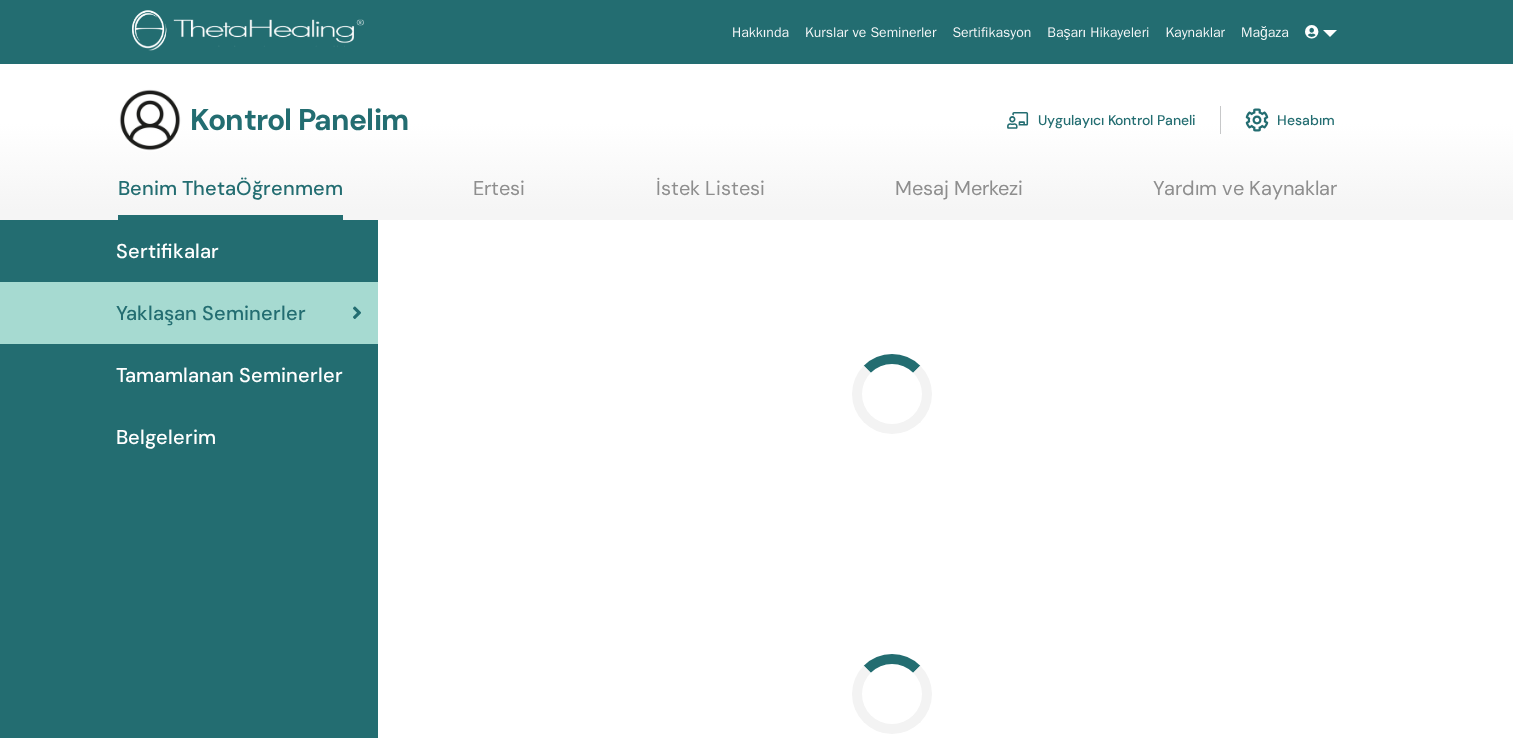 scroll, scrollTop: 0, scrollLeft: 0, axis: both 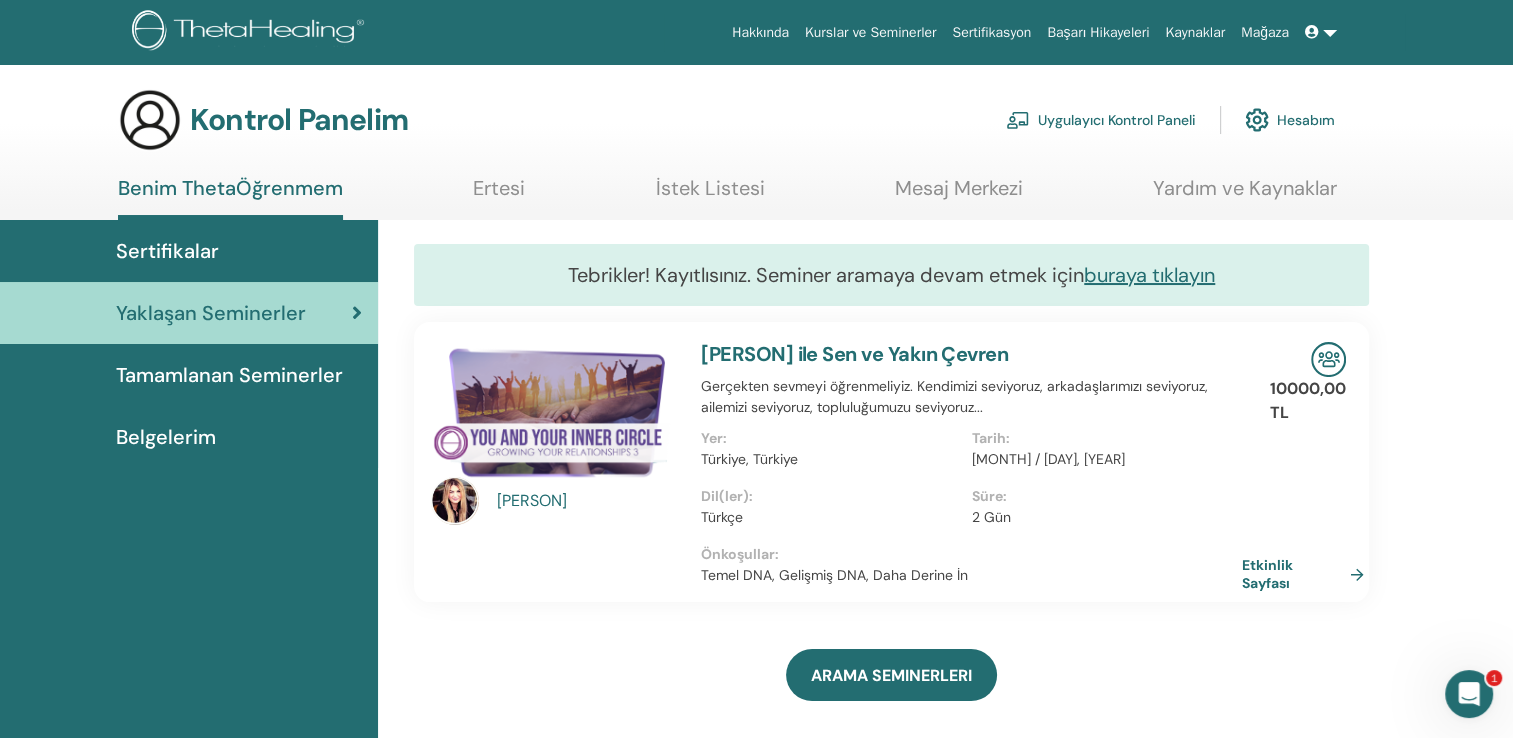 click at bounding box center [1321, 32] 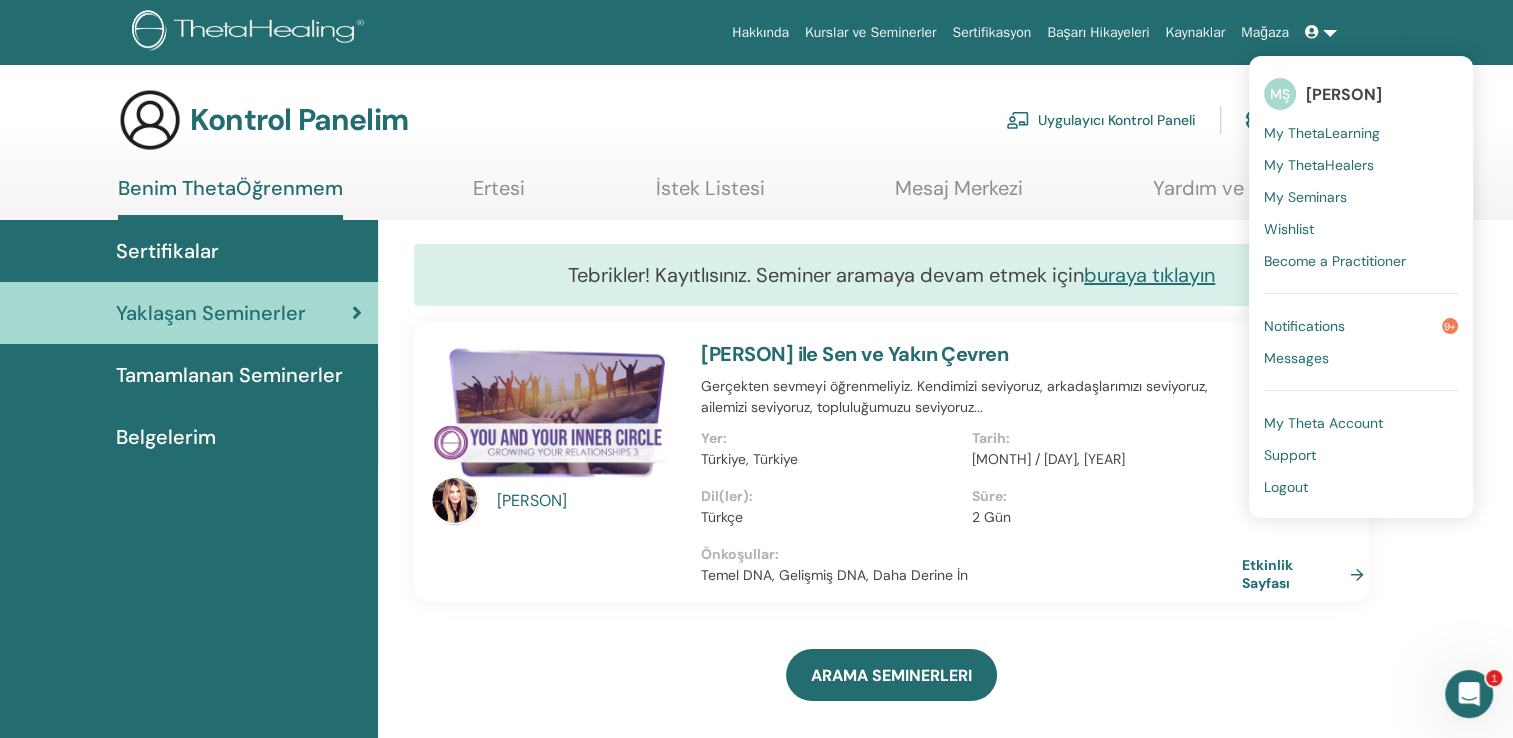 click on "Logout" at bounding box center (1286, 487) 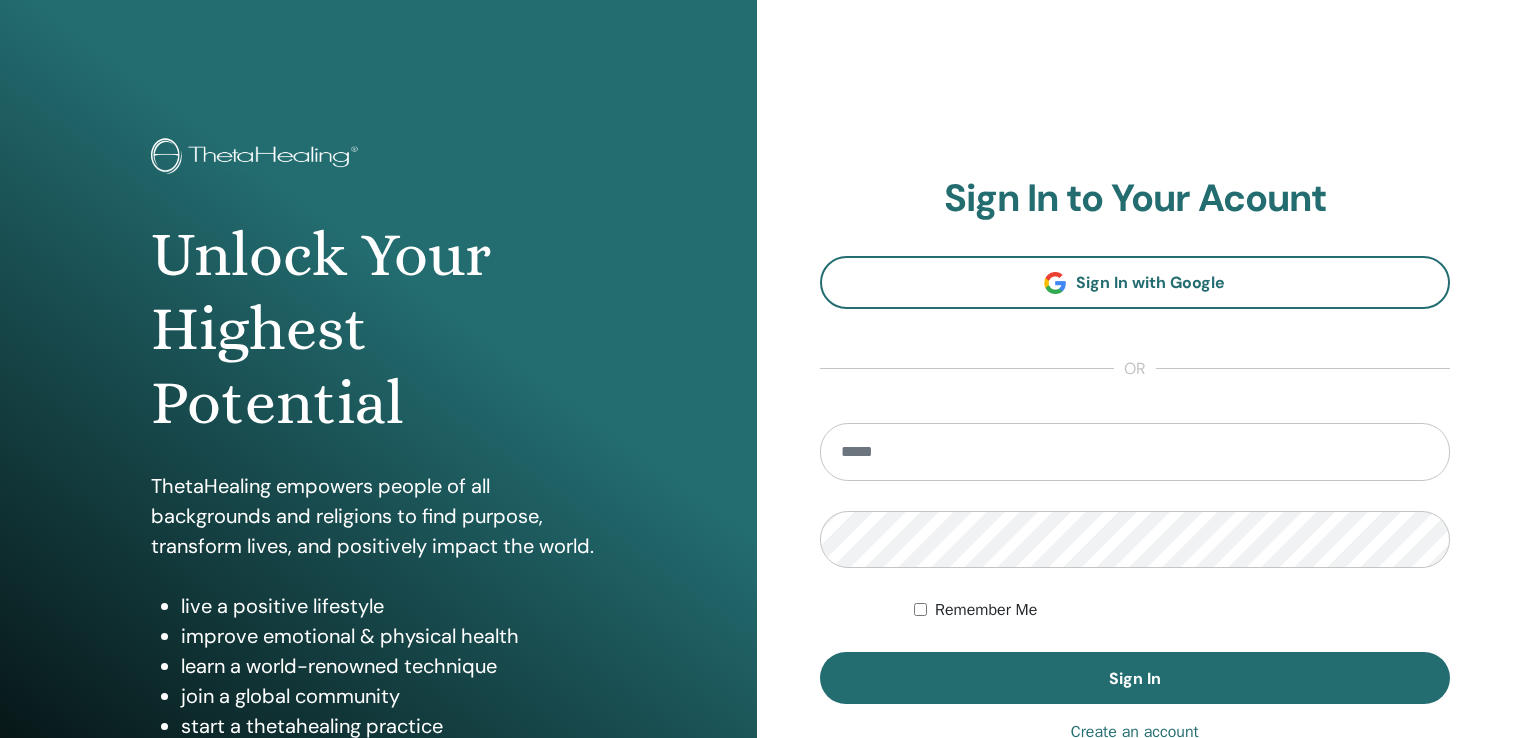 scroll, scrollTop: 0, scrollLeft: 0, axis: both 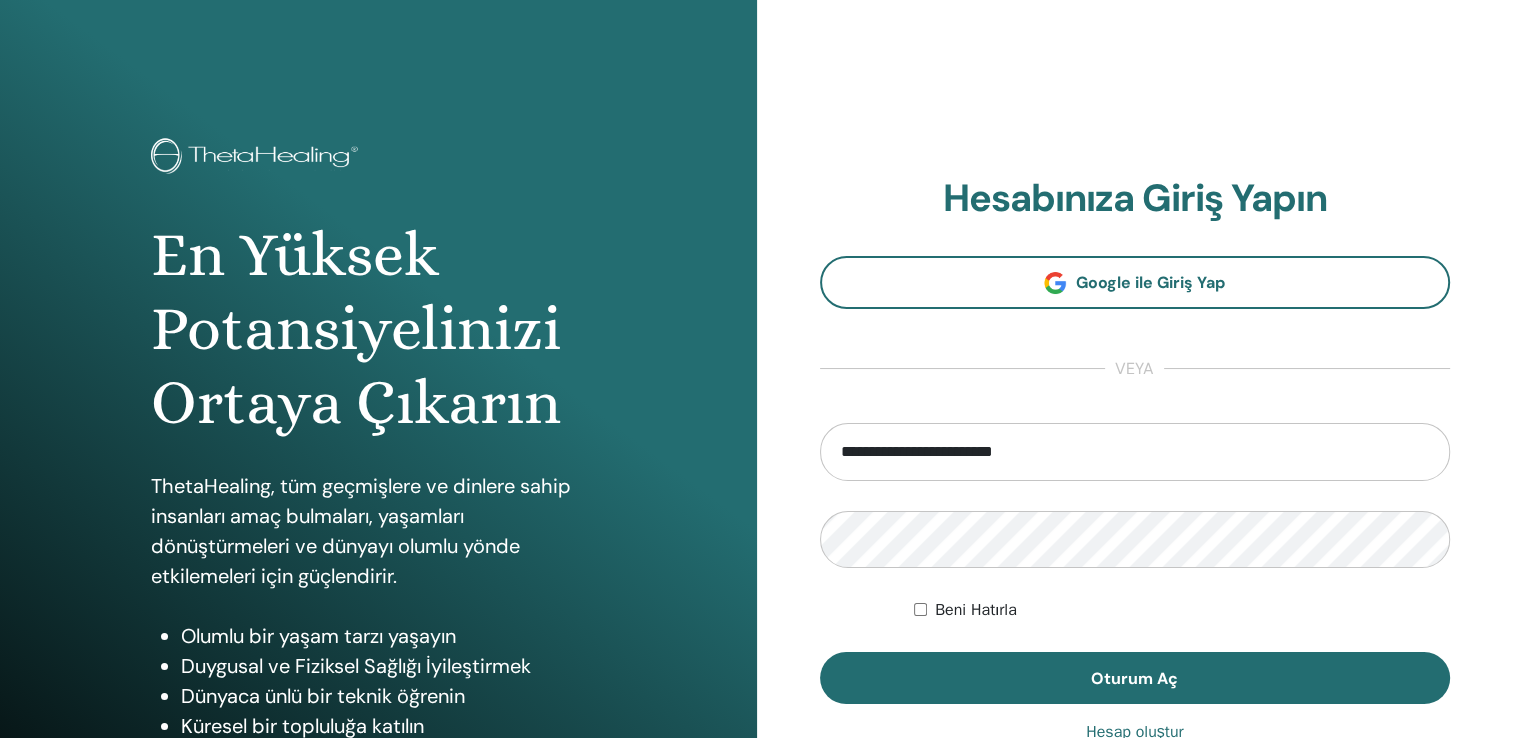 click on "**********" at bounding box center [1135, 452] 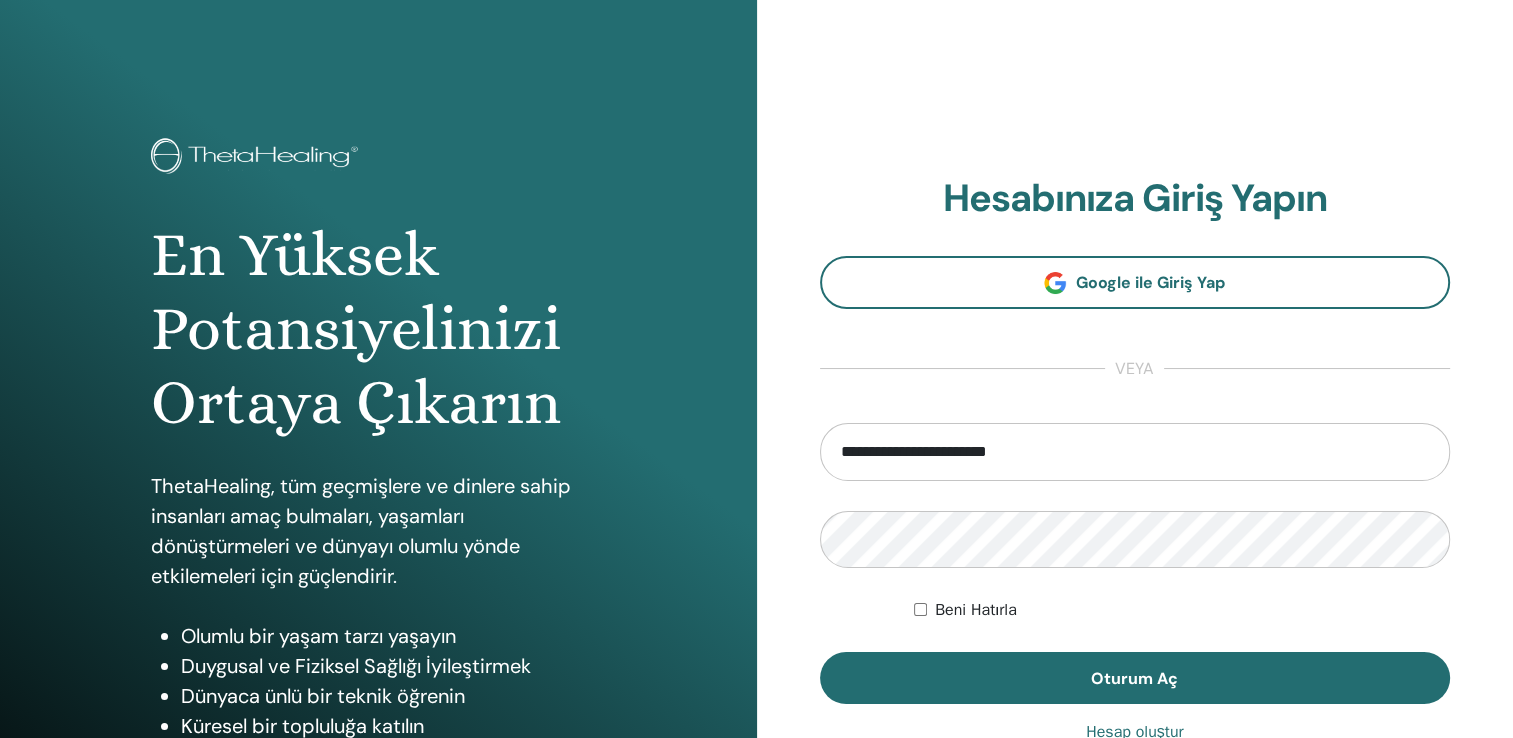 type on "**********" 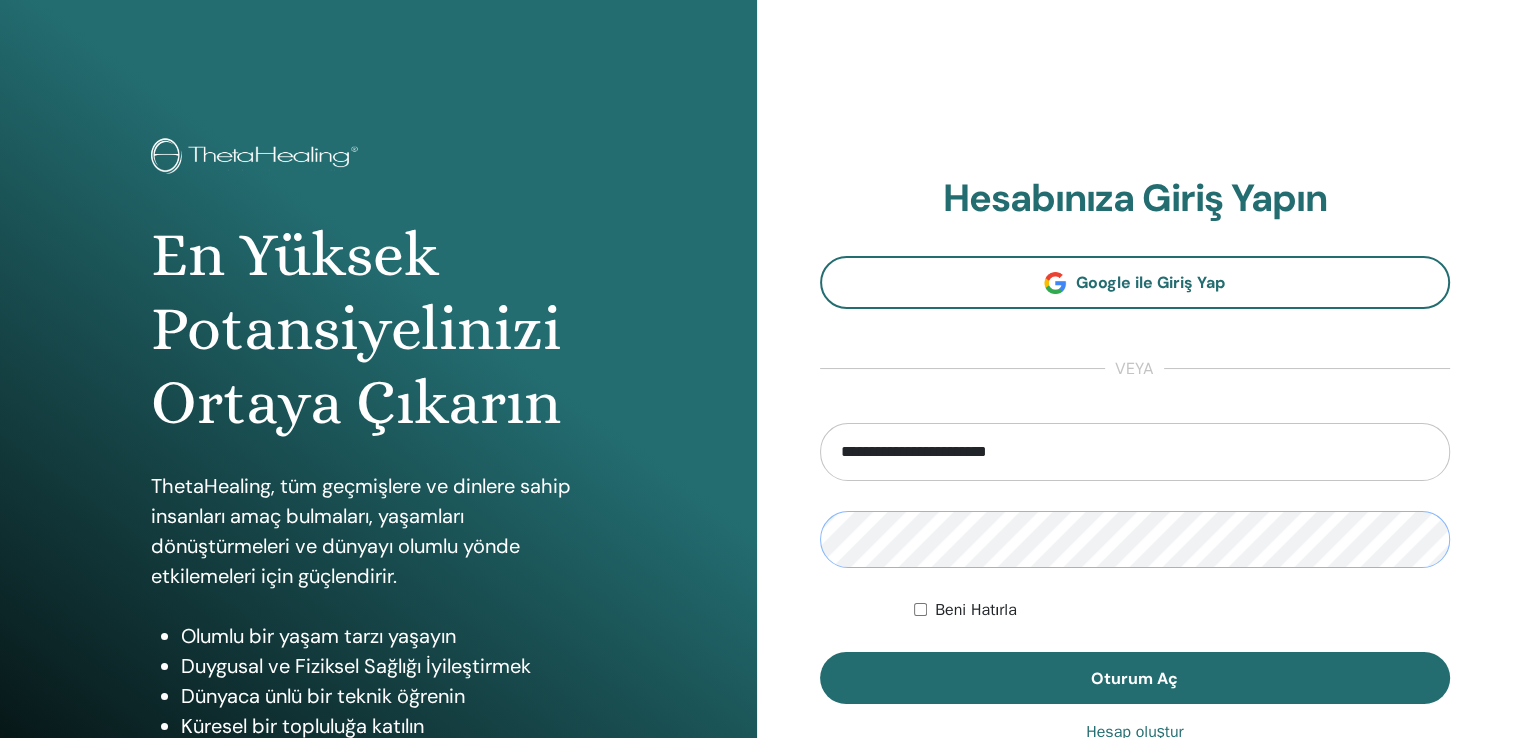 click on "Oturum Aç" at bounding box center [1135, 678] 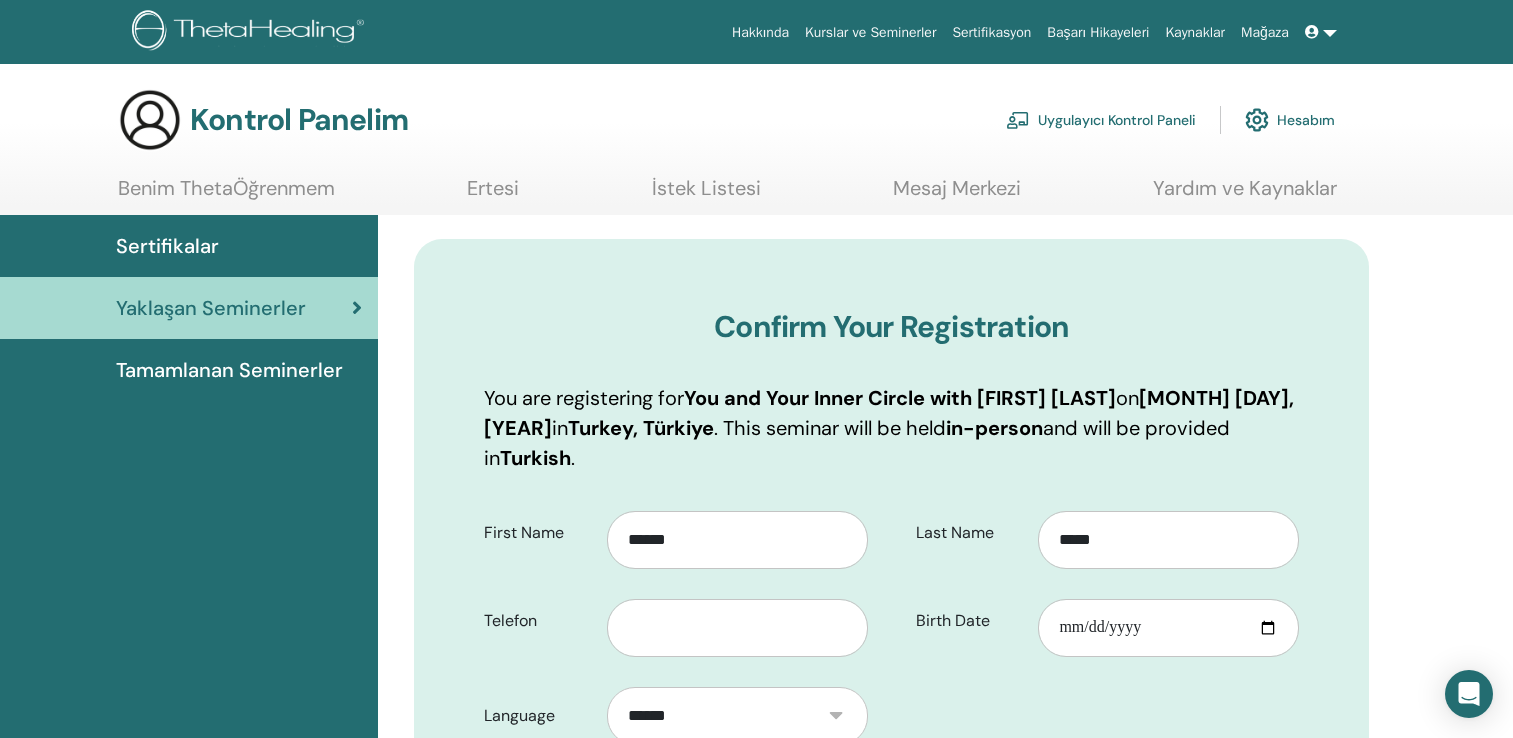 scroll, scrollTop: 0, scrollLeft: 0, axis: both 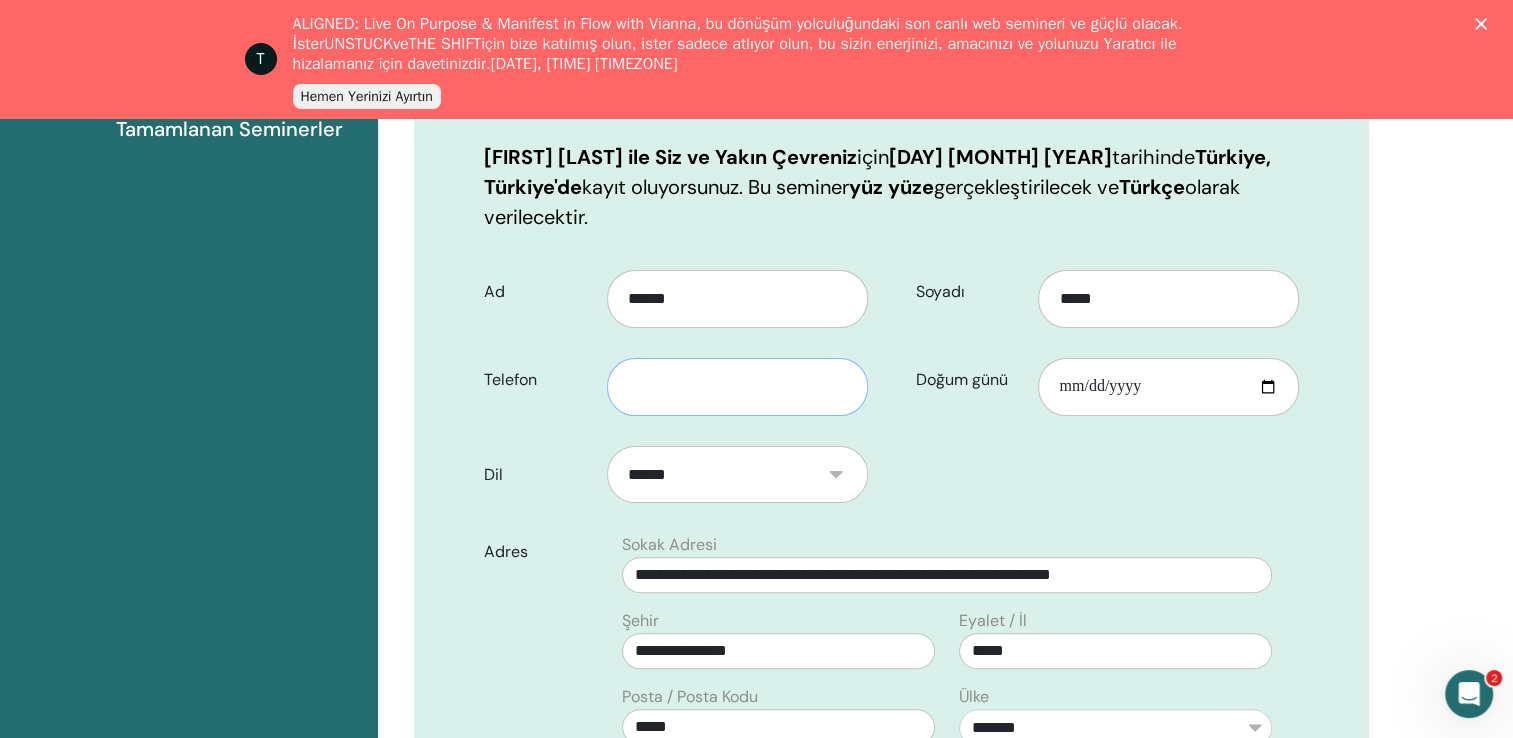 click at bounding box center (737, 387) 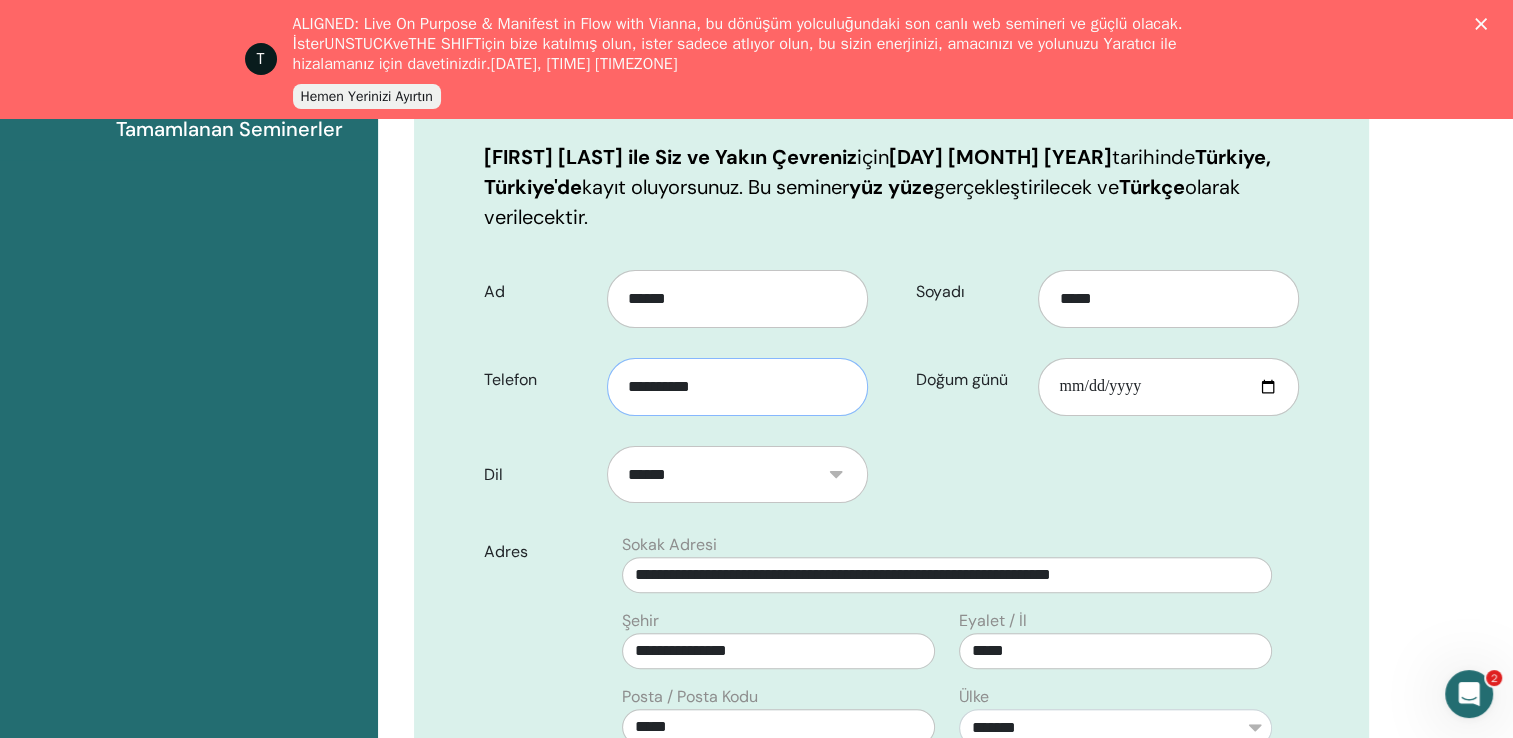 type on "**********" 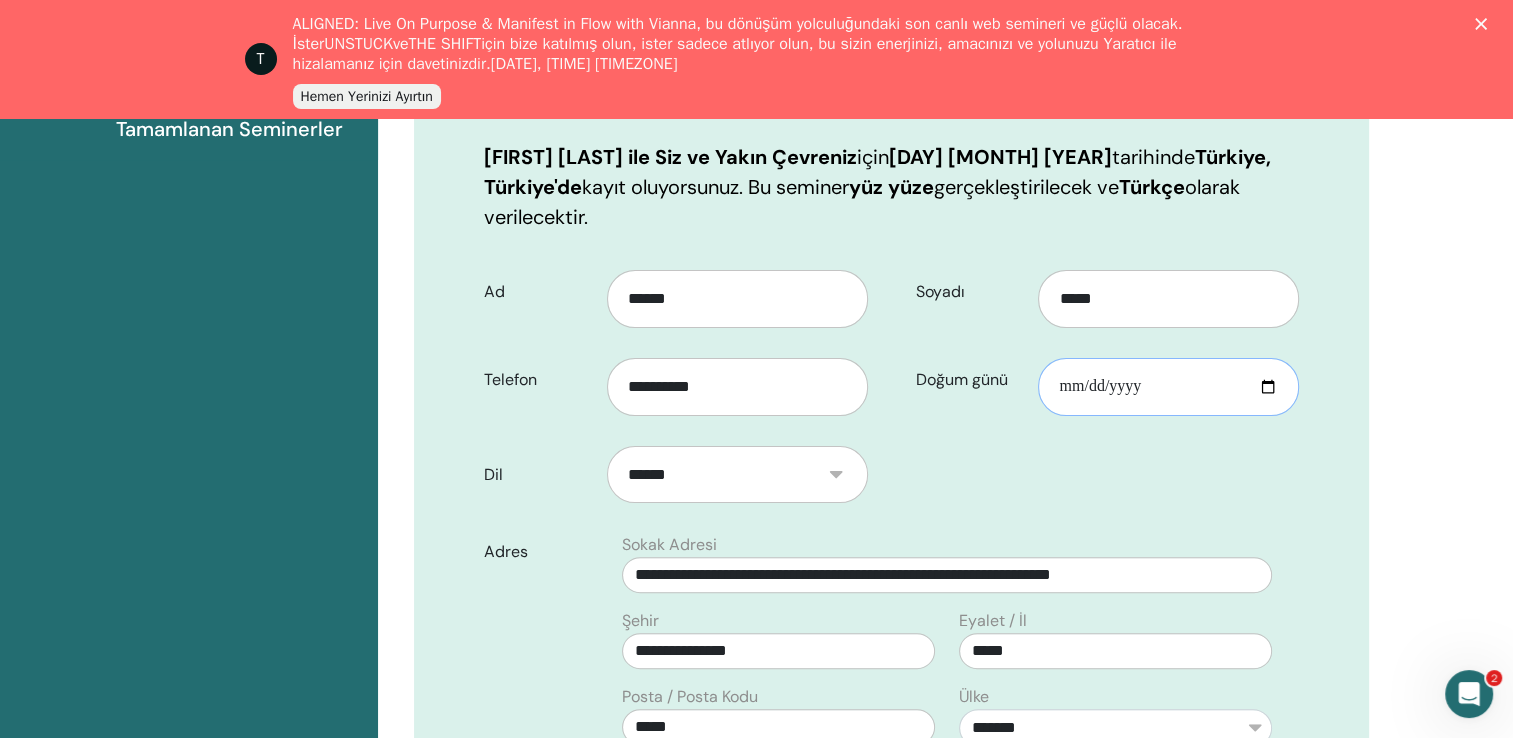 type on "**********" 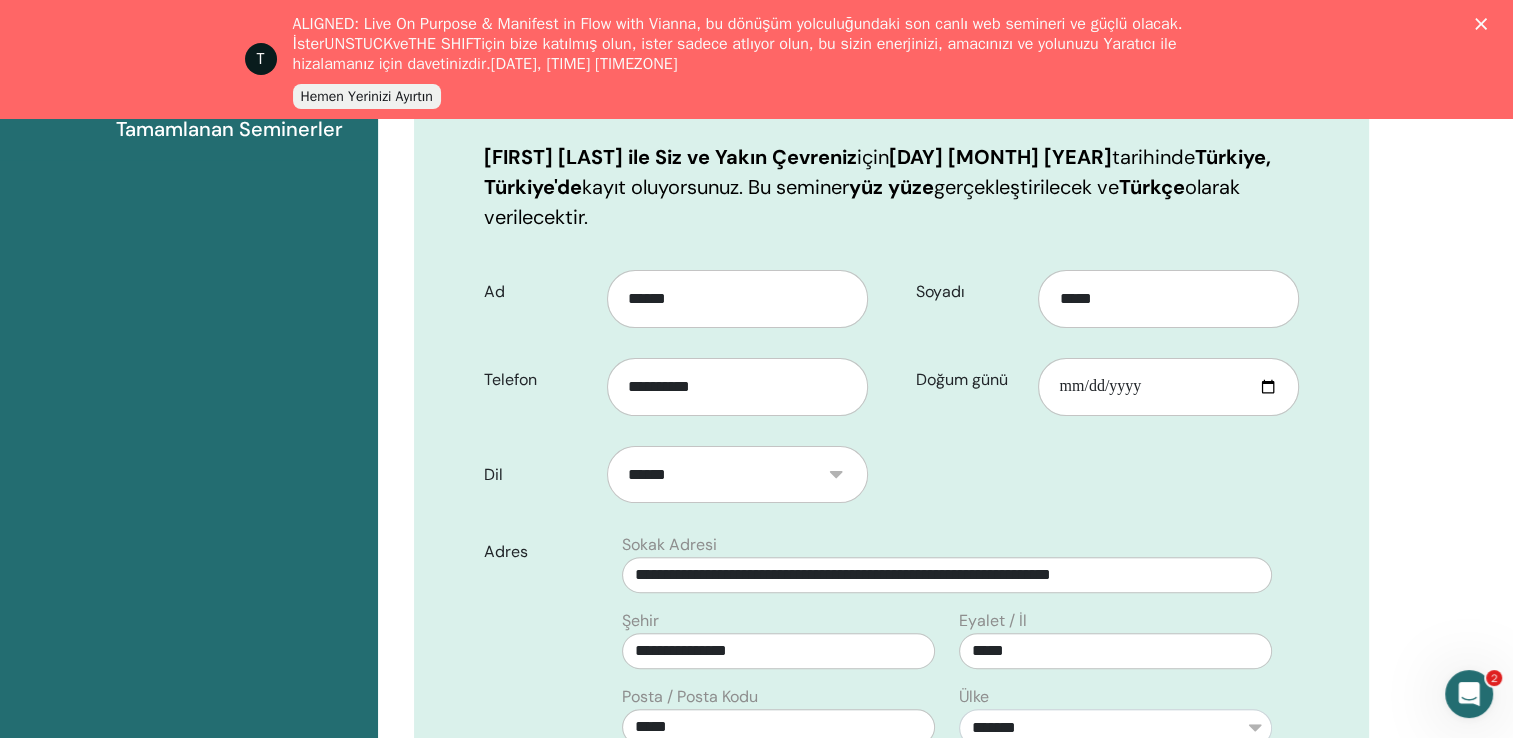 click on "**********" at bounding box center (891, 689) 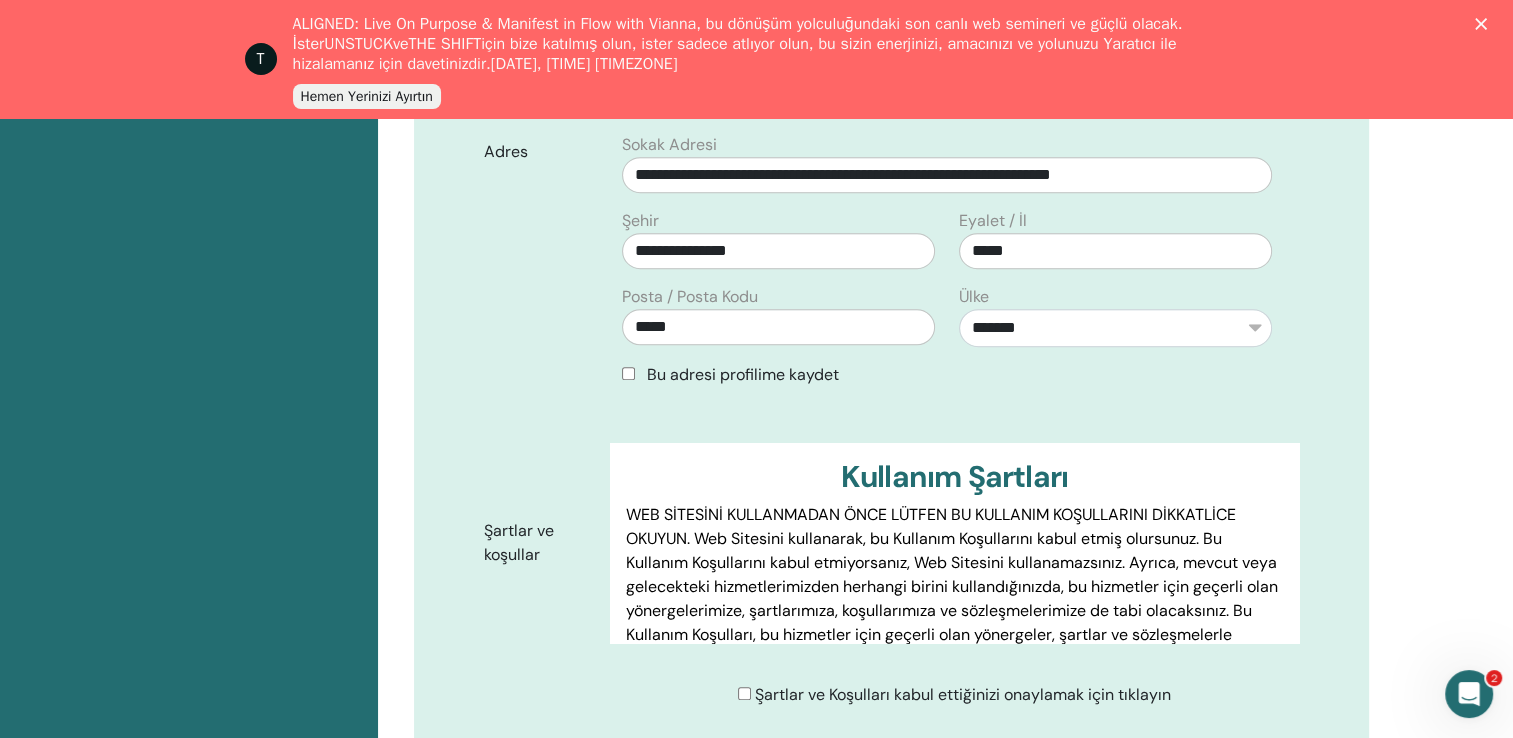 scroll, scrollTop: 847, scrollLeft: 0, axis: vertical 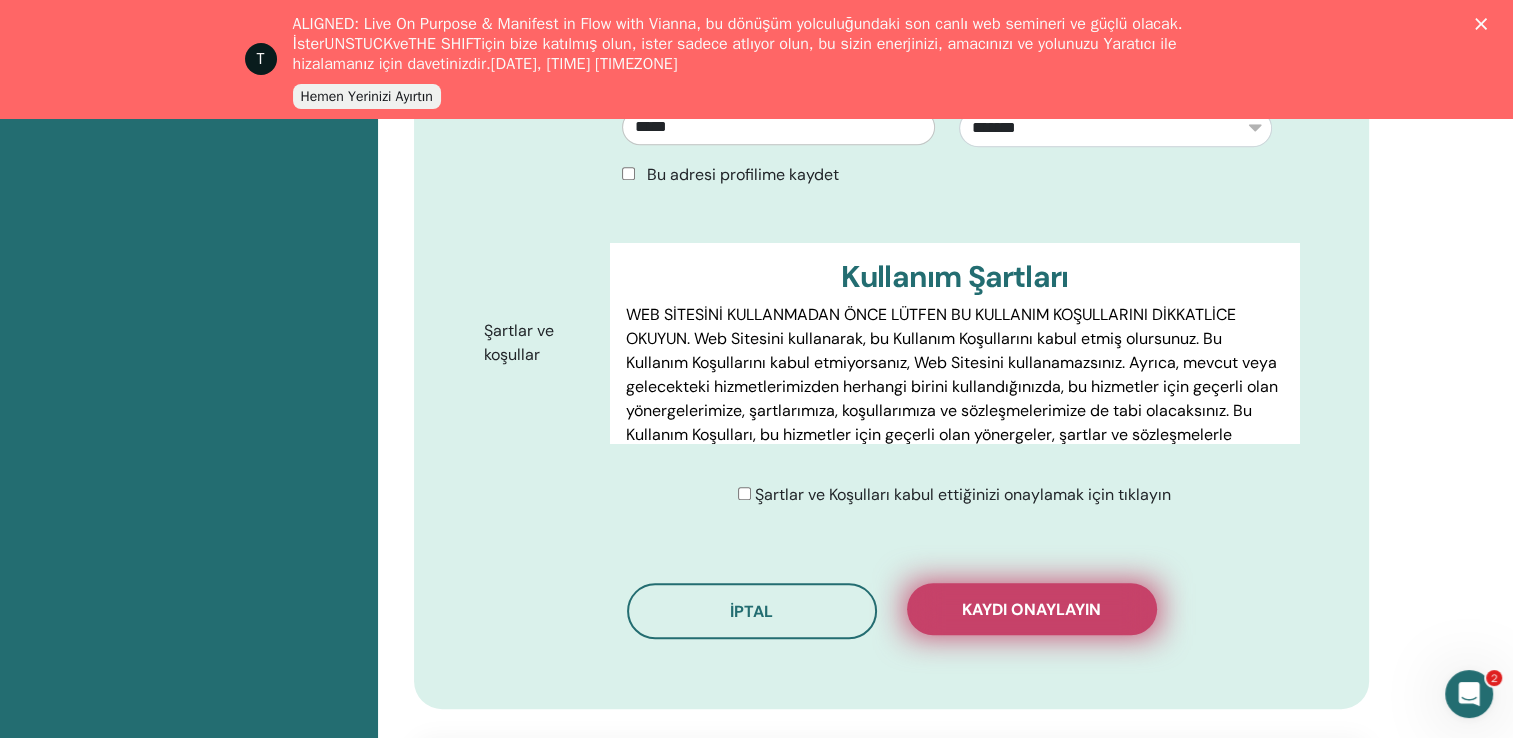 click on "Kaydı onaylayın" at bounding box center (1032, 609) 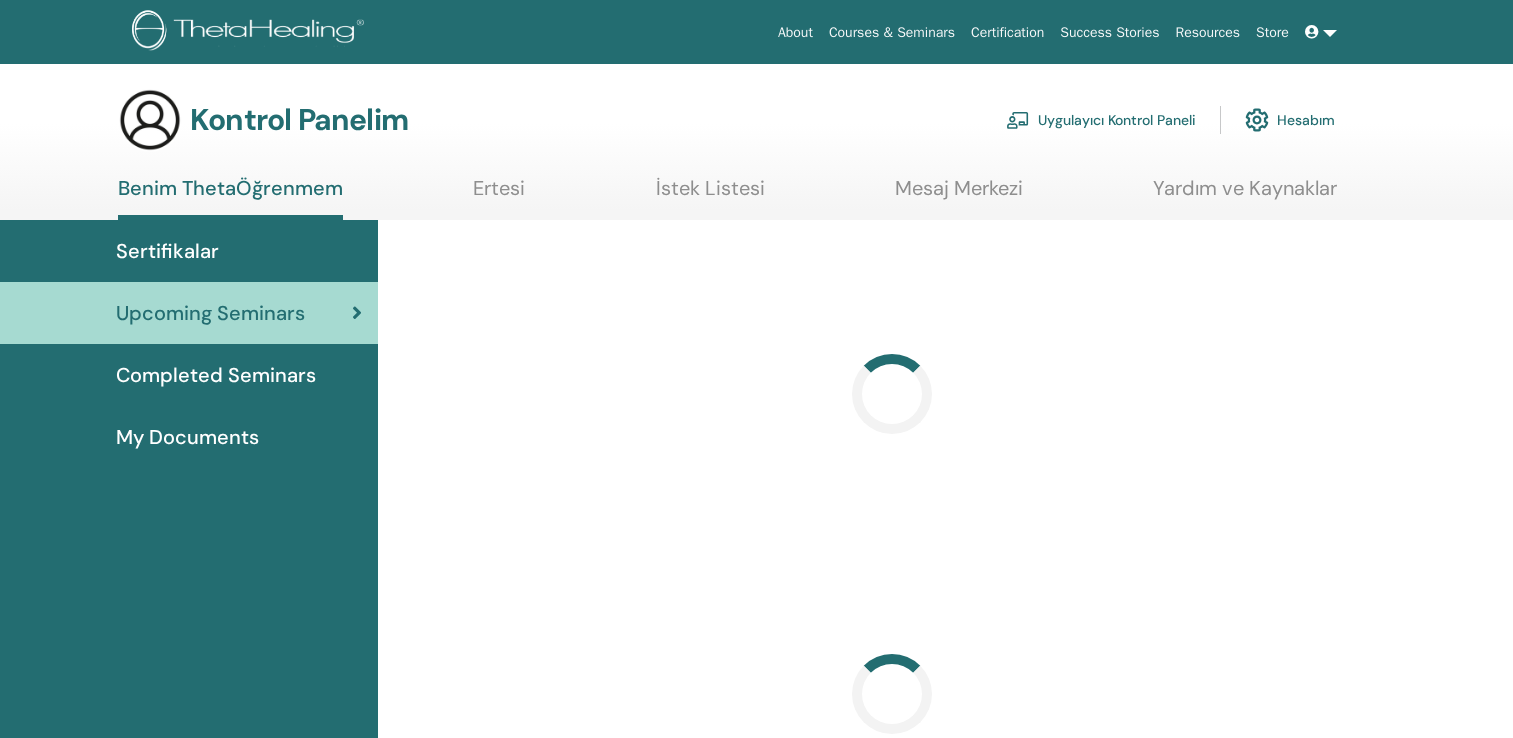 scroll, scrollTop: 0, scrollLeft: 0, axis: both 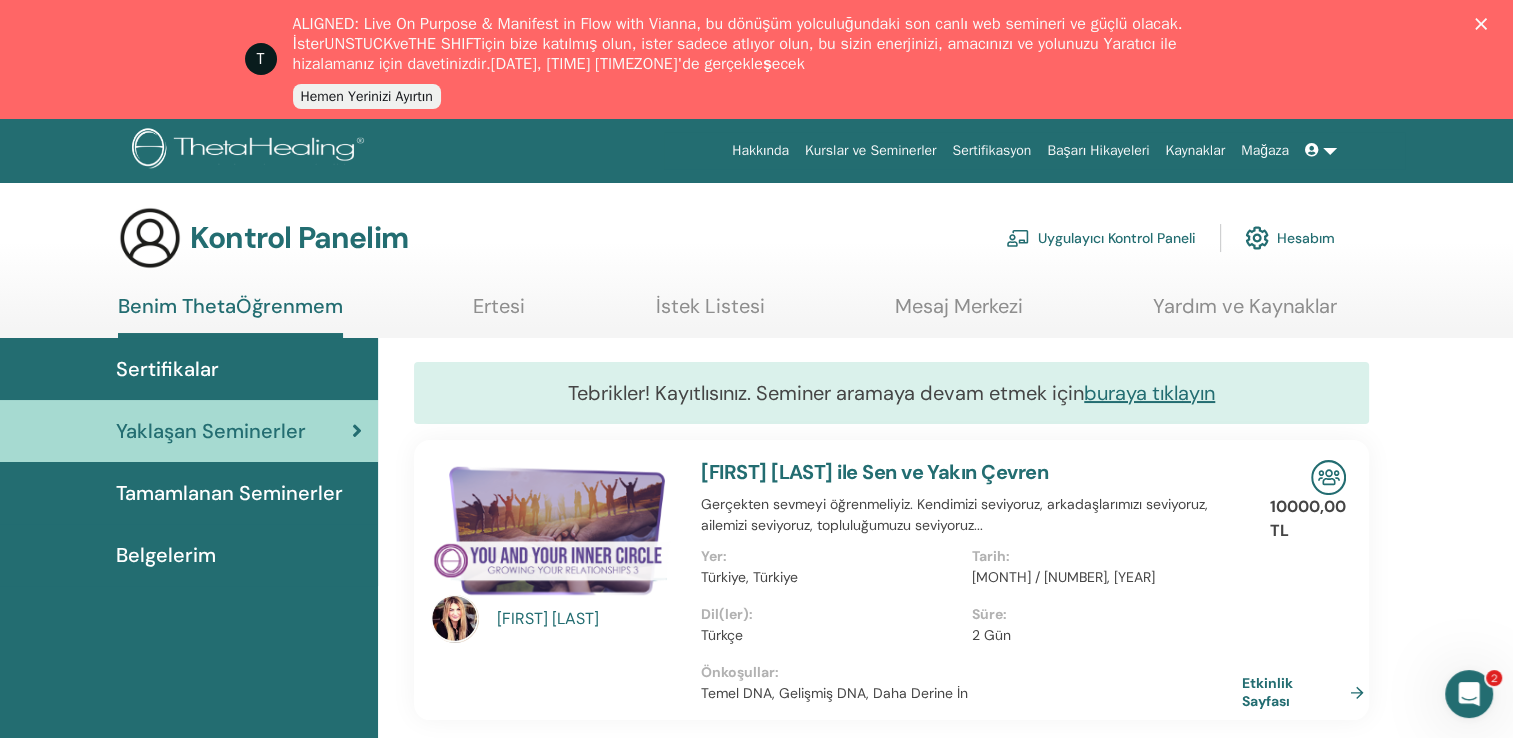 click at bounding box center (1321, 150) 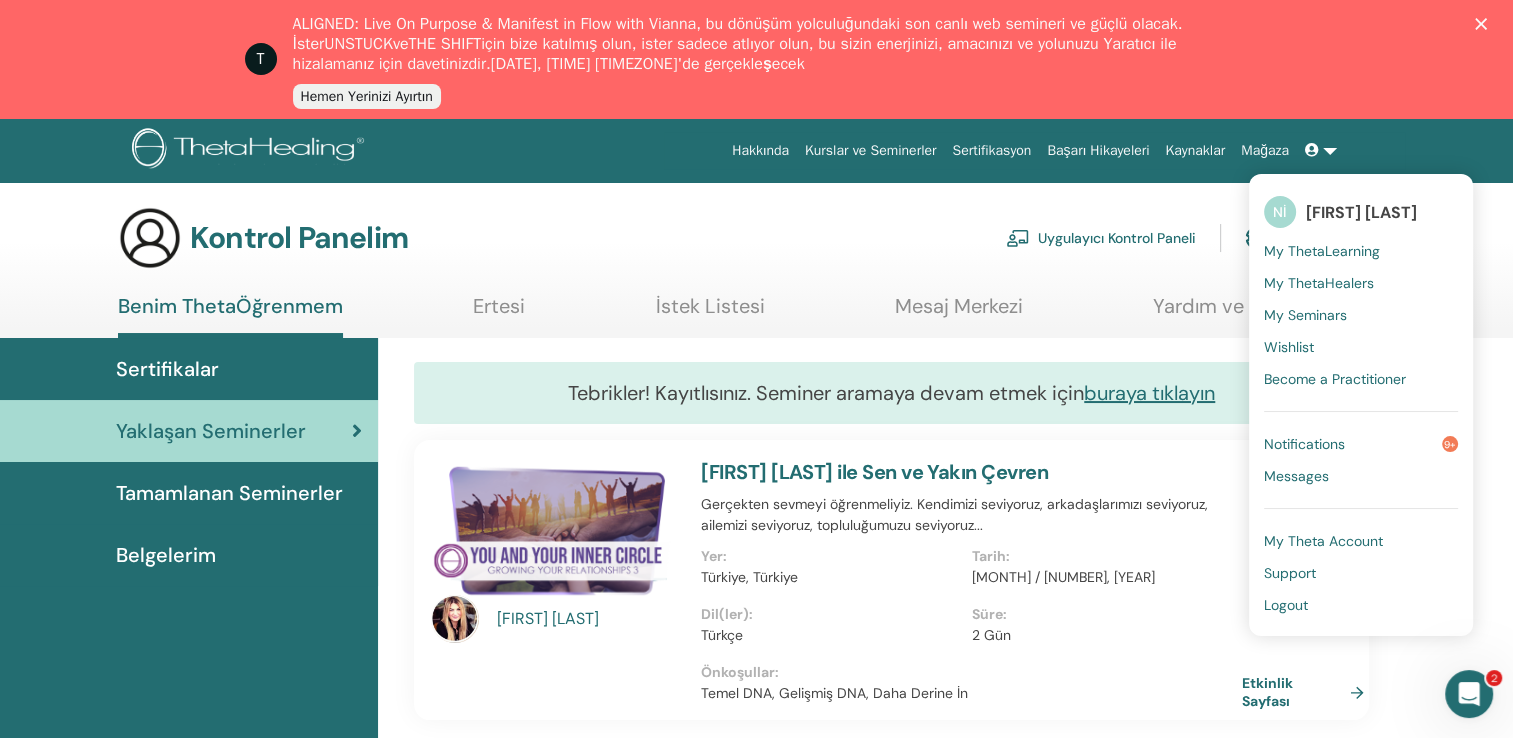 click on "Logout" at bounding box center [1286, 605] 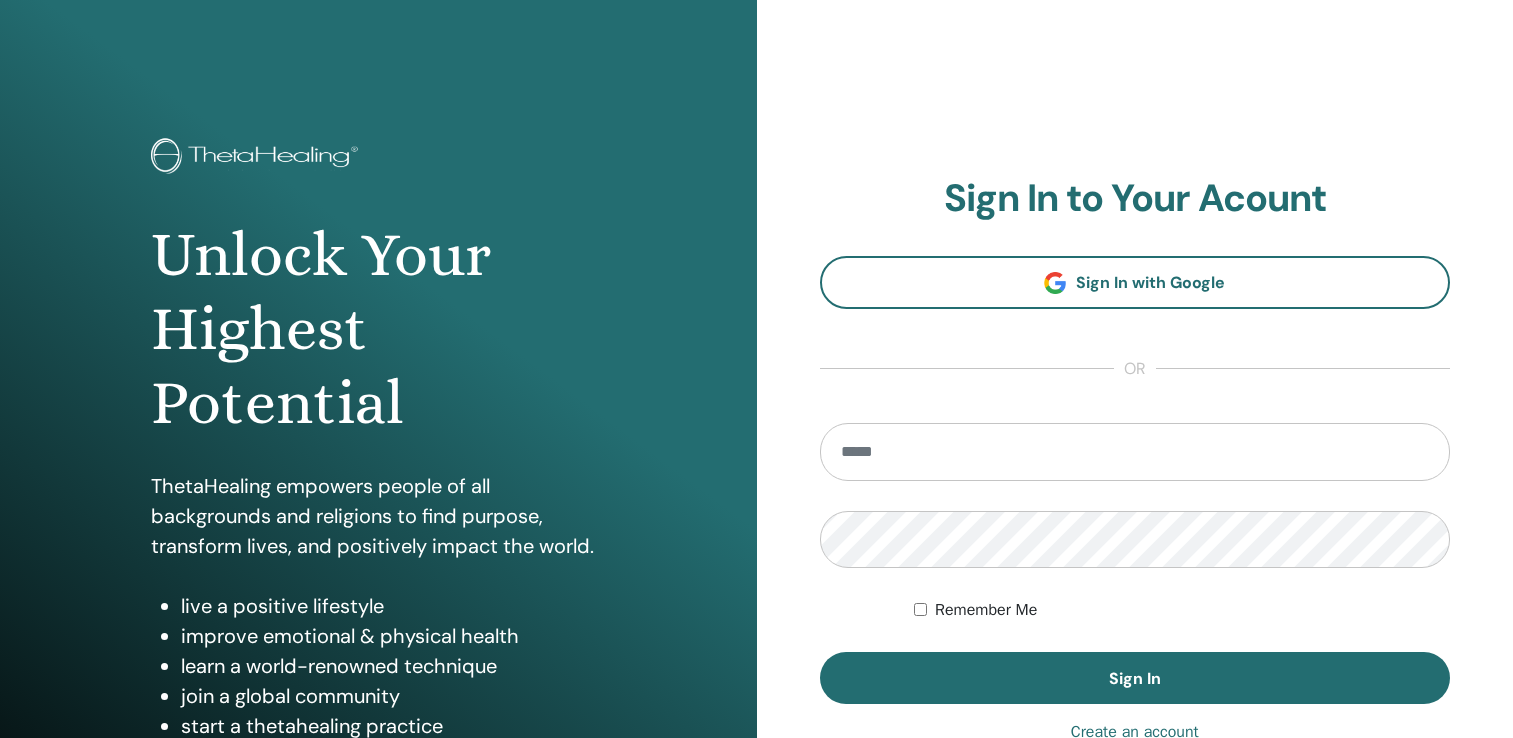 scroll, scrollTop: 0, scrollLeft: 0, axis: both 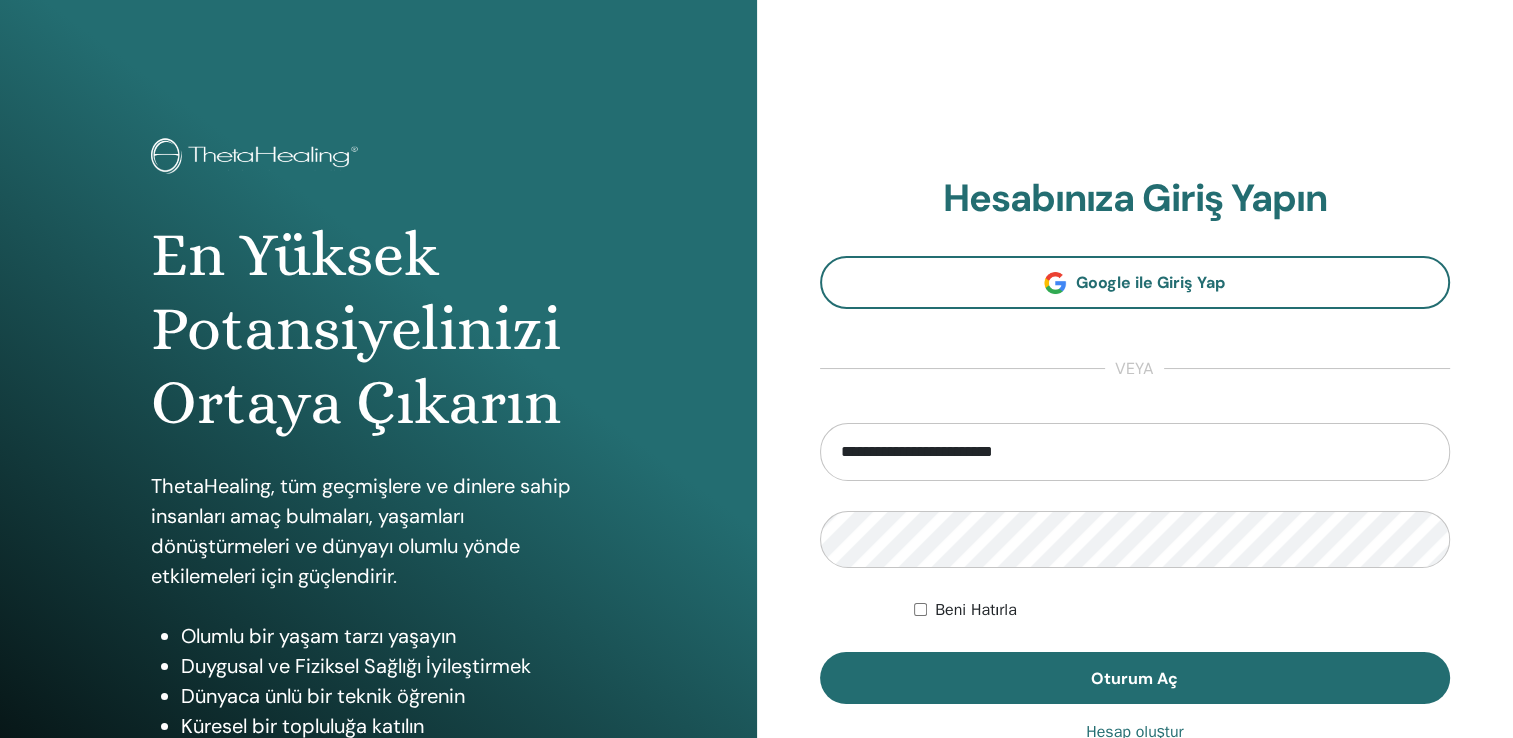 click on "**********" at bounding box center (1135, 452) 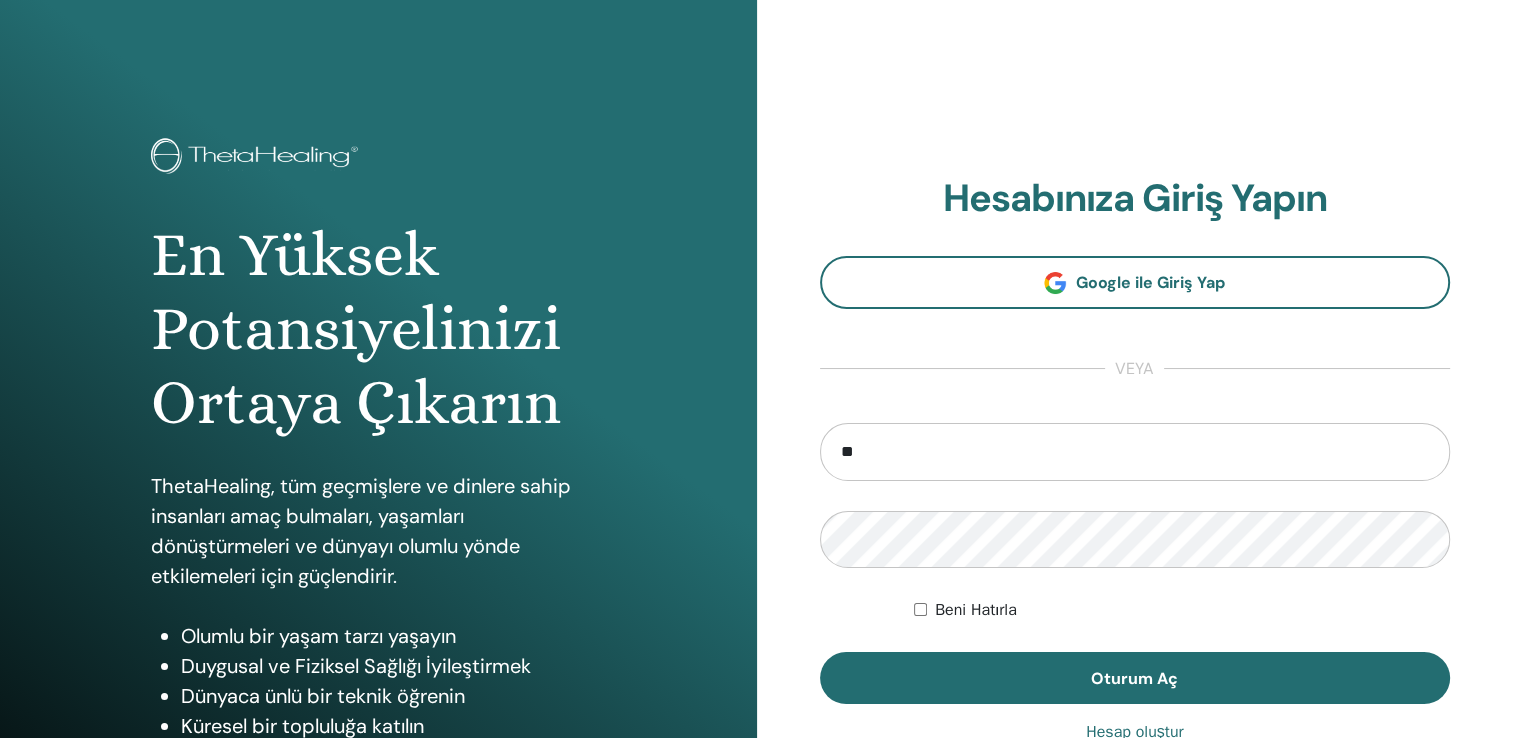 type on "*" 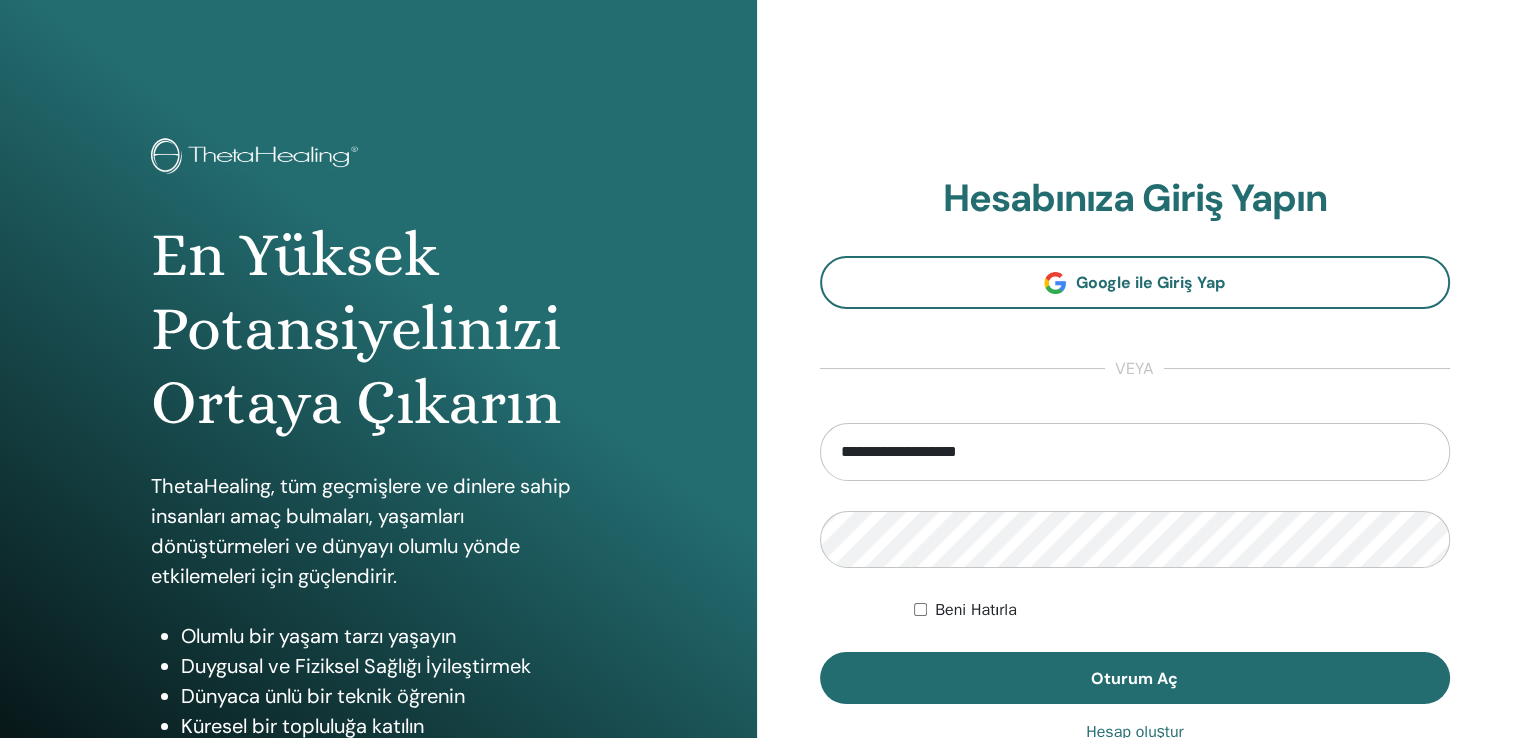 type on "**********" 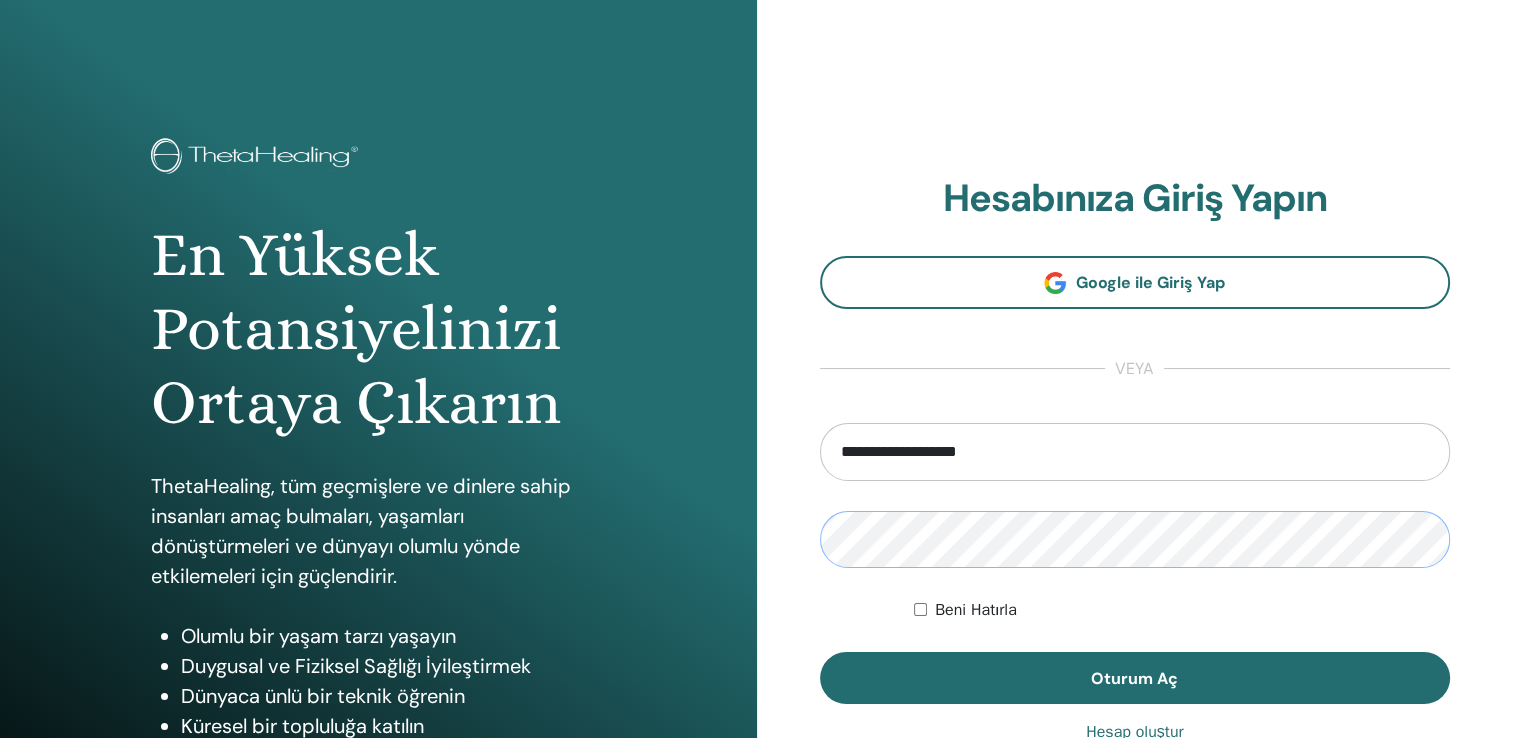 click on "Oturum Aç" at bounding box center (1135, 678) 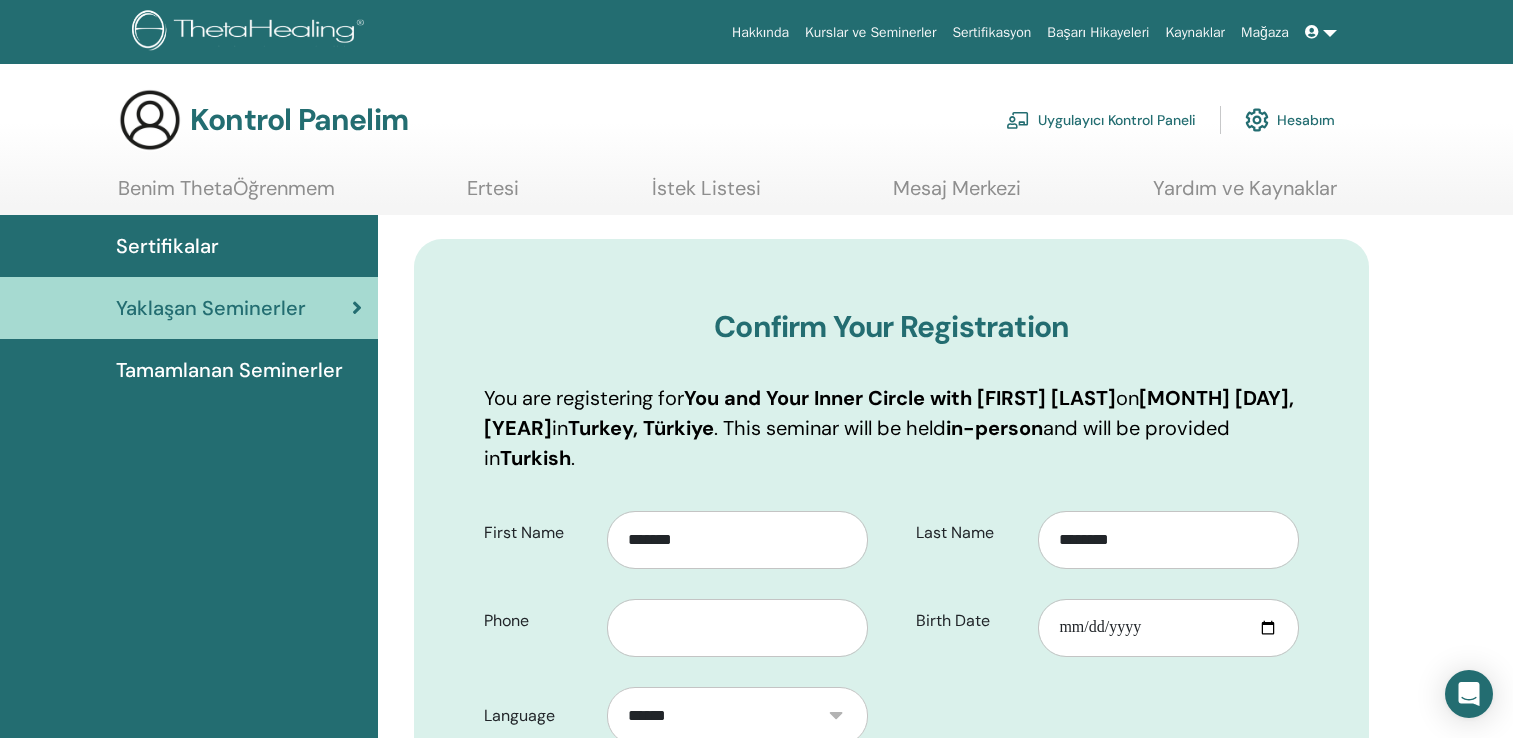 scroll, scrollTop: 0, scrollLeft: 0, axis: both 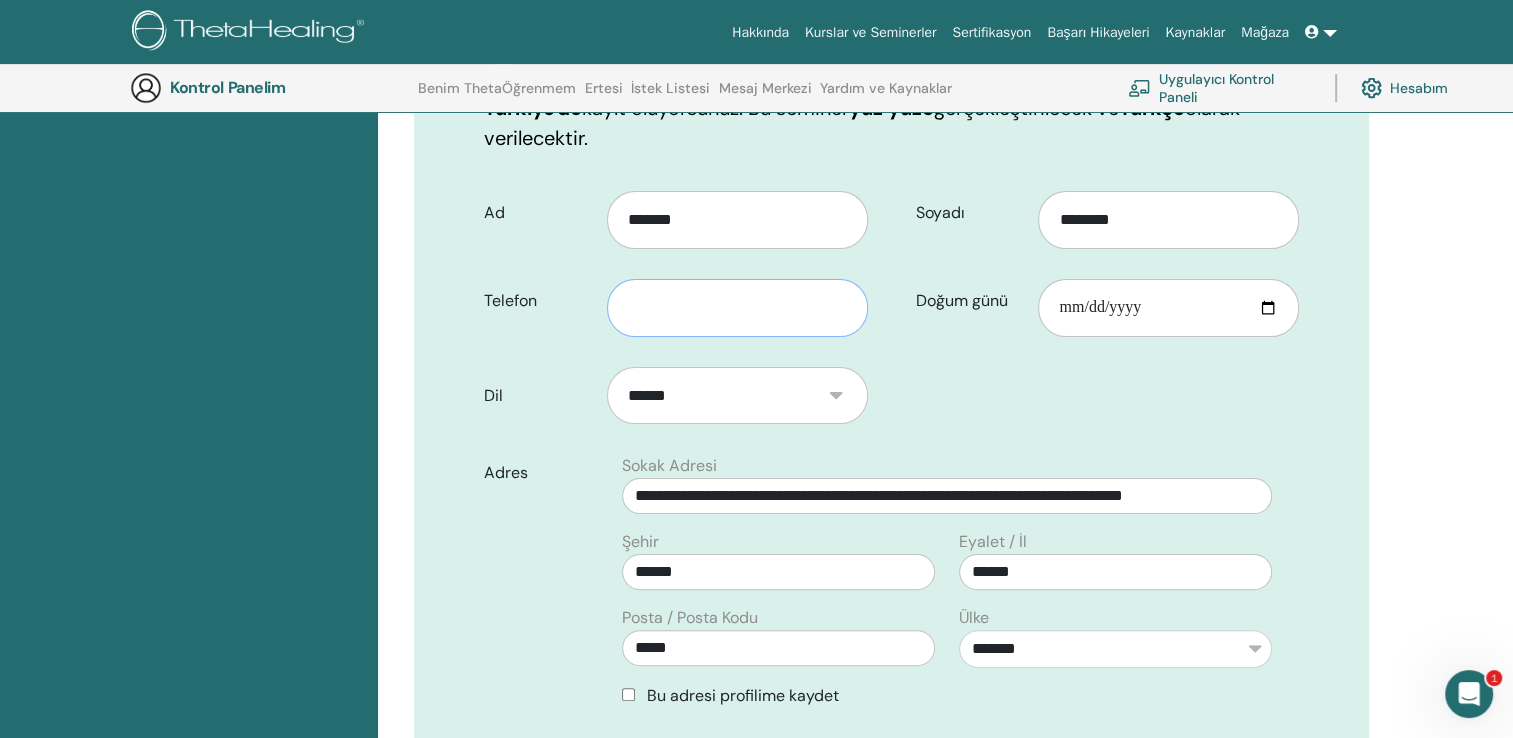 click at bounding box center (737, 308) 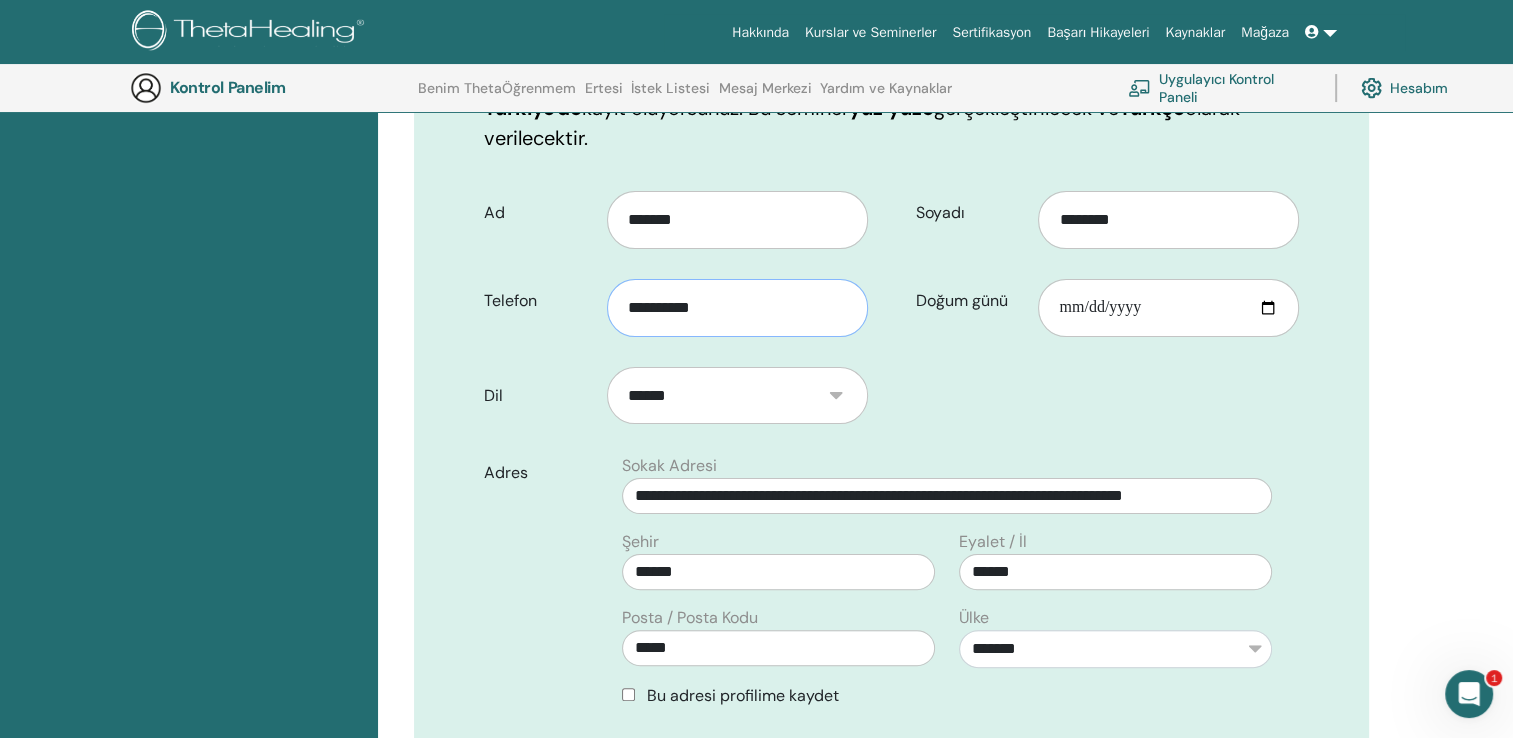 type on "**********" 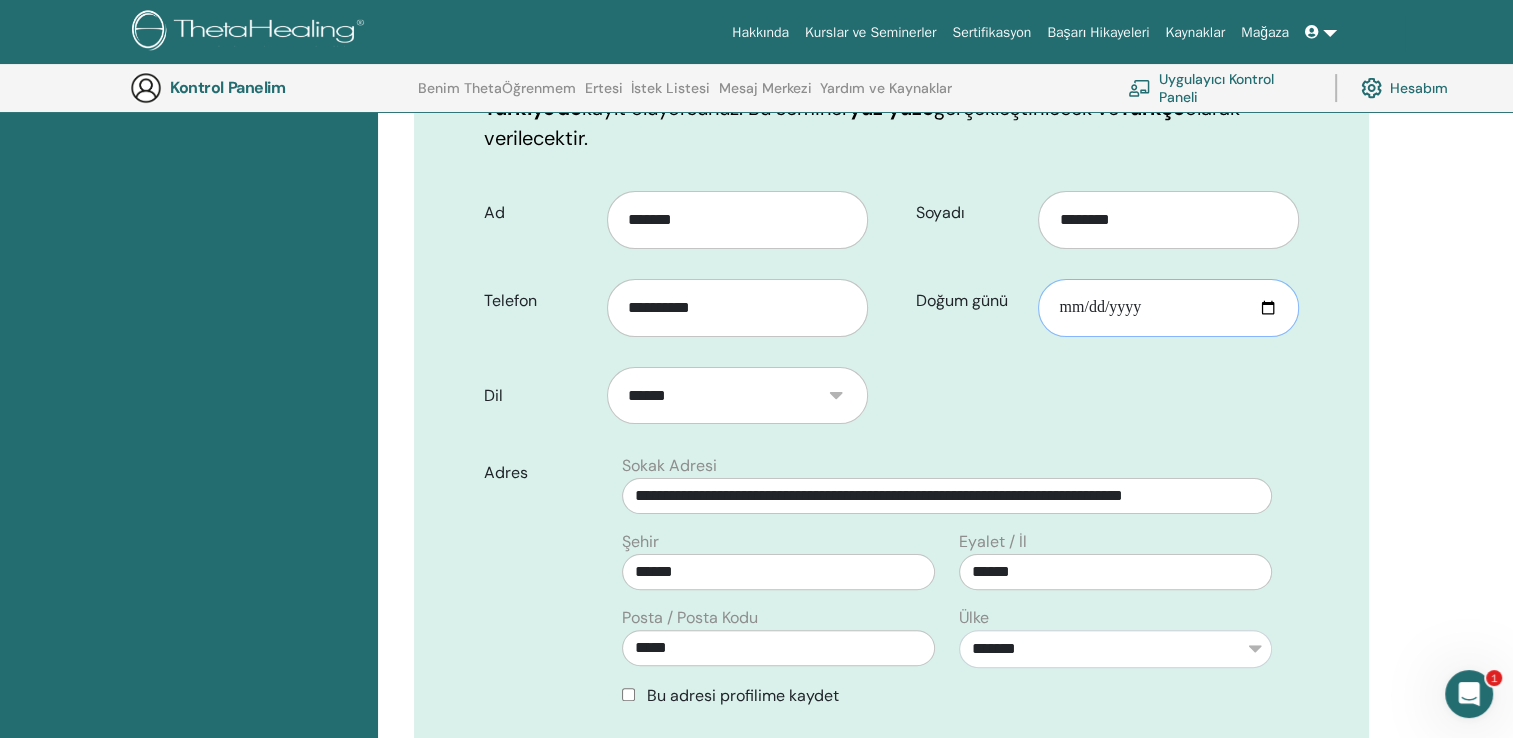 type on "**********" 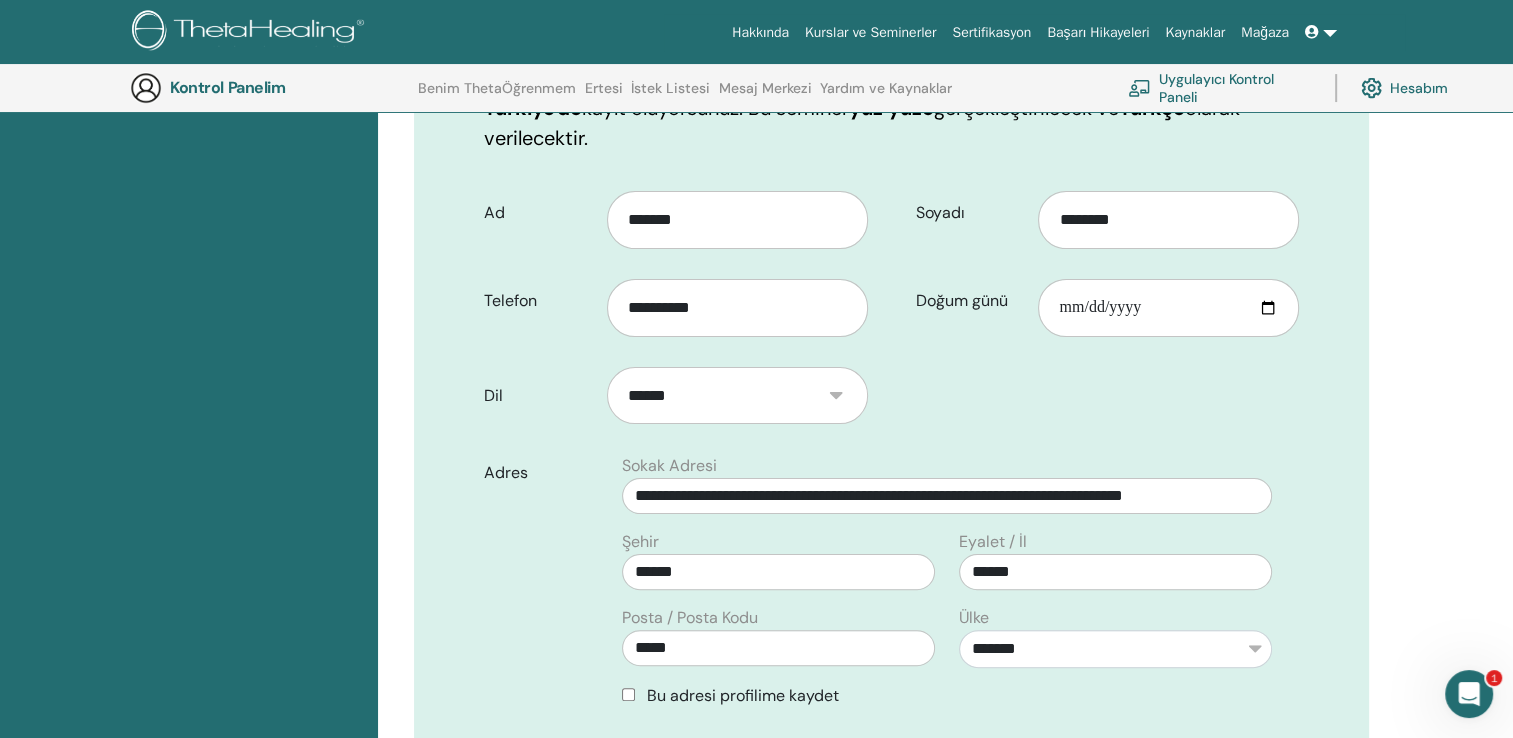 click on "**********" at bounding box center [891, 610] 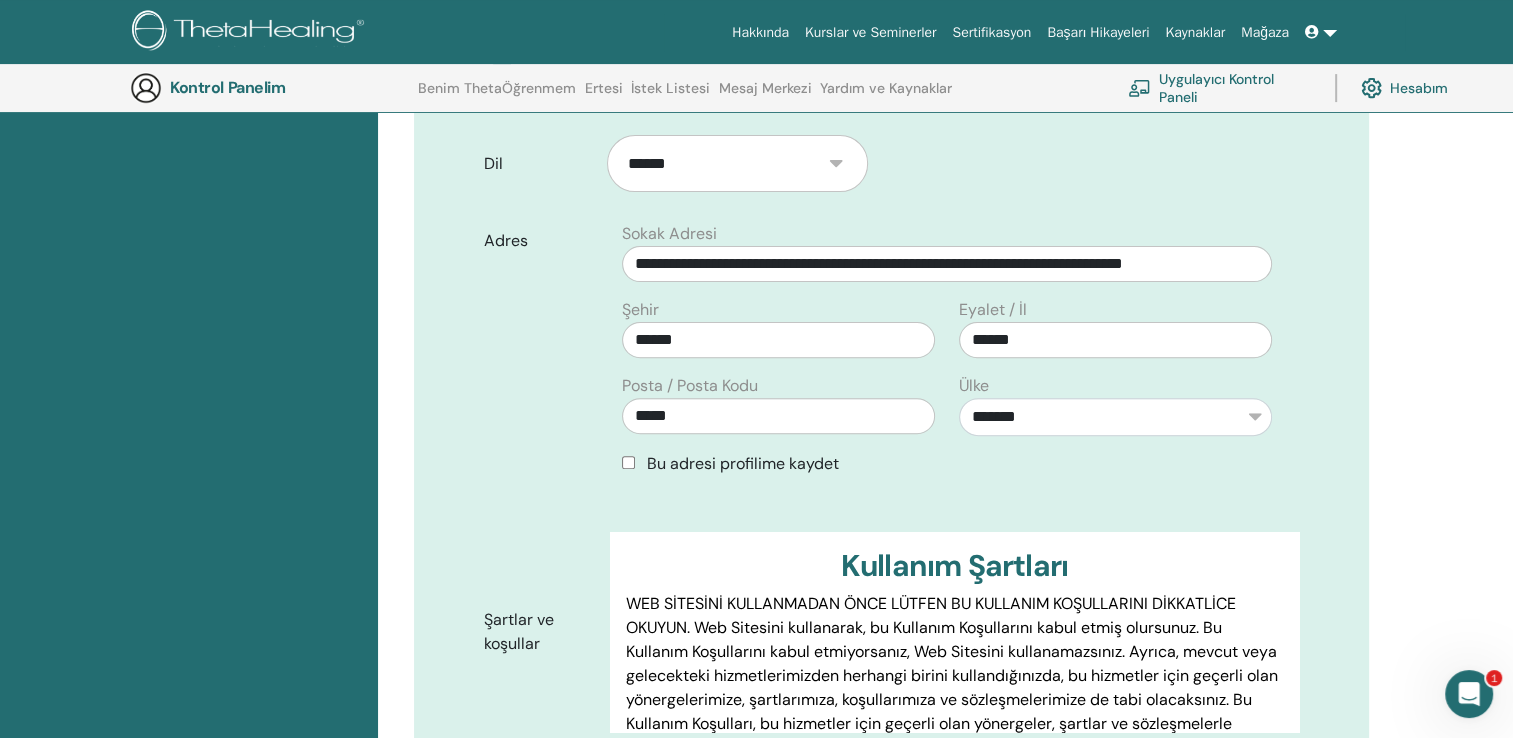 scroll, scrollTop: 648, scrollLeft: 0, axis: vertical 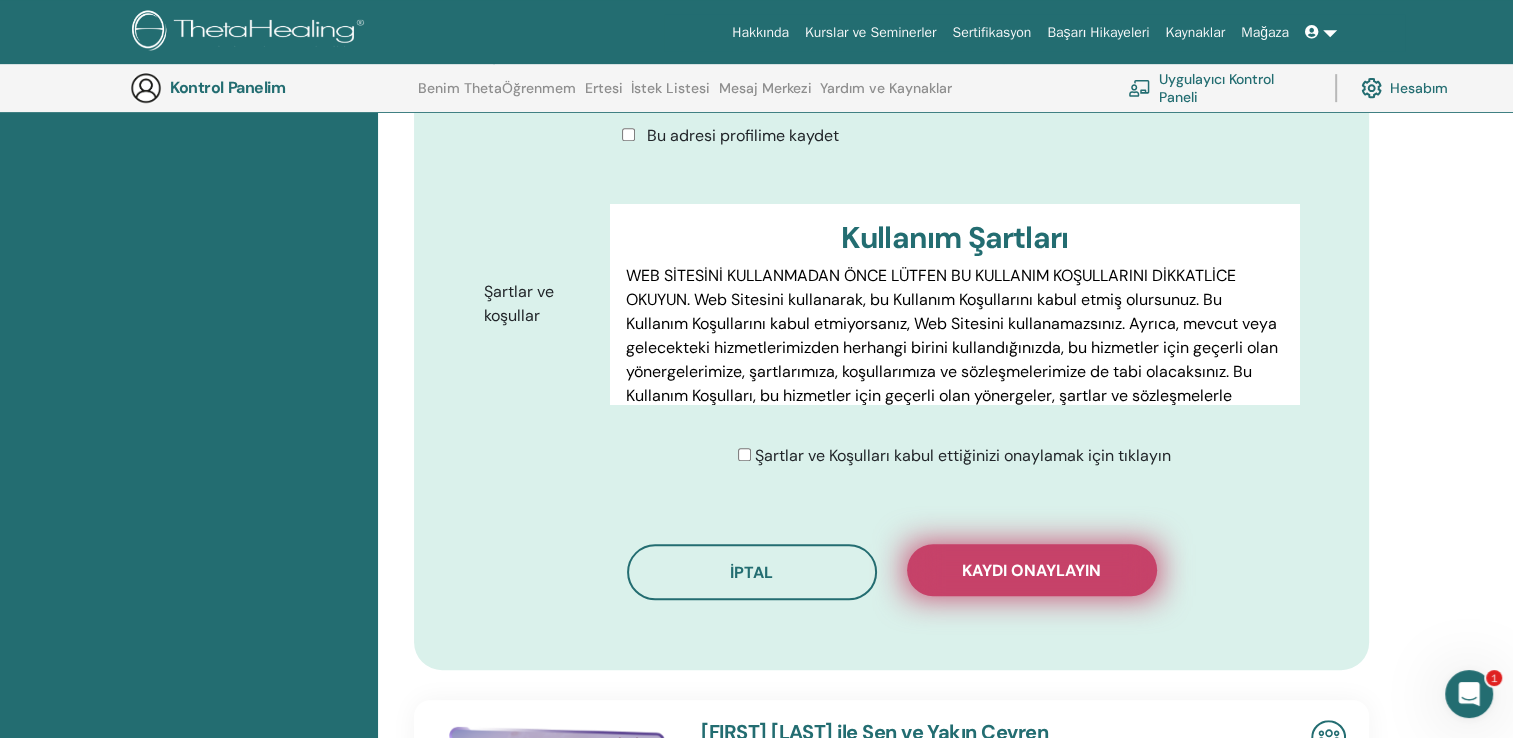 click on "Kaydı onaylayın" at bounding box center [1031, 570] 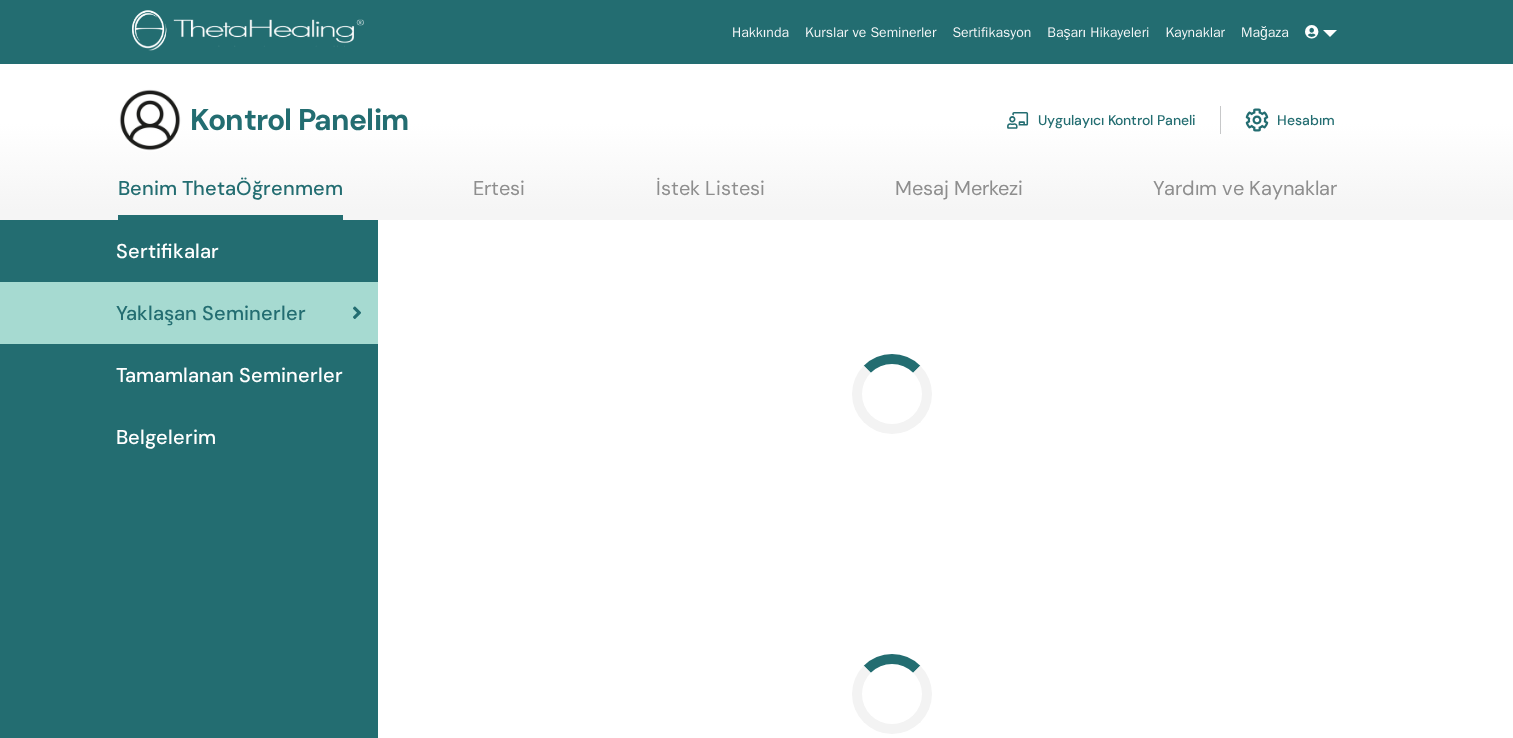 scroll, scrollTop: 0, scrollLeft: 0, axis: both 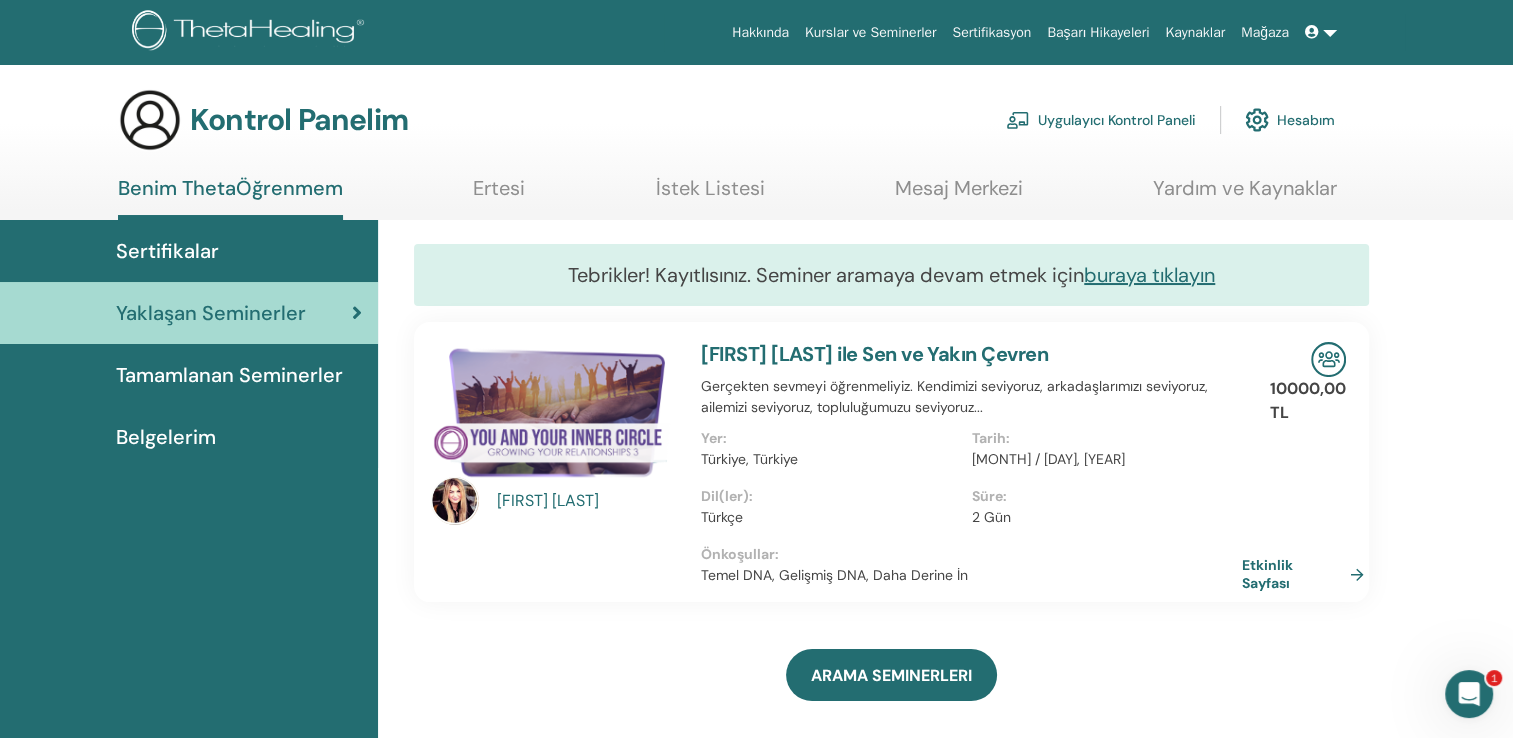 click at bounding box center [1321, 32] 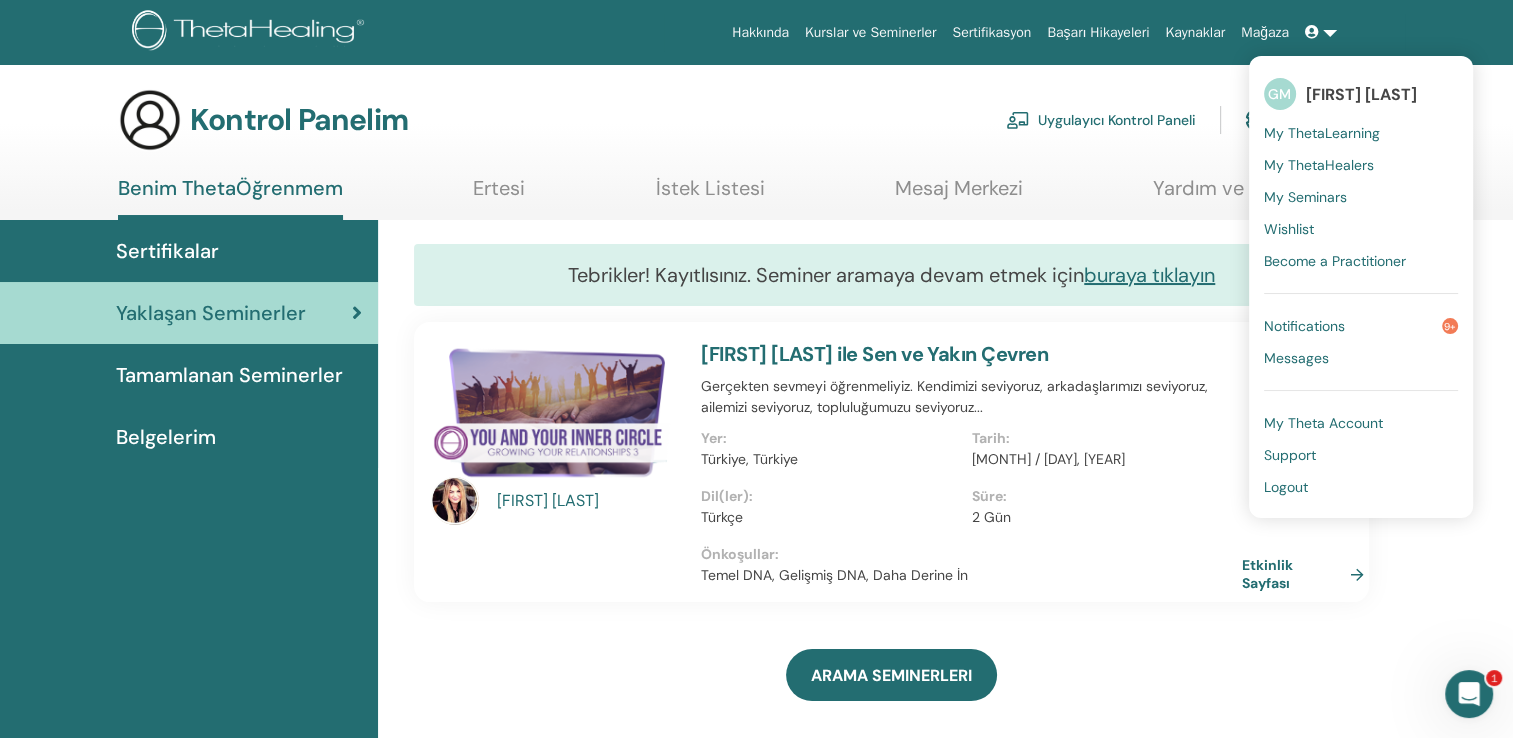 click at bounding box center (1321, 32) 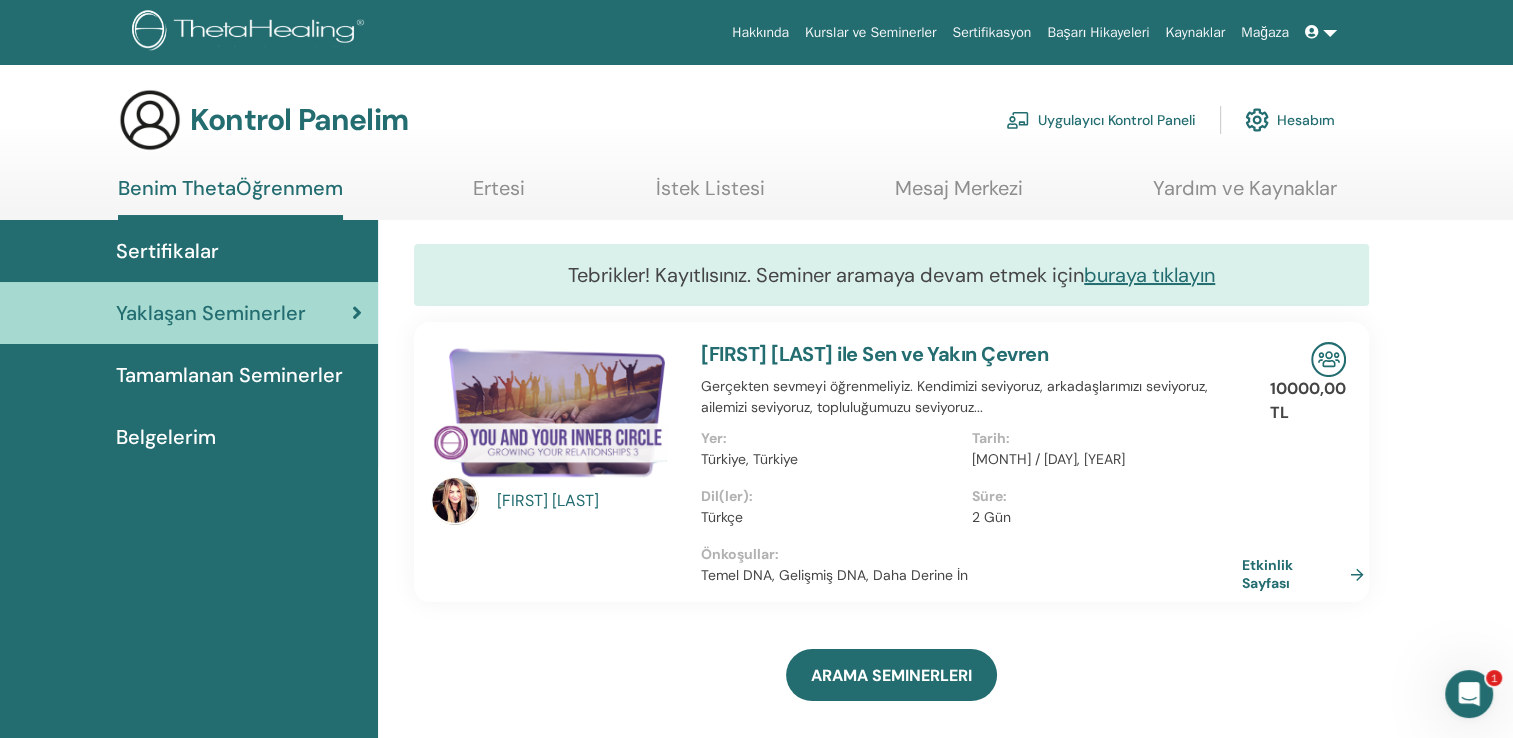 click at bounding box center [1321, 32] 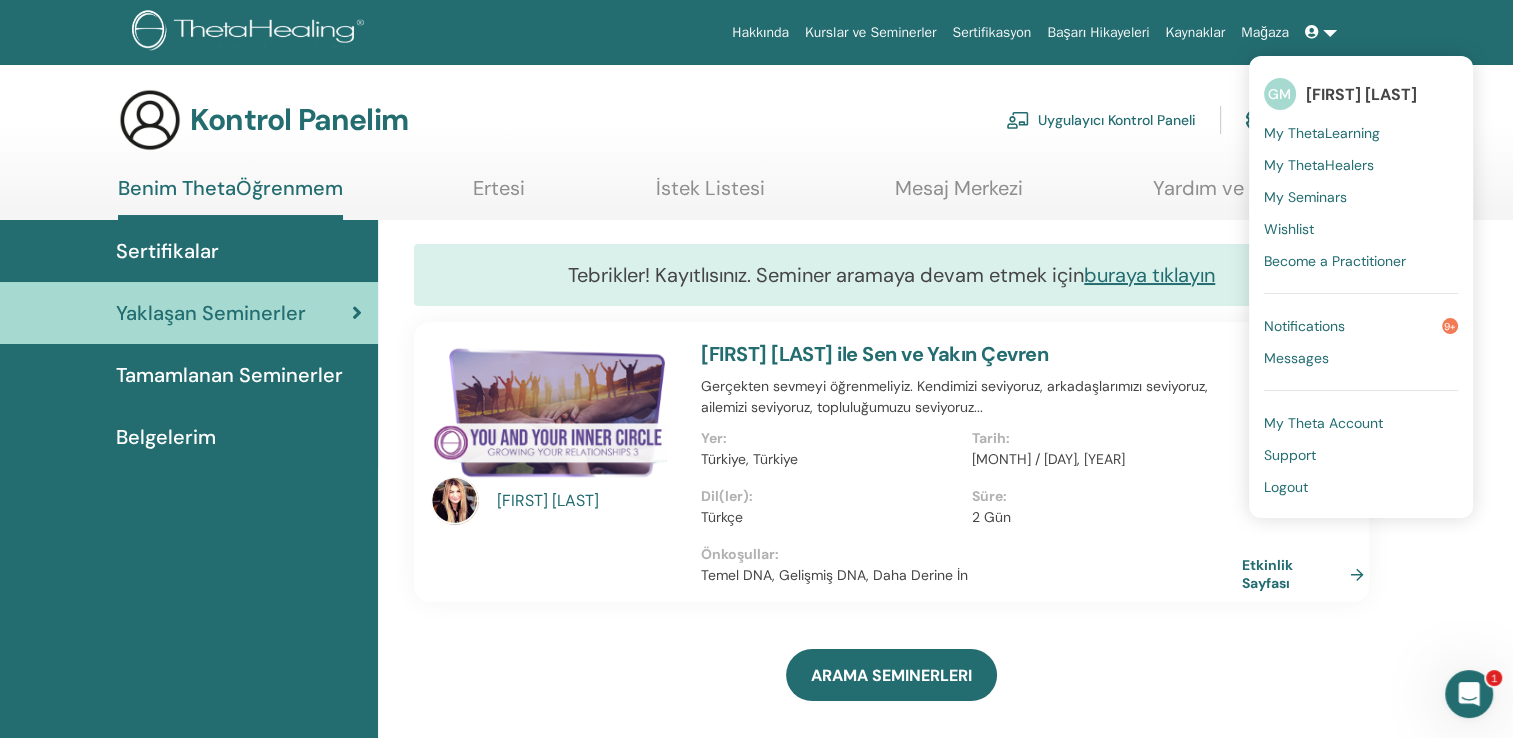 click on "Logout" at bounding box center (1286, 487) 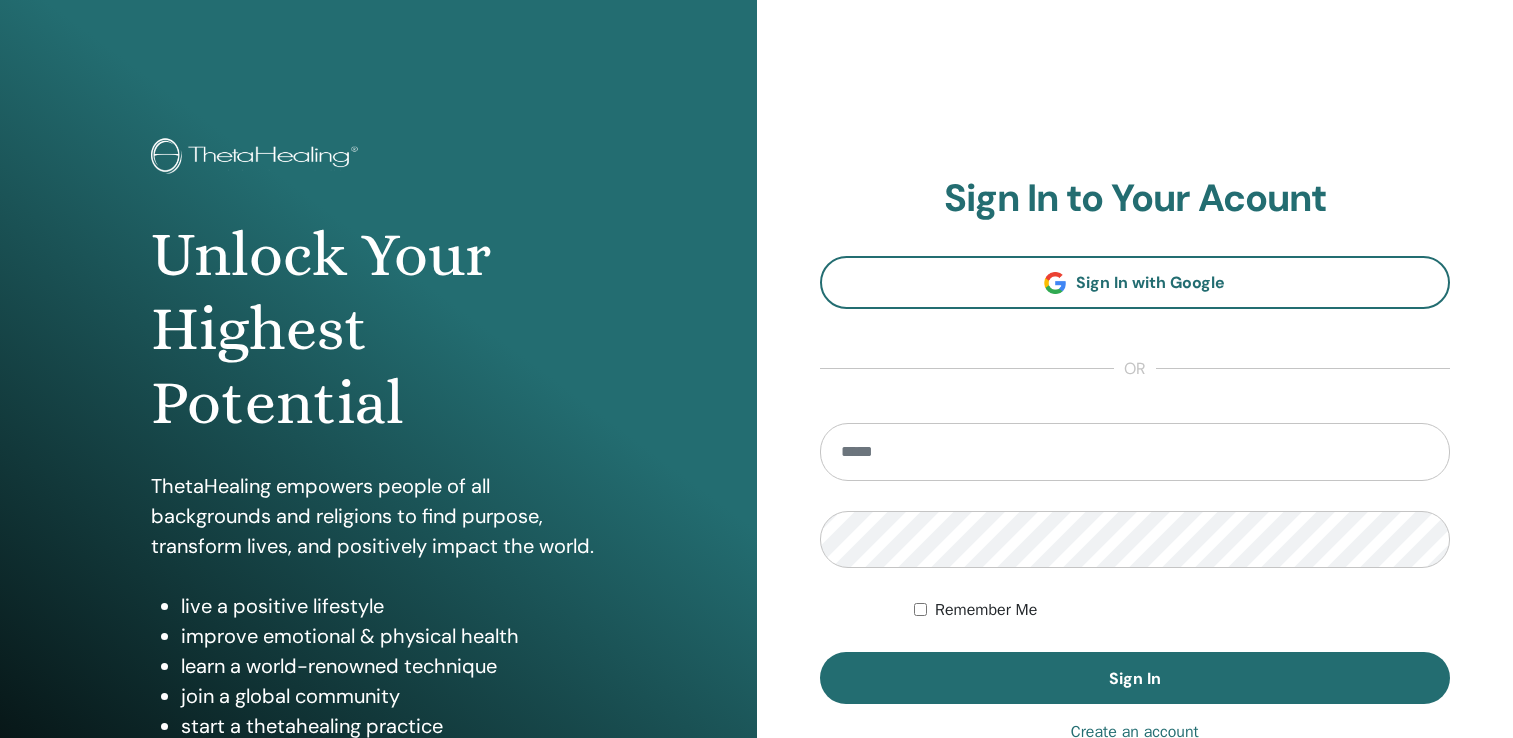scroll, scrollTop: 0, scrollLeft: 0, axis: both 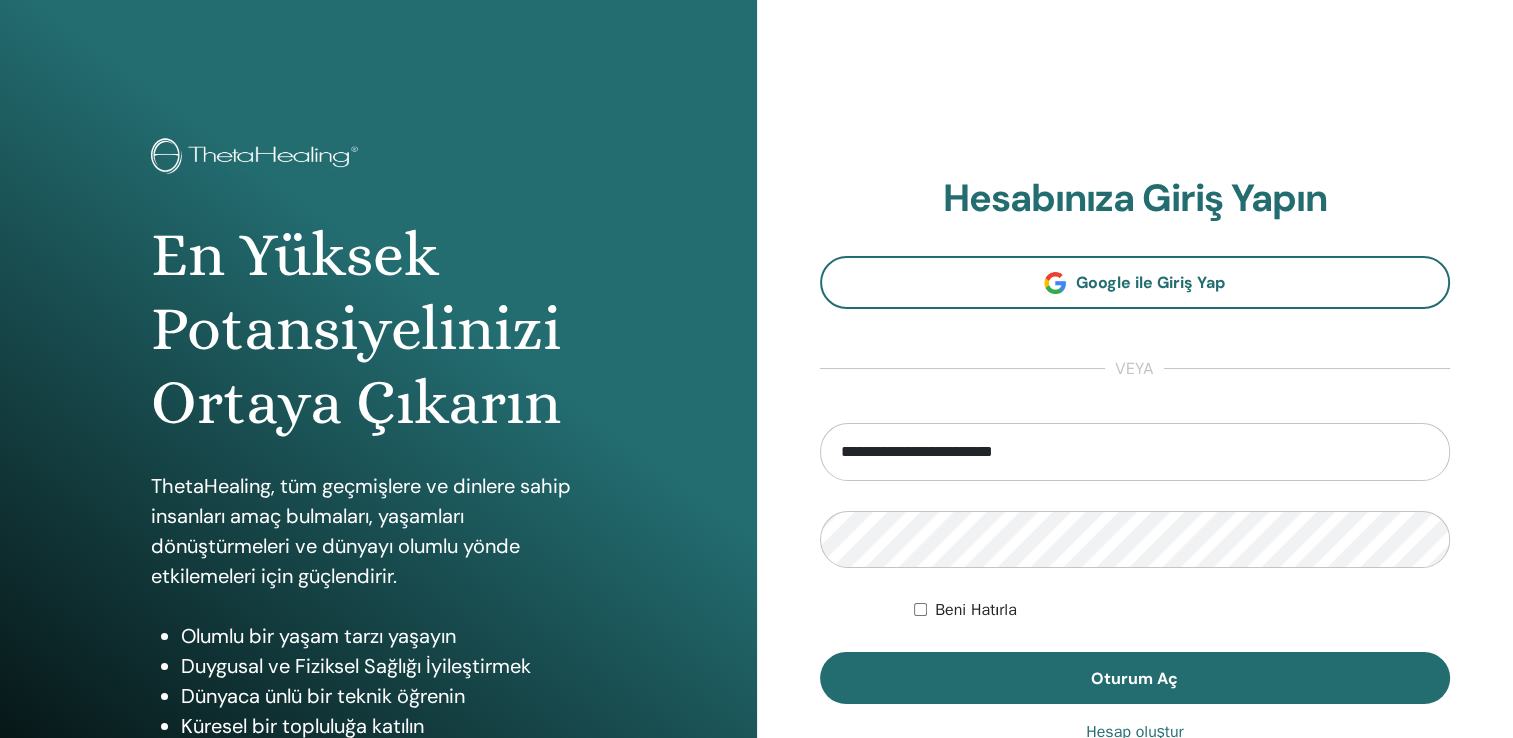 click on "**********" at bounding box center (1135, 452) 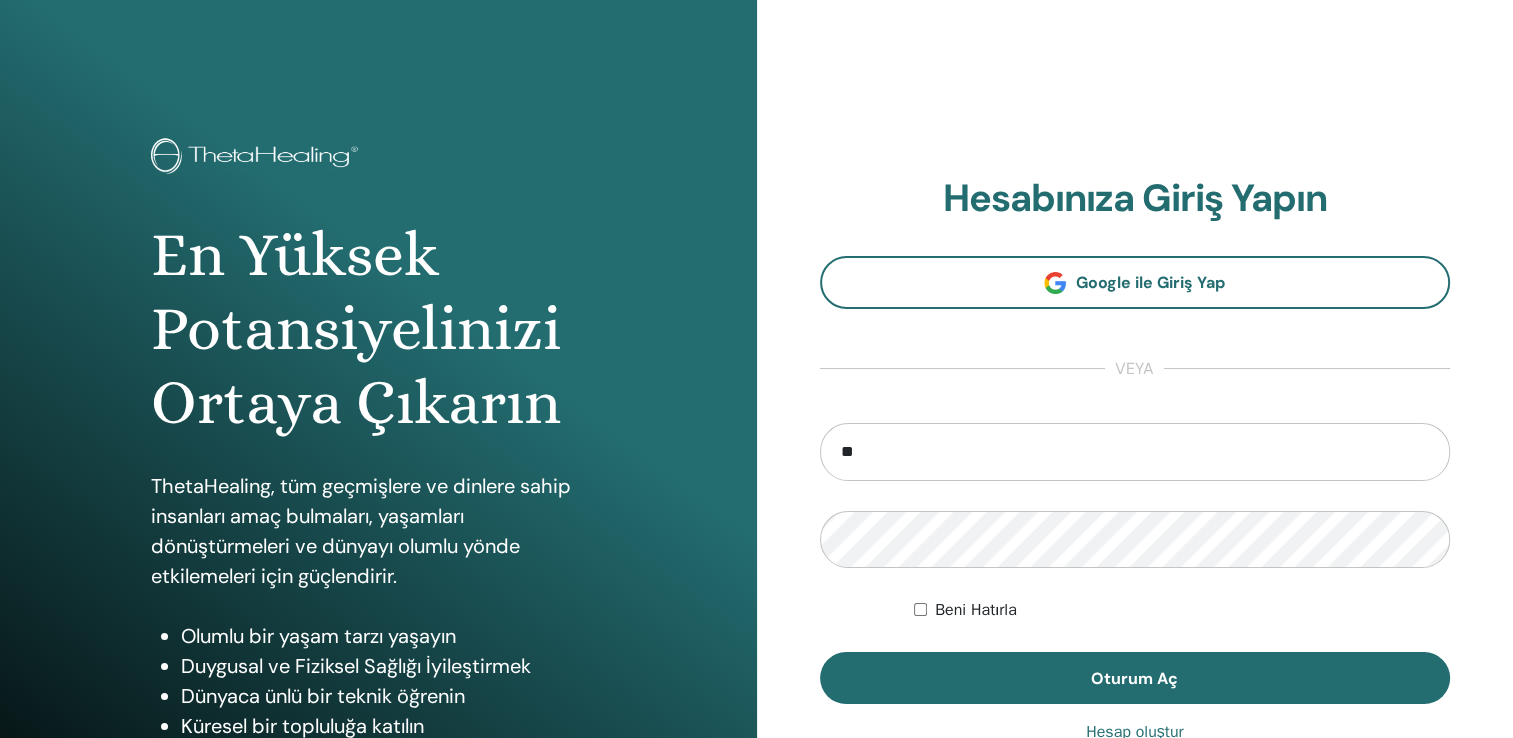 type on "*" 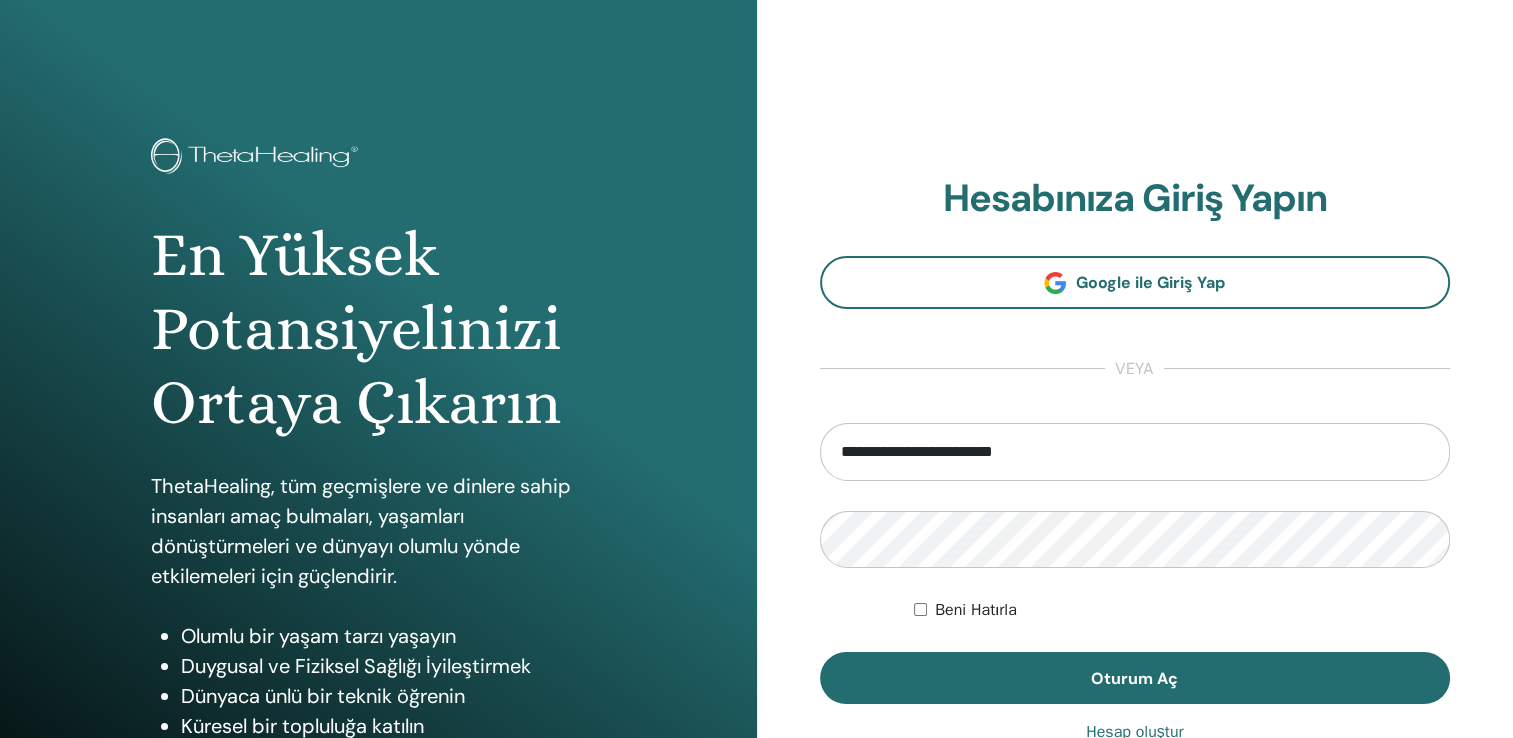 type on "**********" 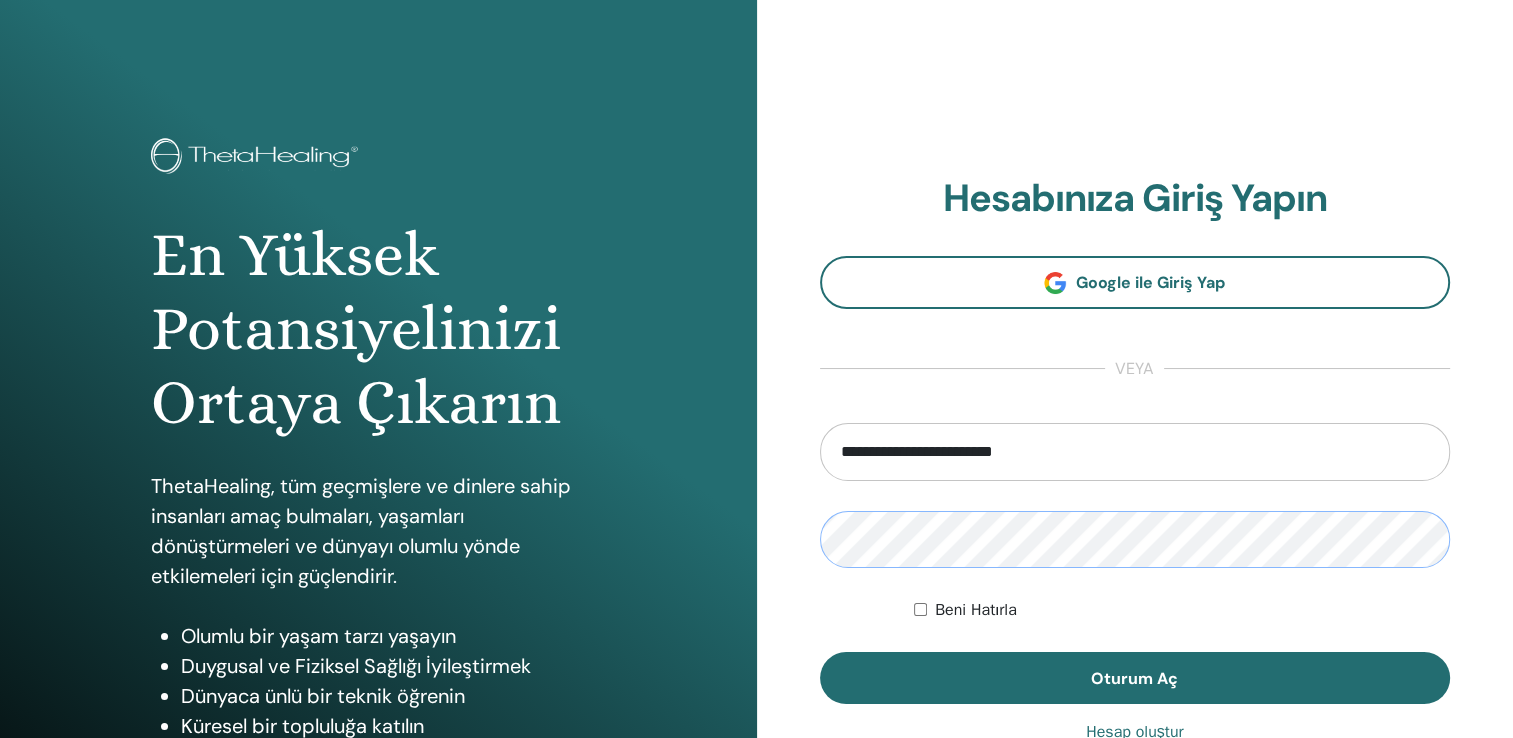 click on "Oturum Aç" at bounding box center [1135, 678] 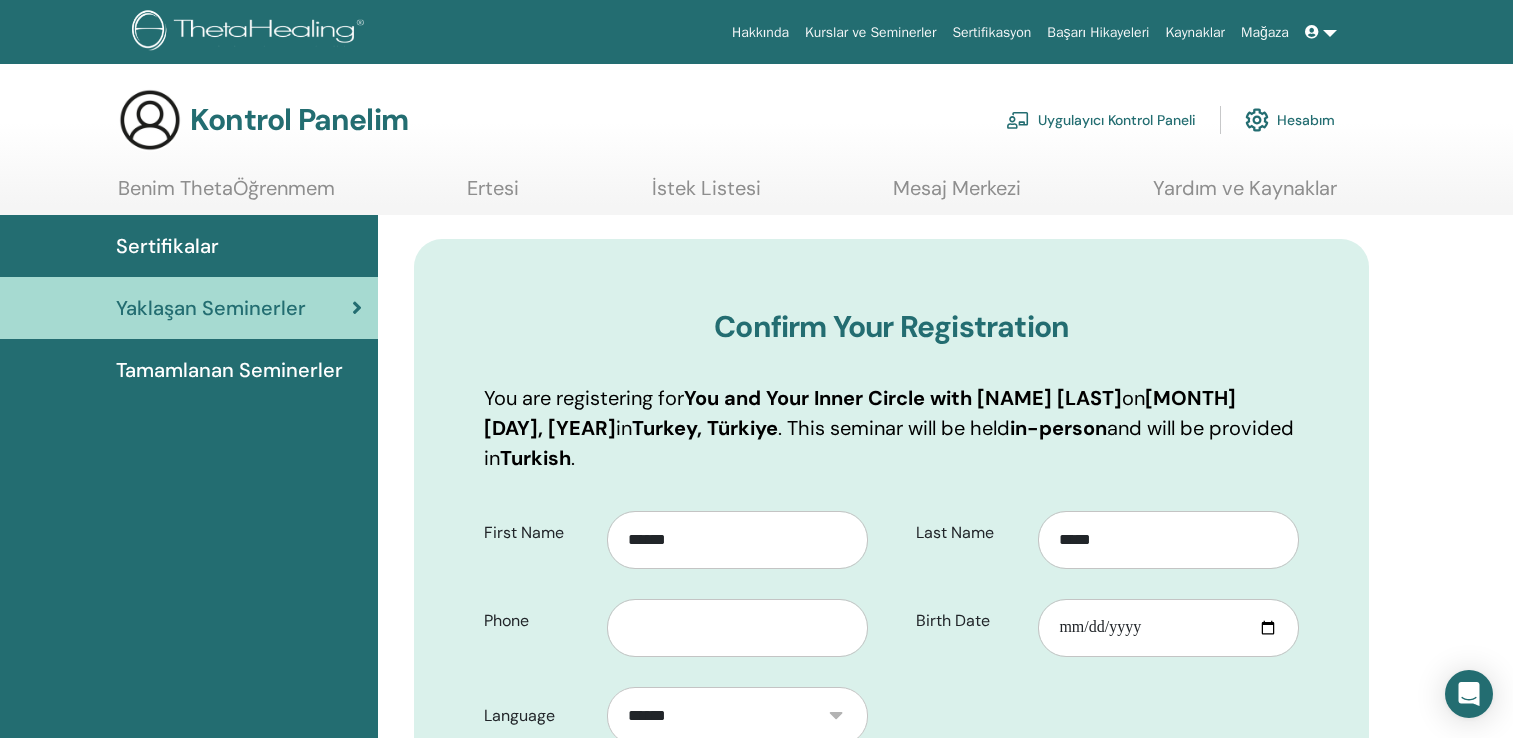scroll, scrollTop: 0, scrollLeft: 0, axis: both 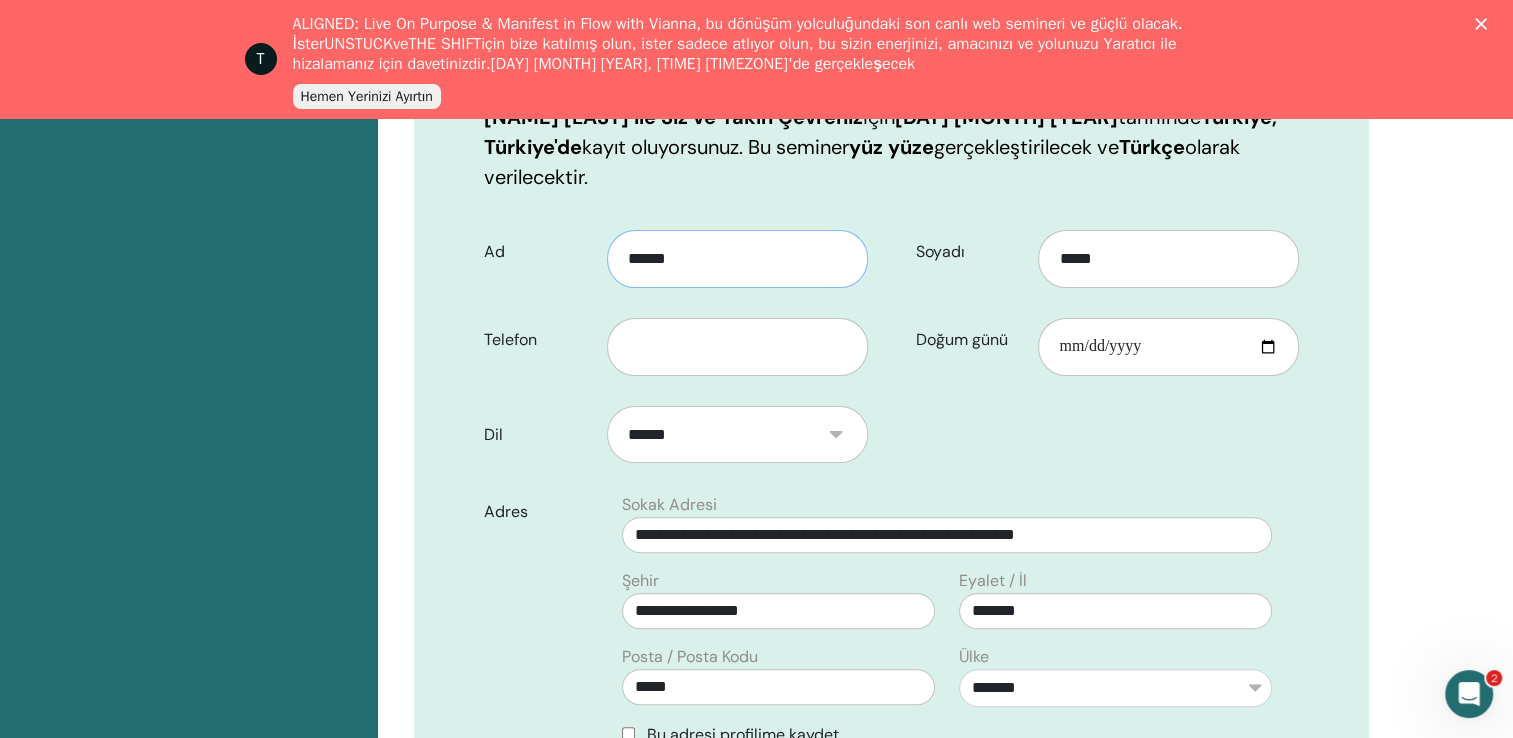 type on "******" 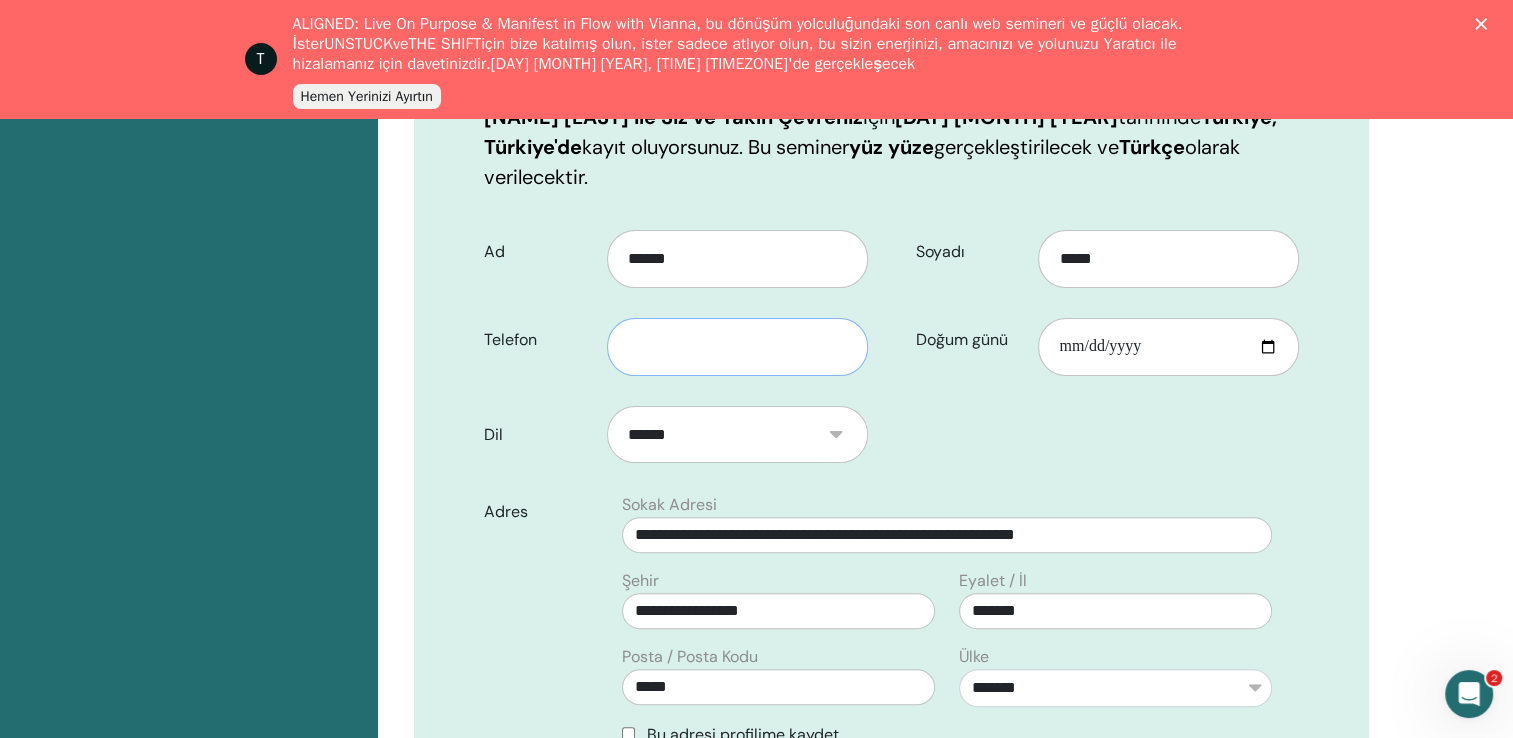 click at bounding box center (737, 347) 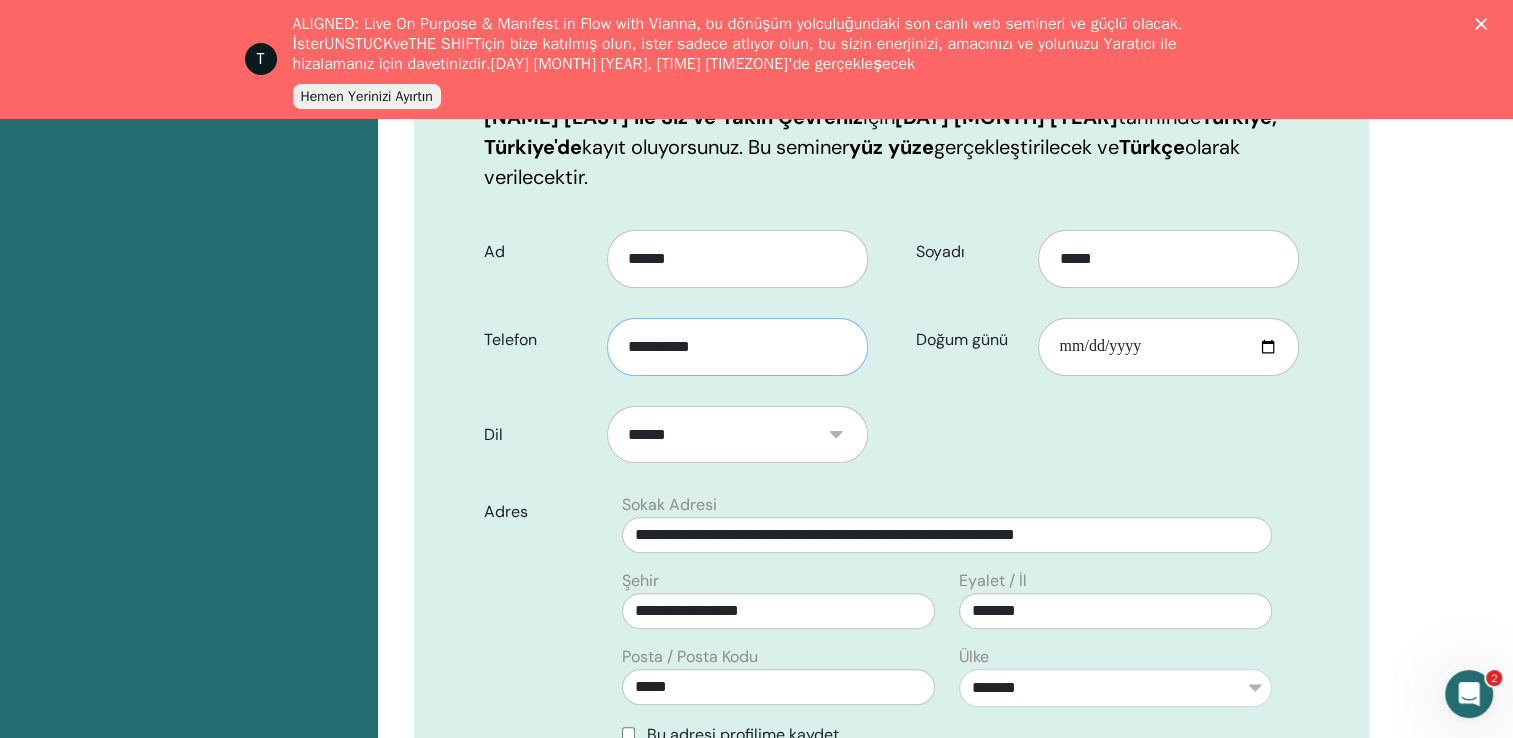 type on "**********" 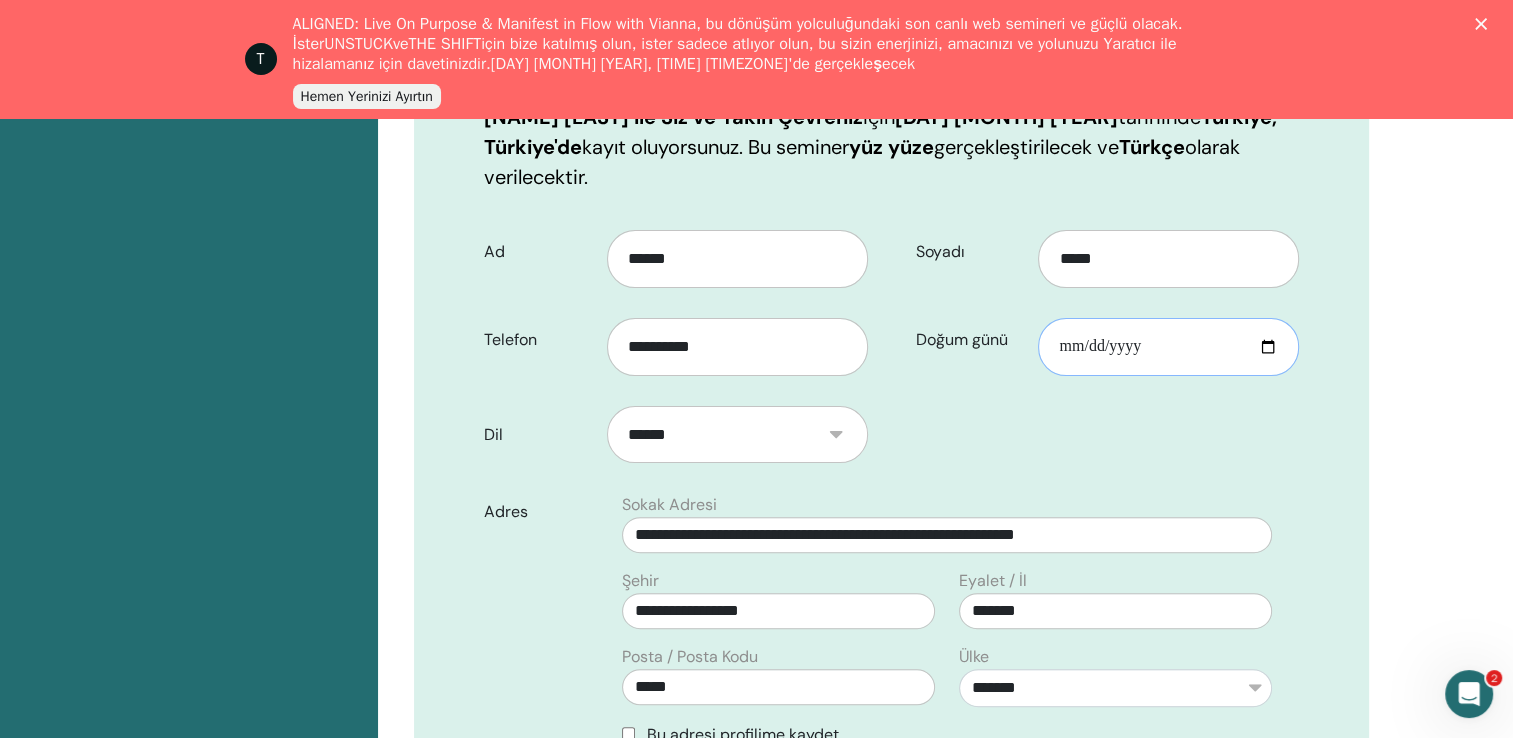 type on "**********" 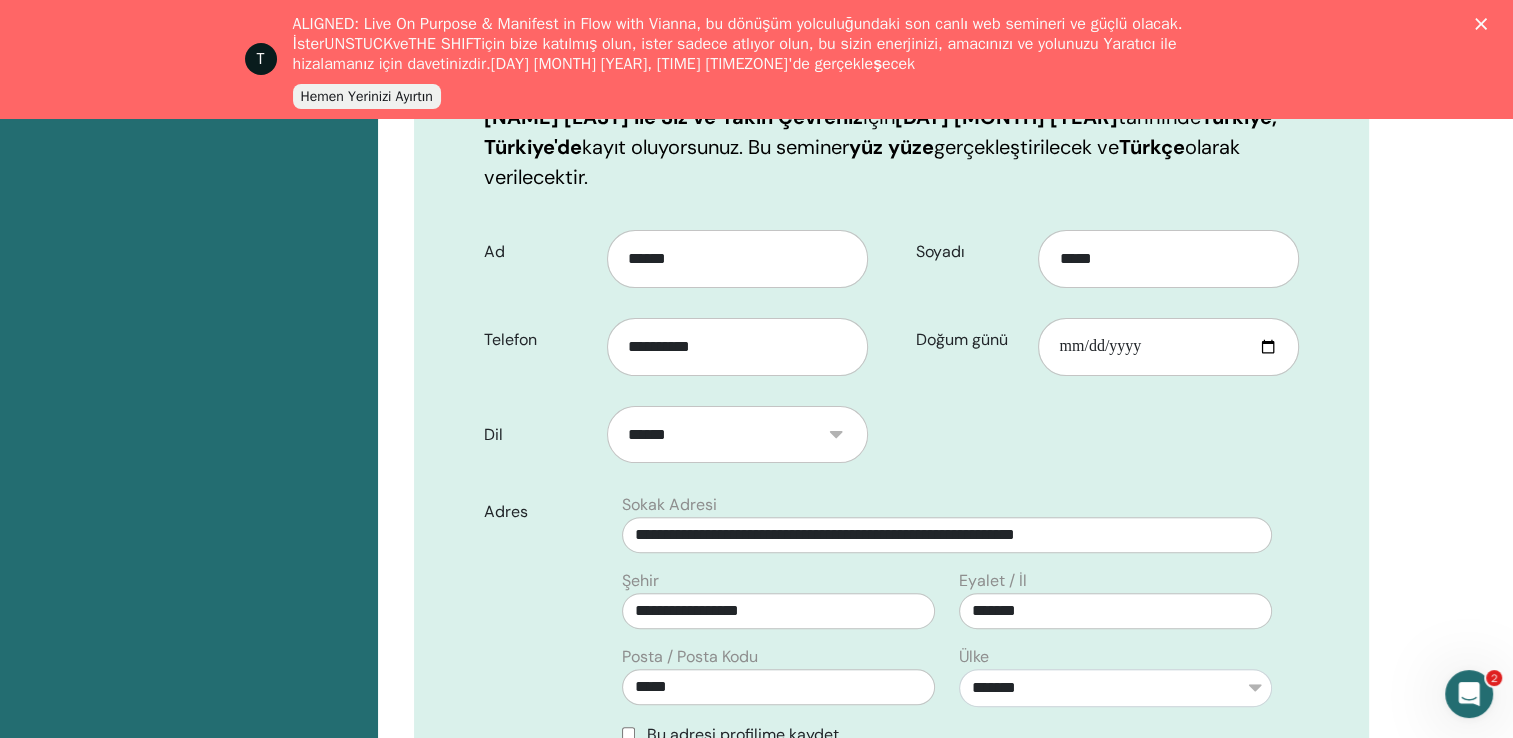 click on "**********" at bounding box center [891, 649] 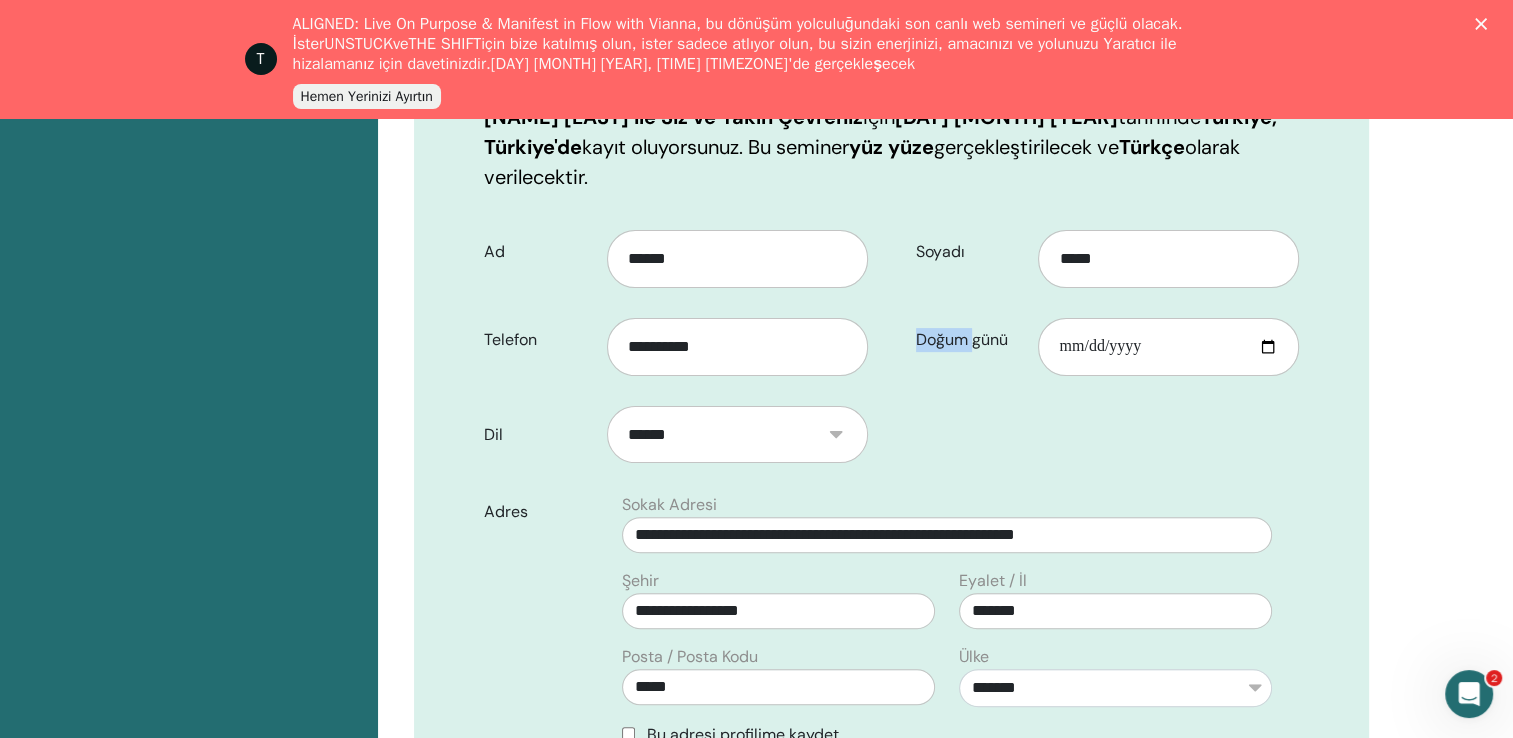click on "**********" at bounding box center [891, 649] 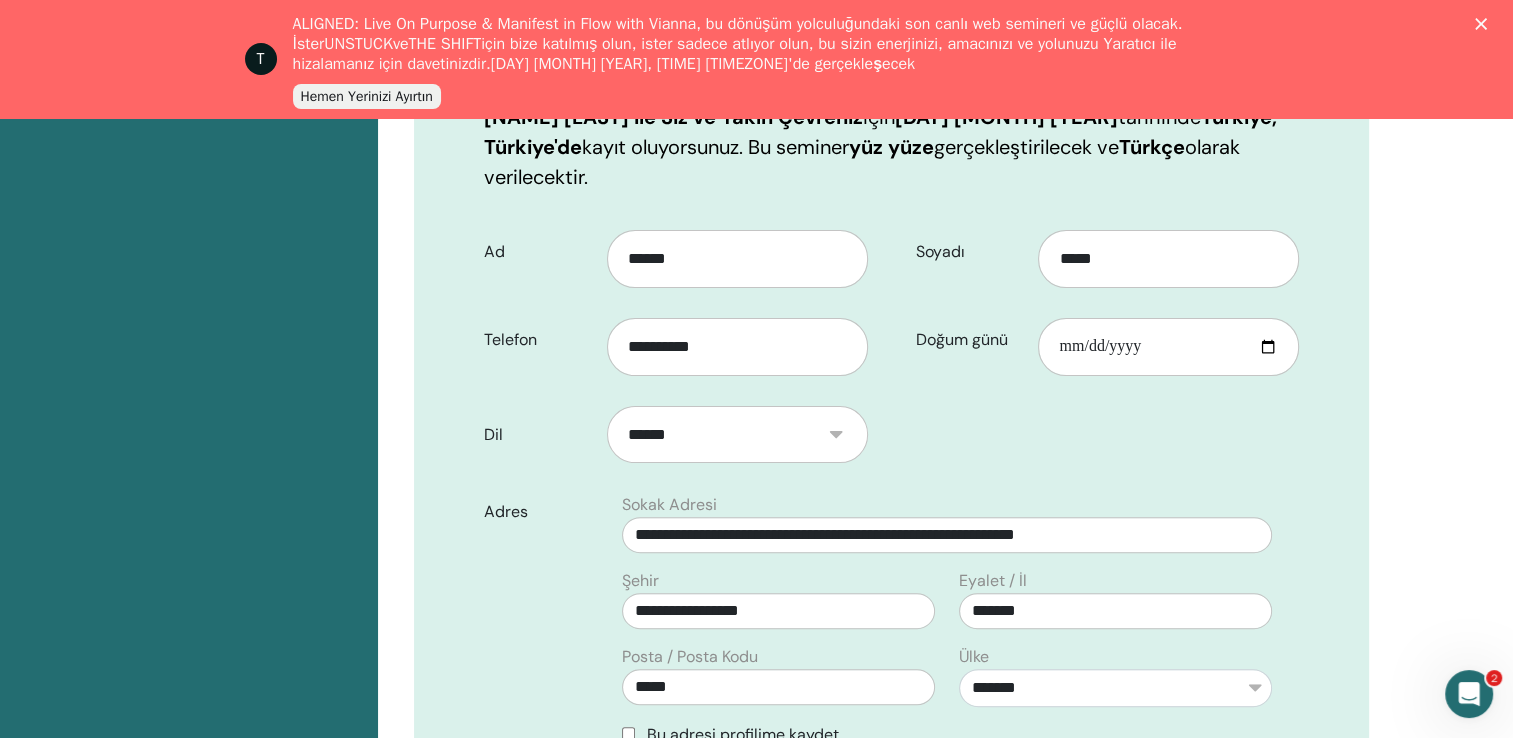 drag, startPoint x: 951, startPoint y: 424, endPoint x: 984, endPoint y: 466, distance: 53.413483 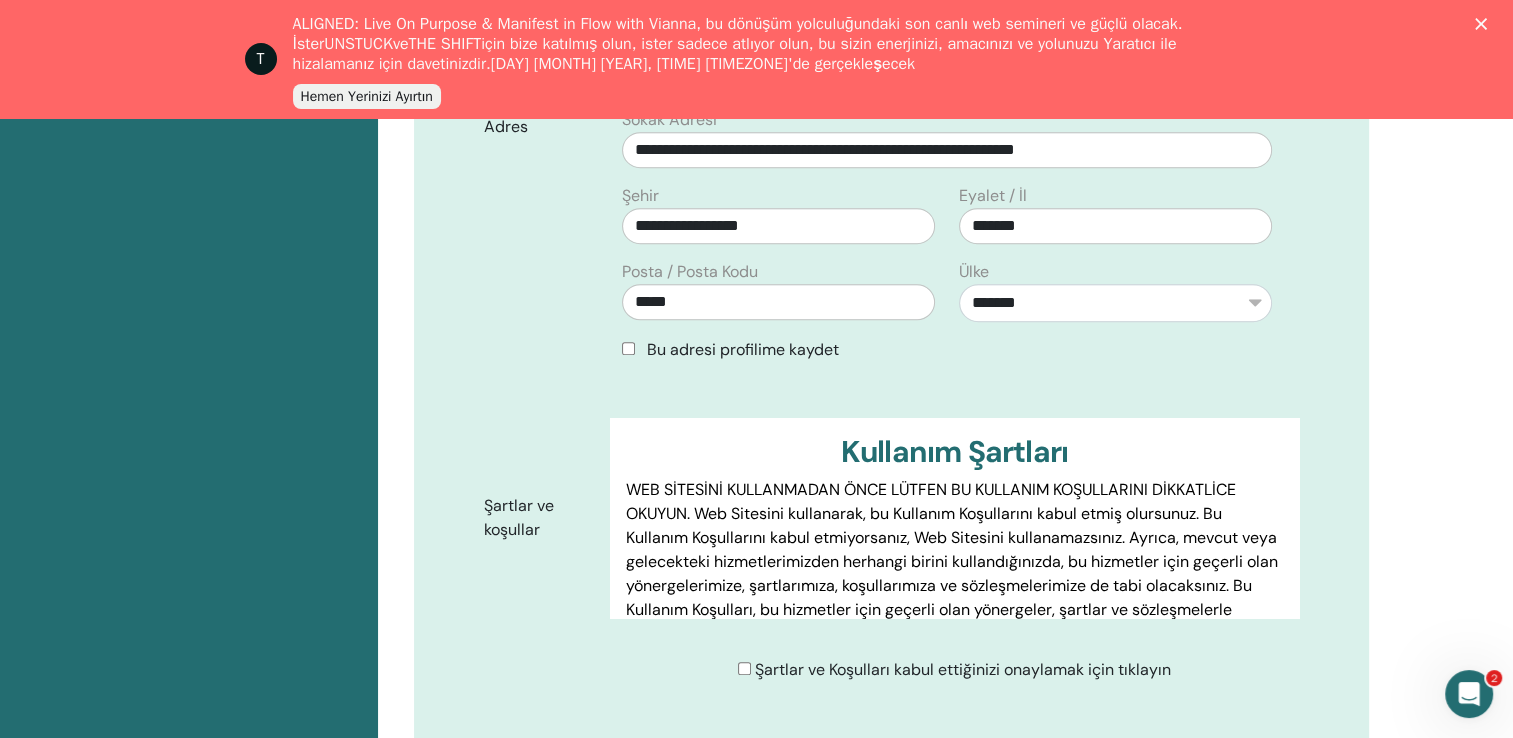 scroll, scrollTop: 887, scrollLeft: 0, axis: vertical 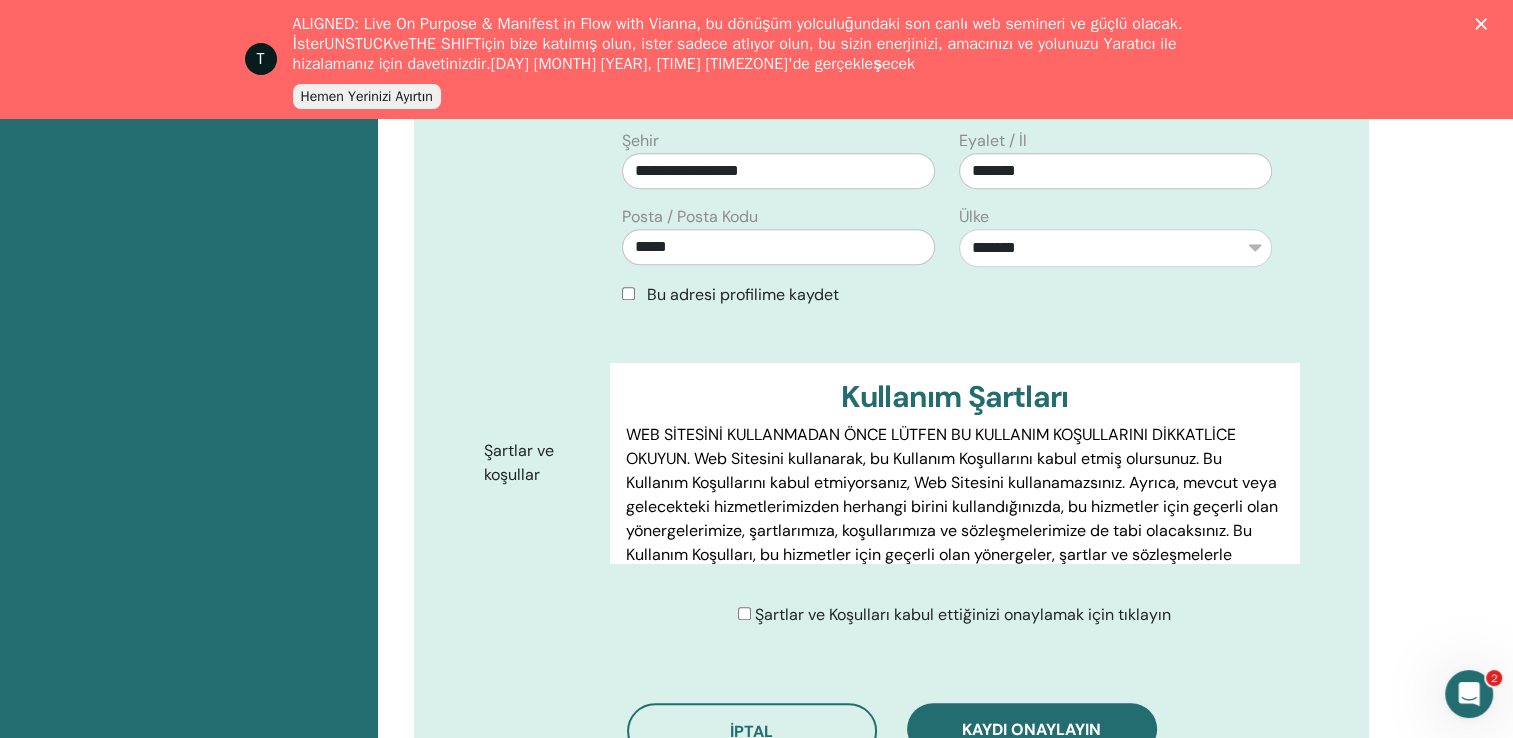 click on "Şartlar ve Koşulları kabul ettiğinizi onaylamak için tıklayın" at bounding box center (954, 615) 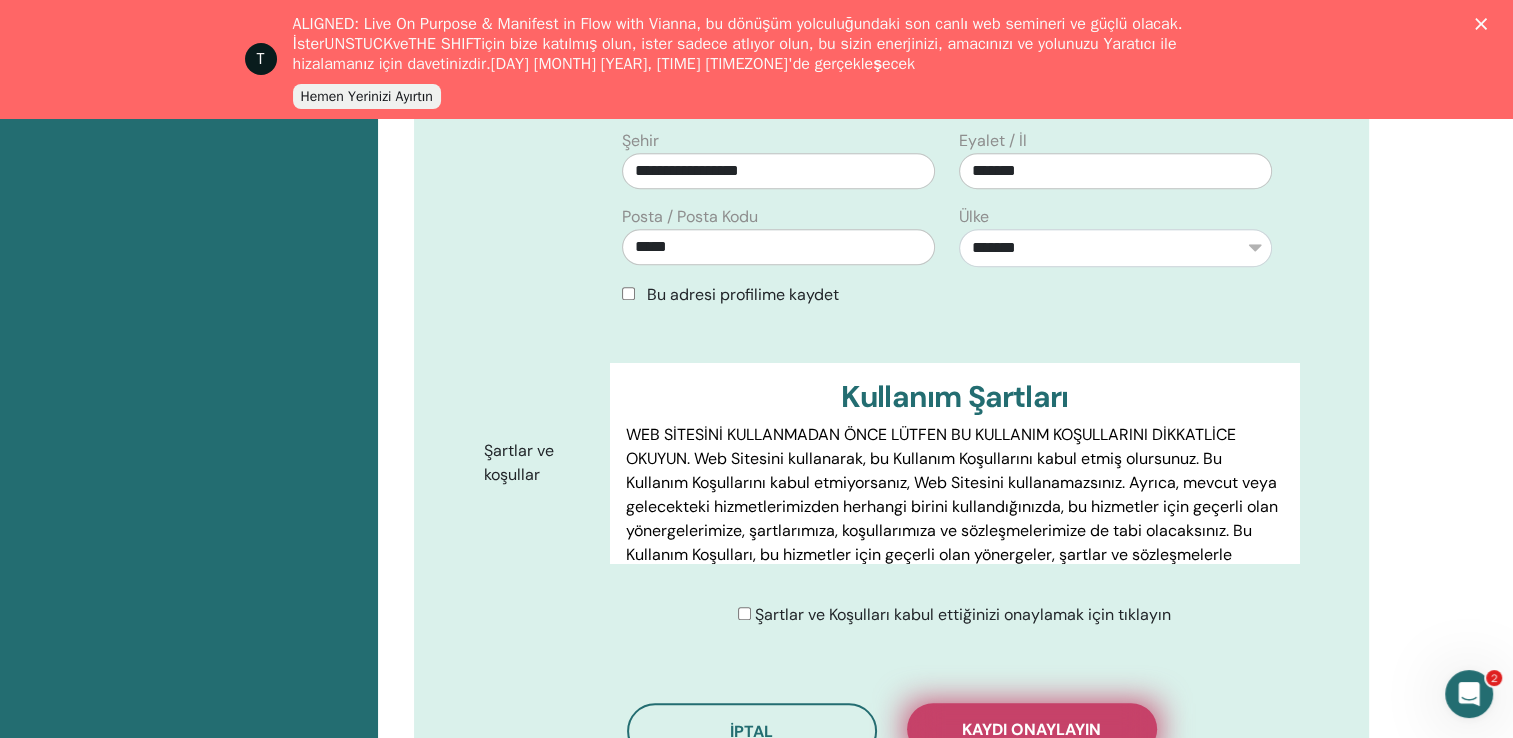 click on "Kaydı onaylayın" at bounding box center (1032, 729) 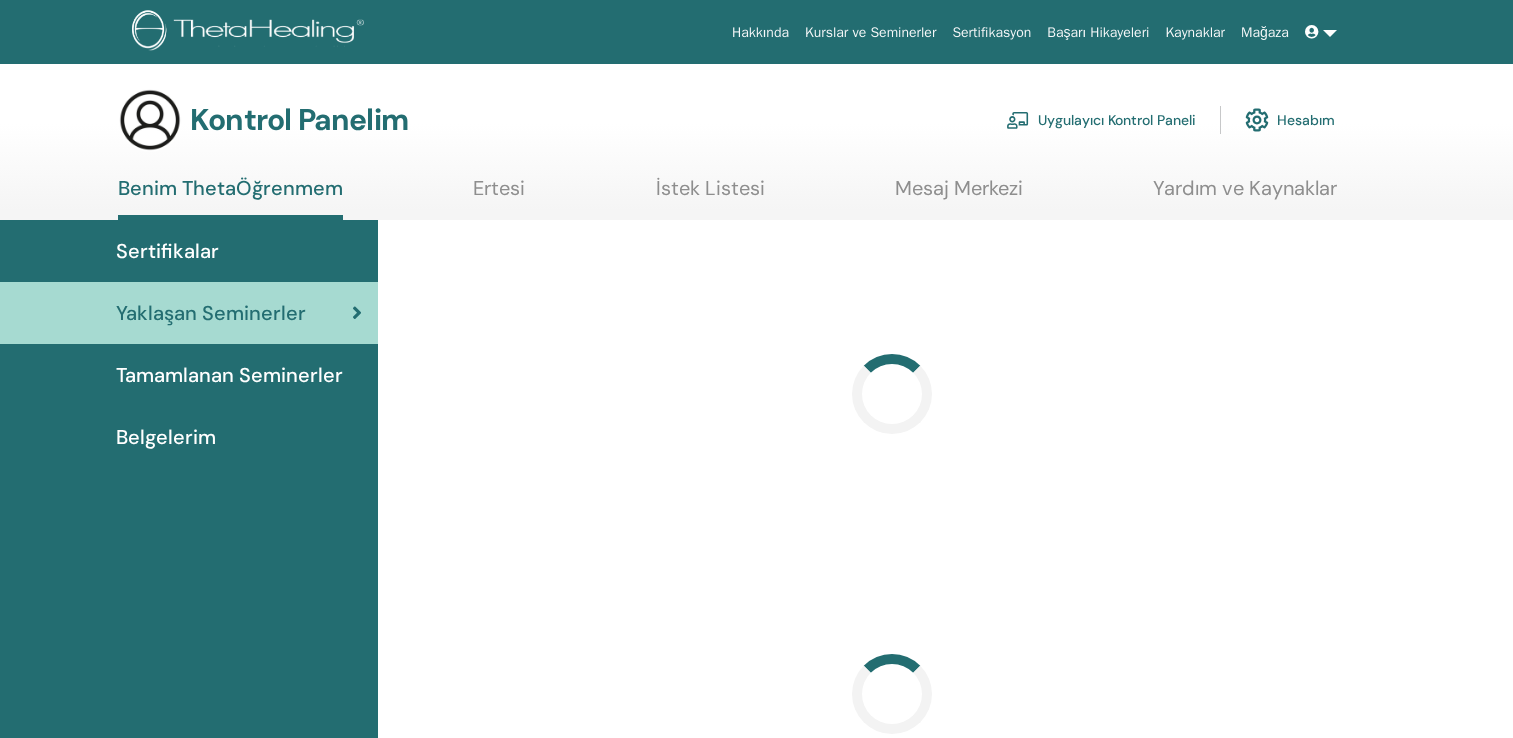 scroll, scrollTop: 0, scrollLeft: 0, axis: both 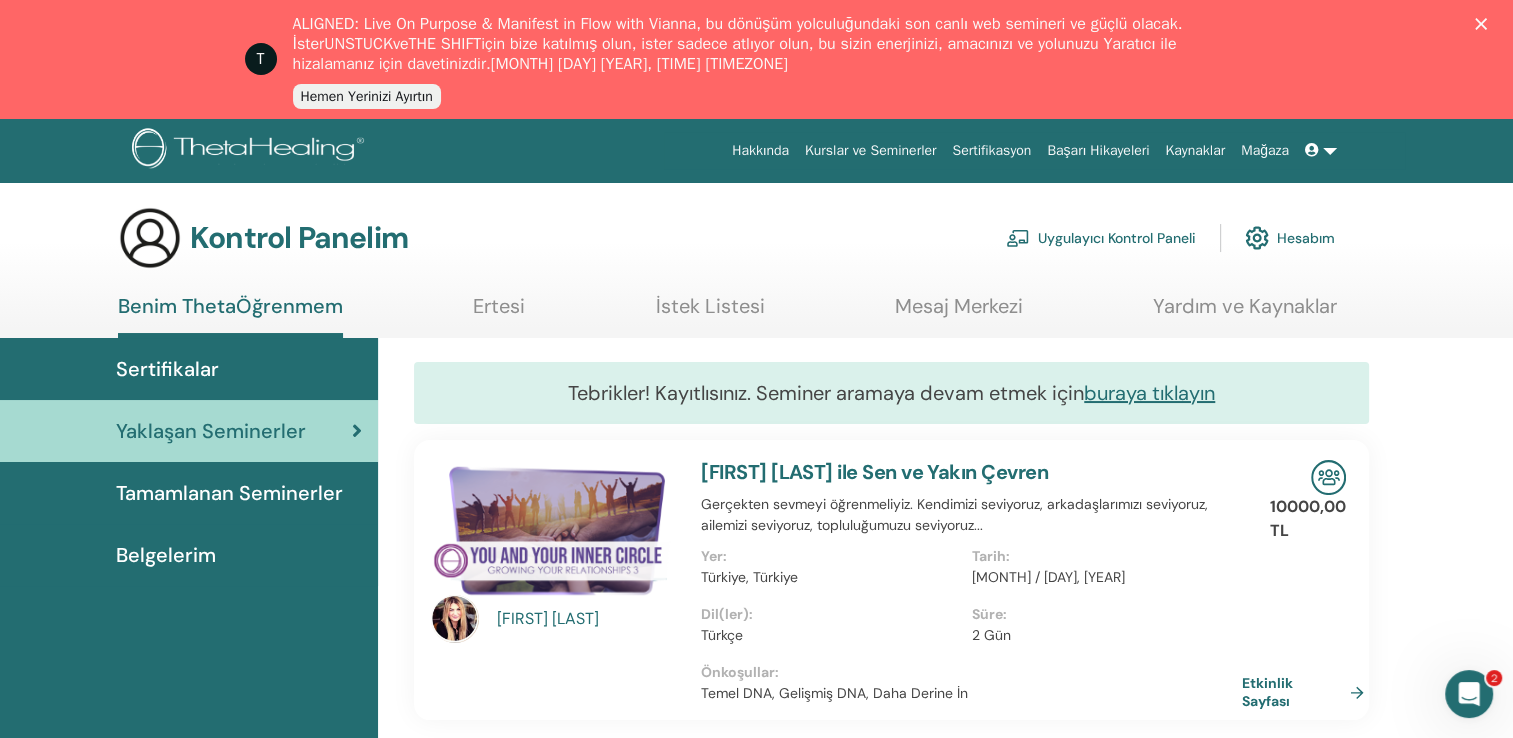 click at bounding box center [1321, 150] 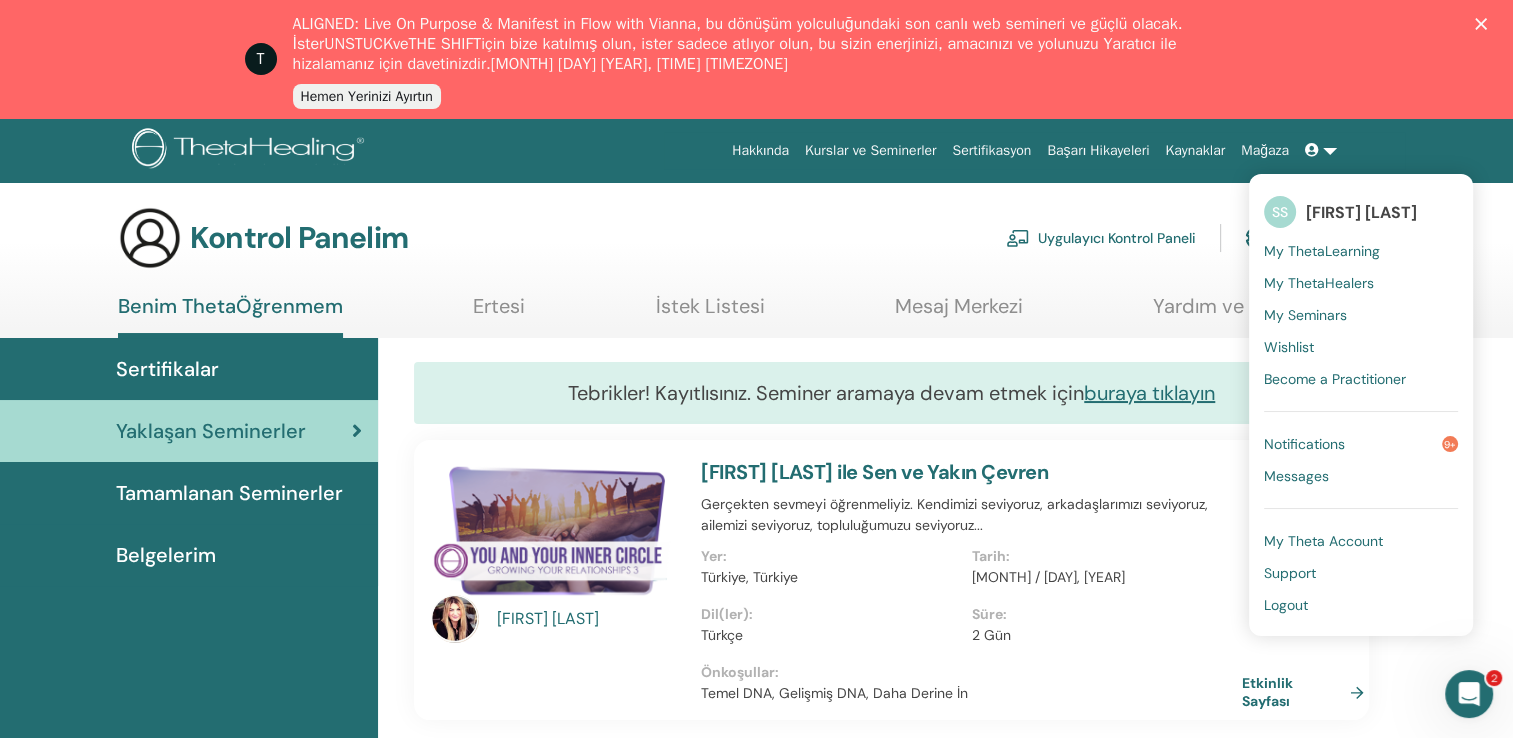 click on "Logout" at bounding box center [1286, 605] 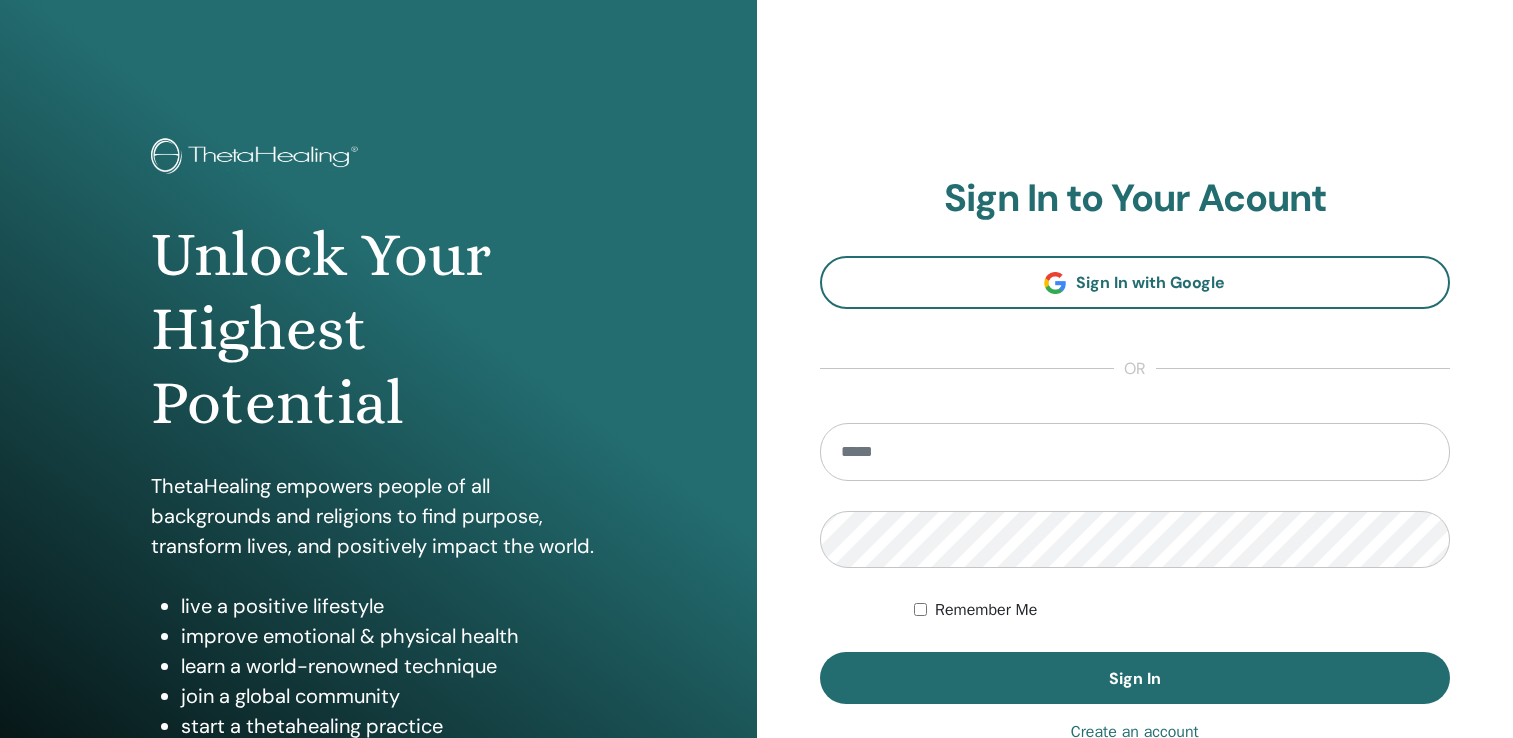 scroll, scrollTop: 0, scrollLeft: 0, axis: both 